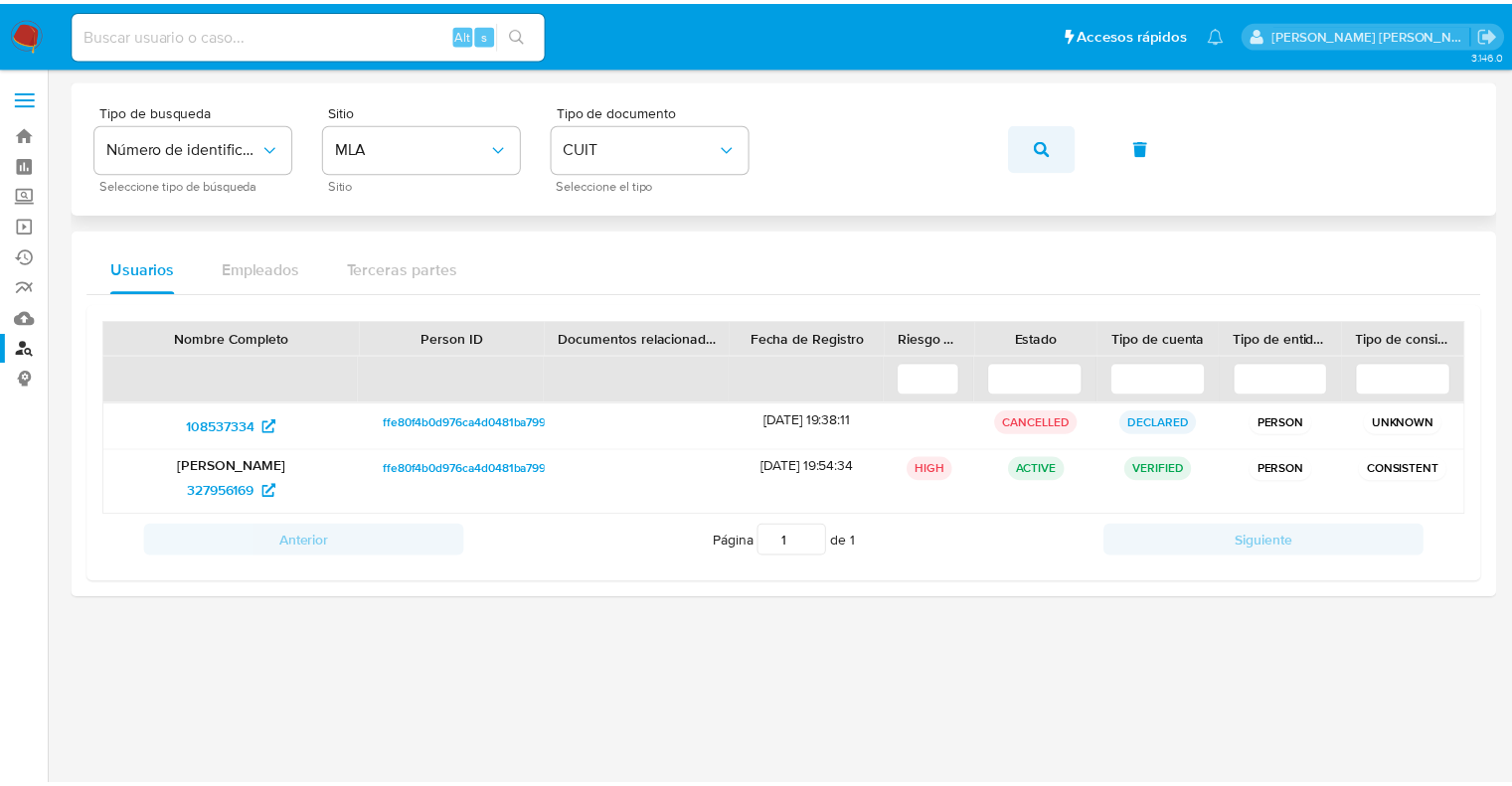 scroll, scrollTop: 0, scrollLeft: 0, axis: both 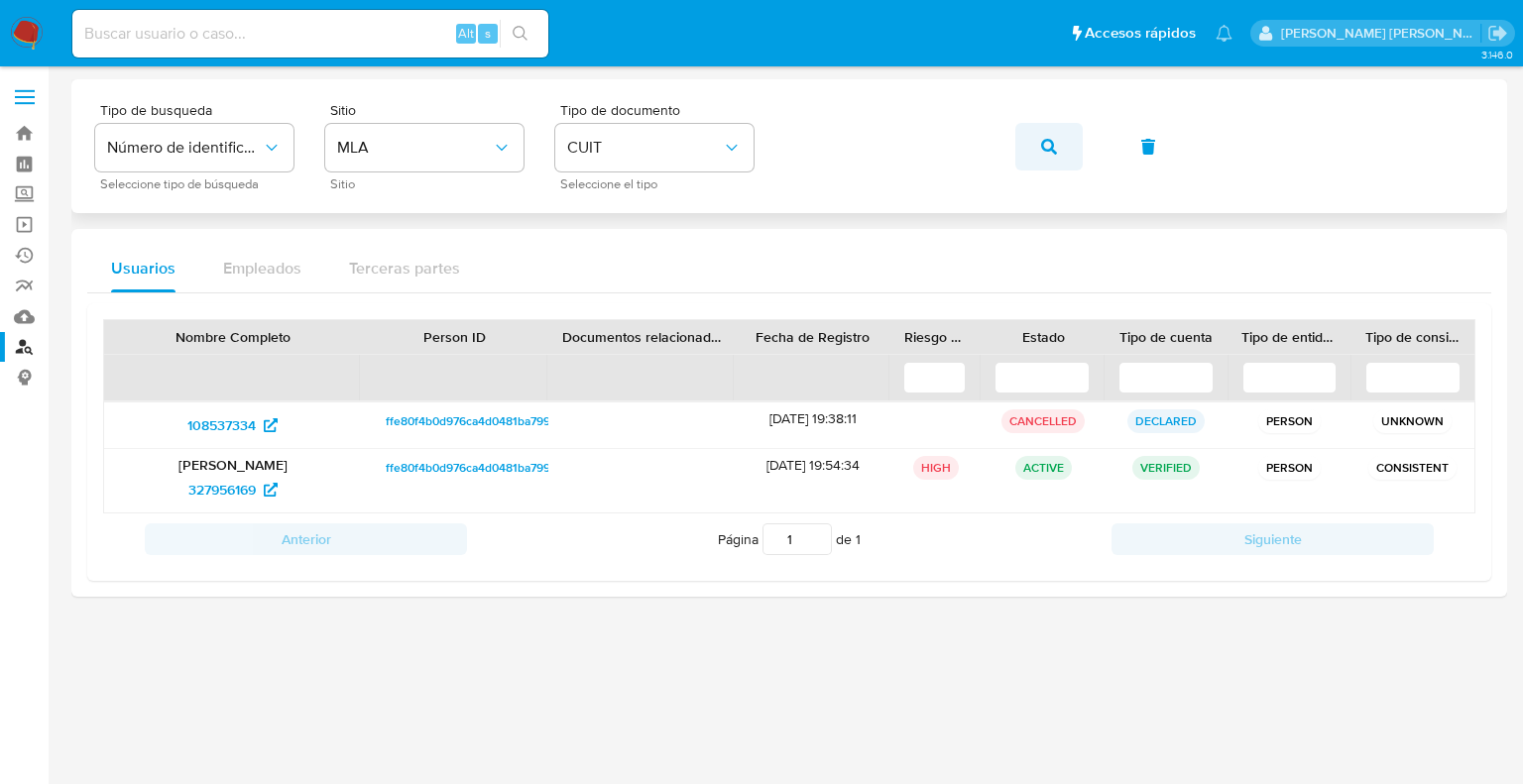 click 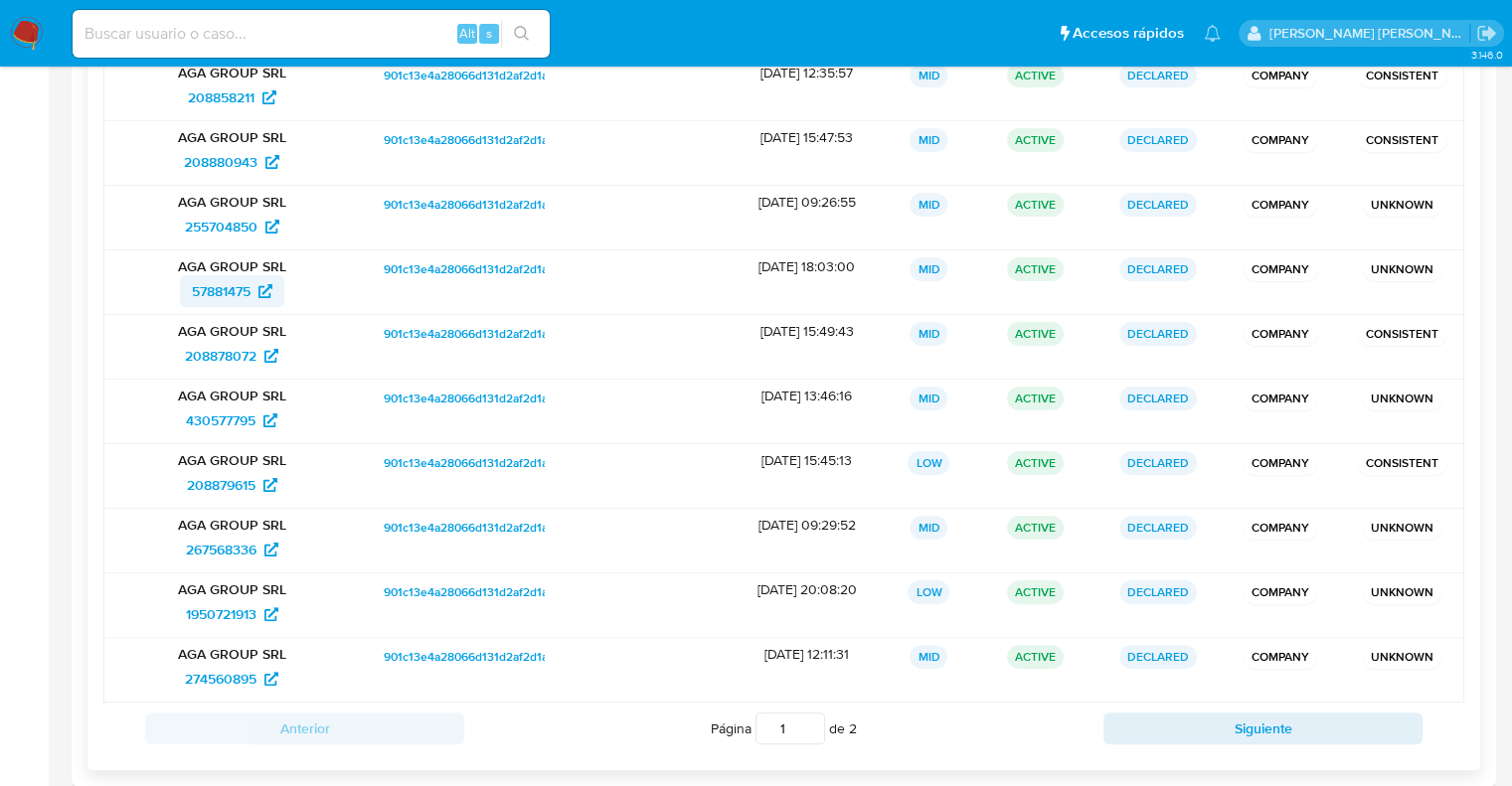 scroll, scrollTop: 373, scrollLeft: 0, axis: vertical 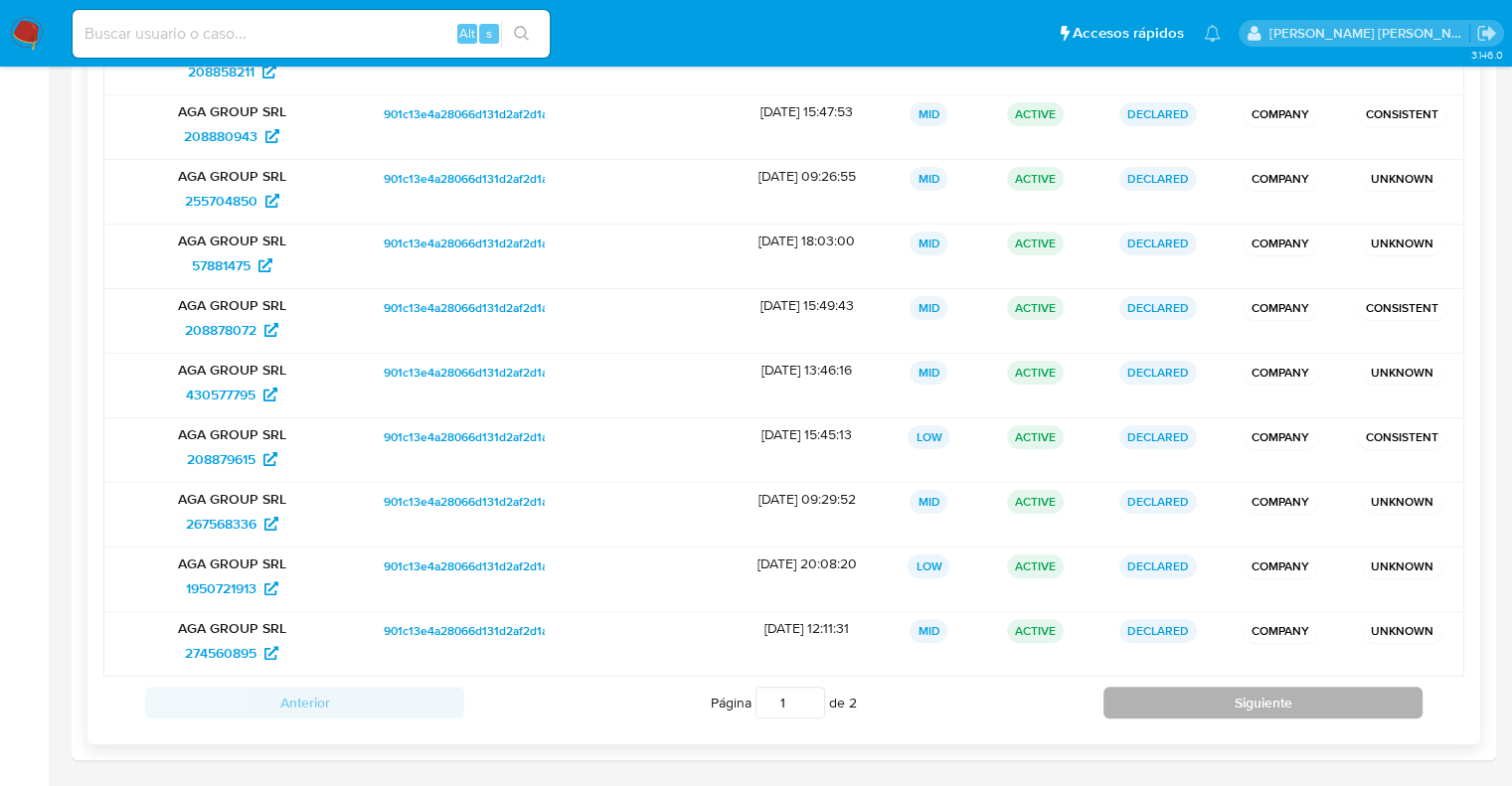 click on "Siguiente" at bounding box center [1262, 703] 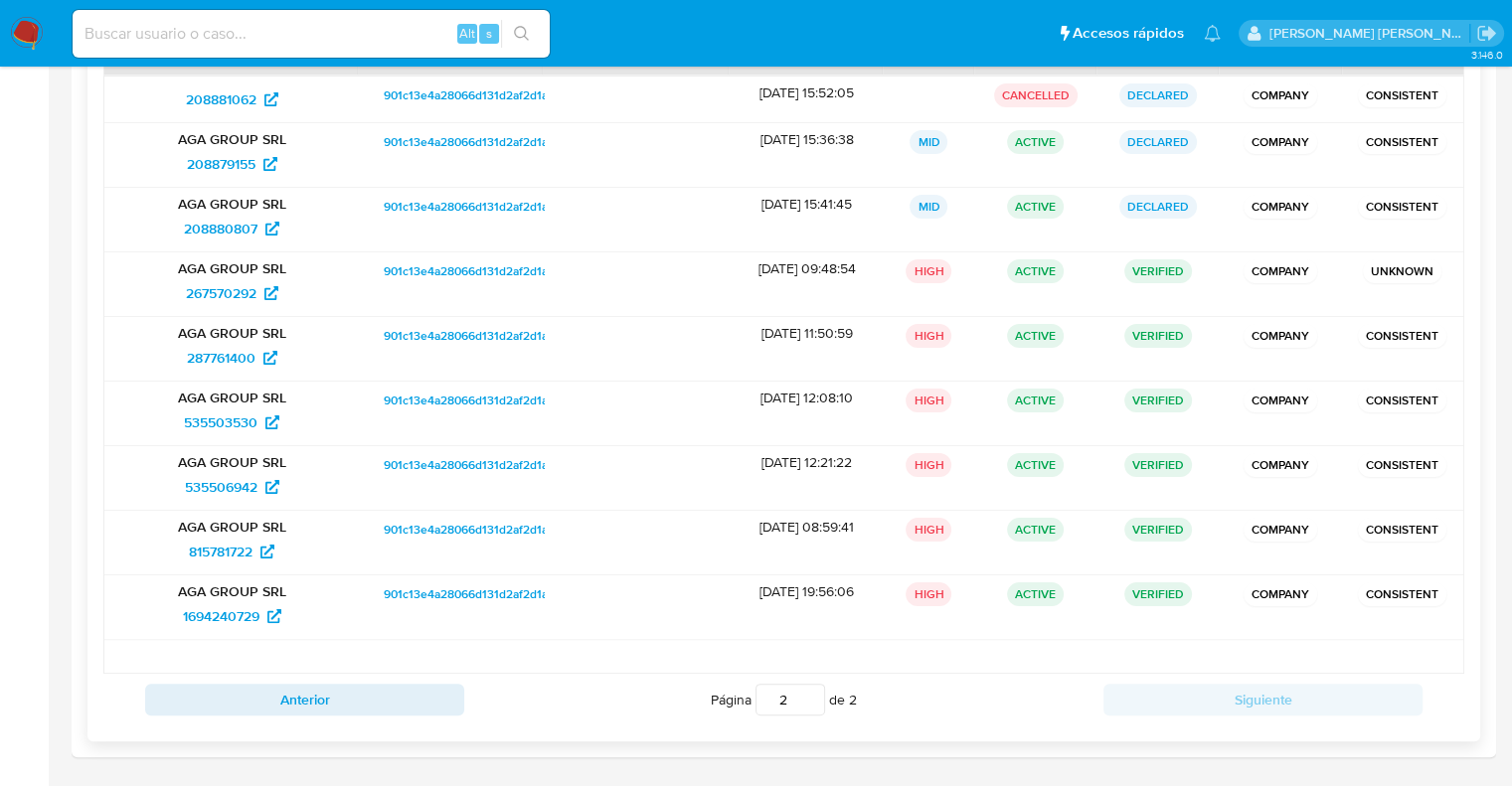 scroll, scrollTop: 323, scrollLeft: 0, axis: vertical 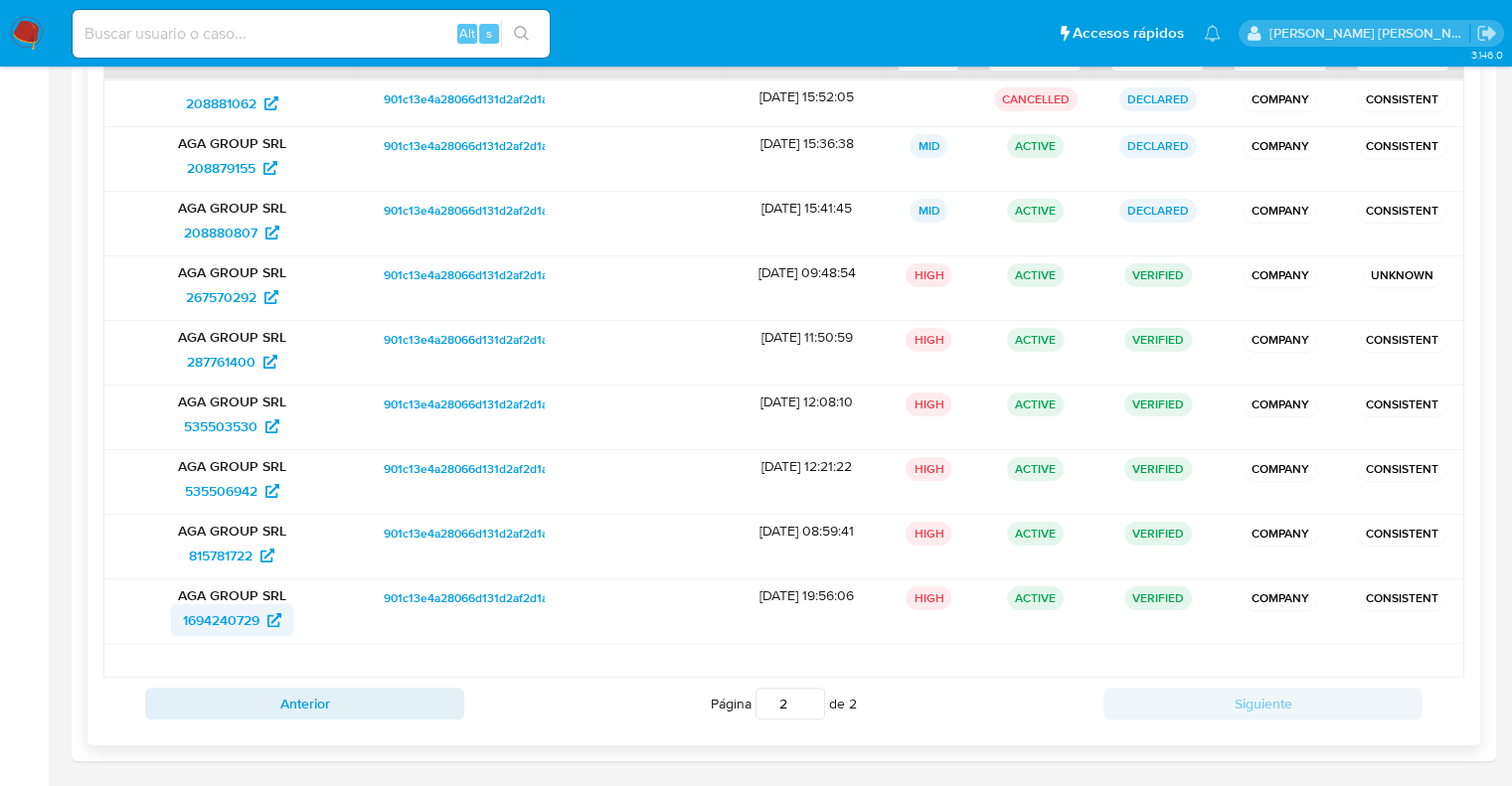 click on "1694240729" at bounding box center (221, 620) 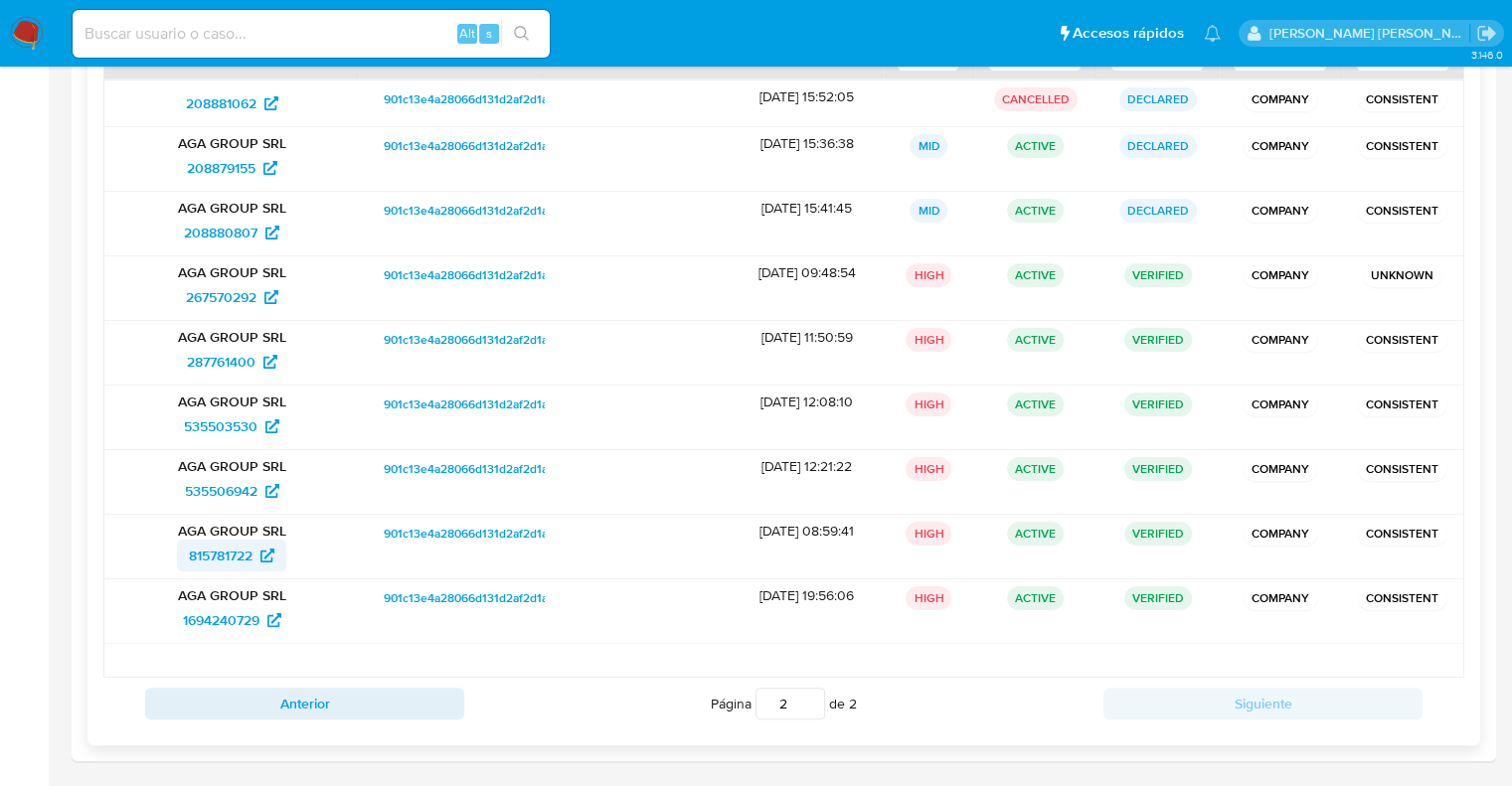 click on "815781722" at bounding box center (221, 555) 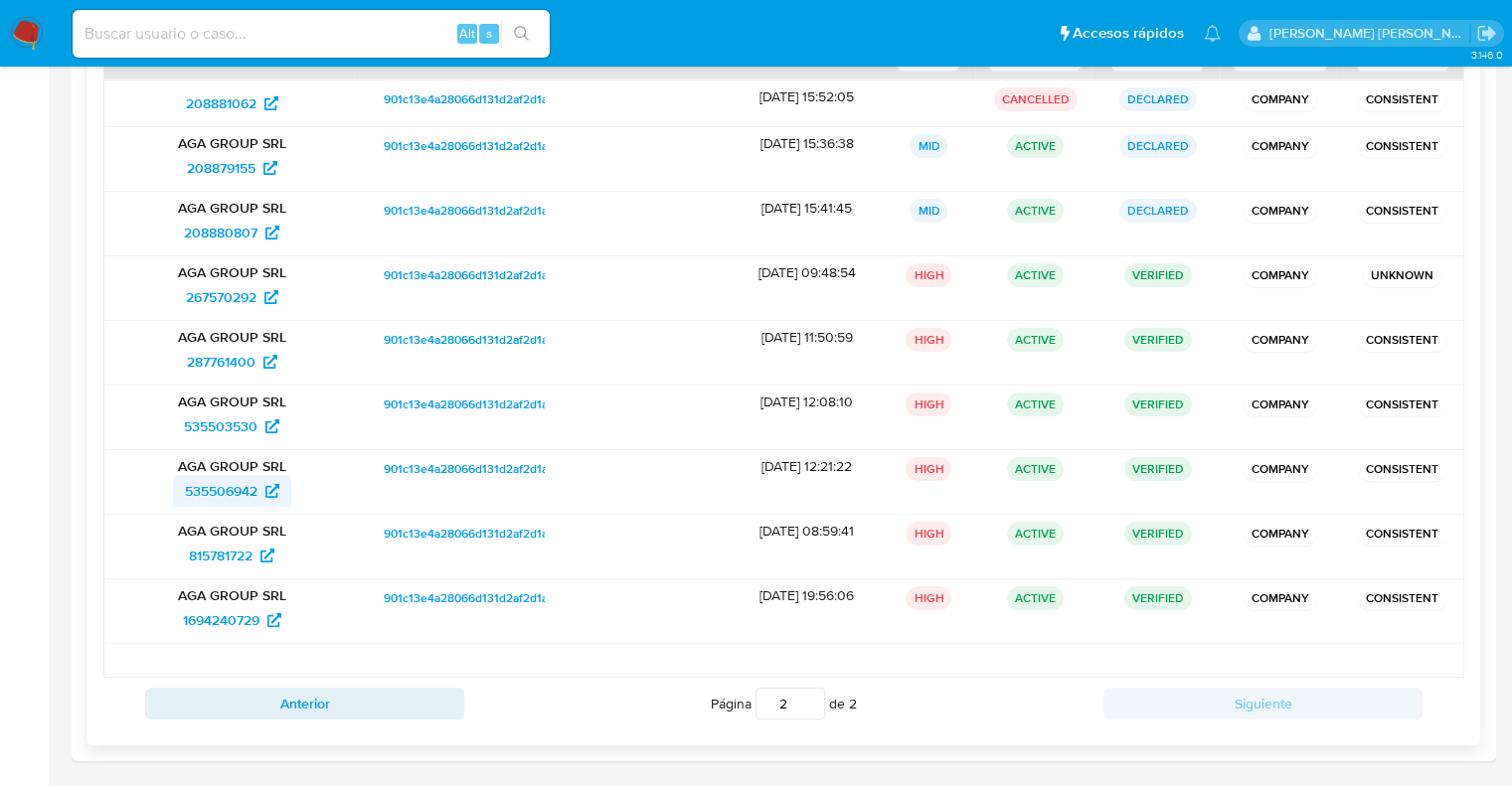 click on "535506942" at bounding box center (221, 491) 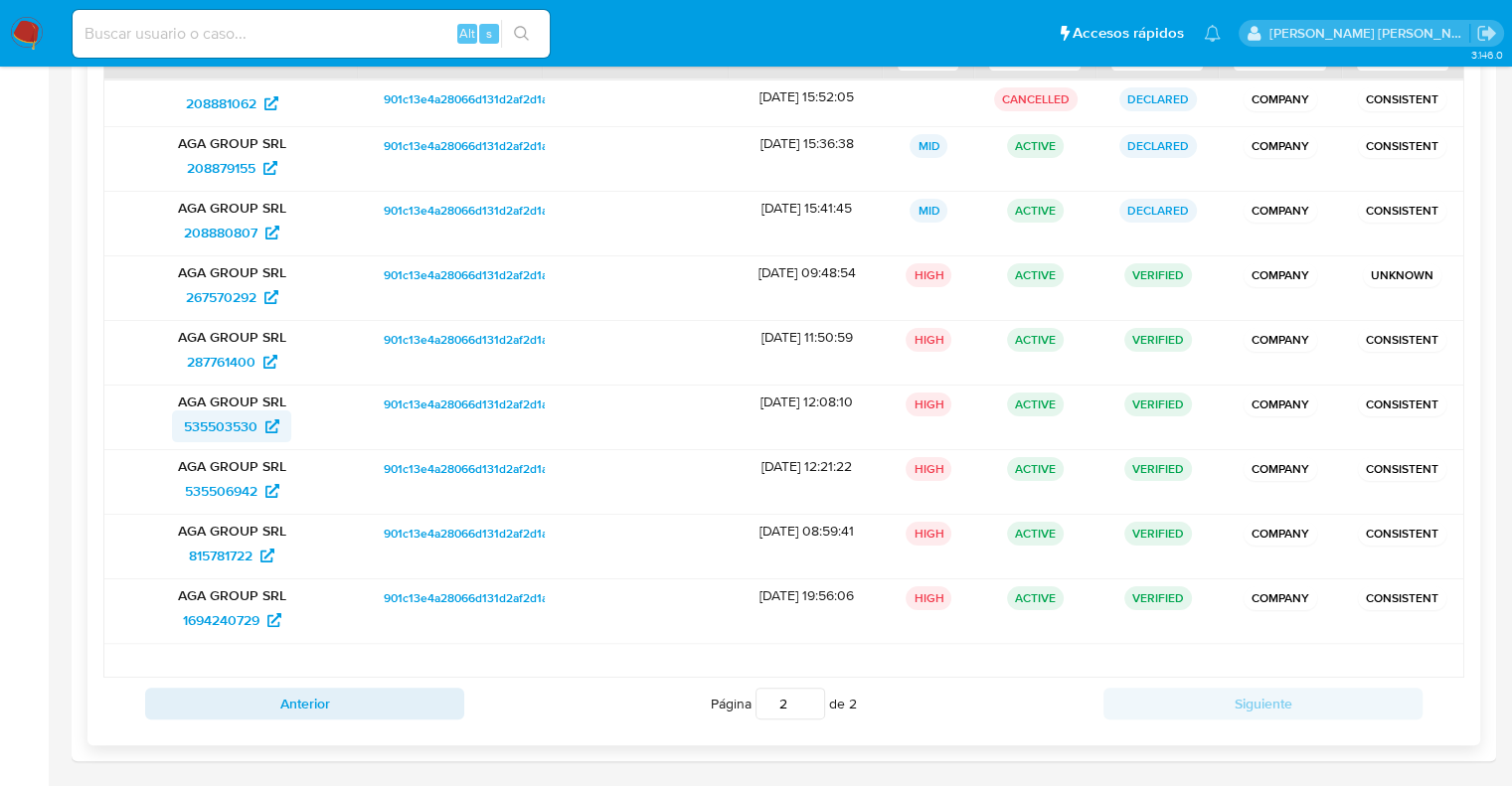 click on "535503530" at bounding box center (221, 426) 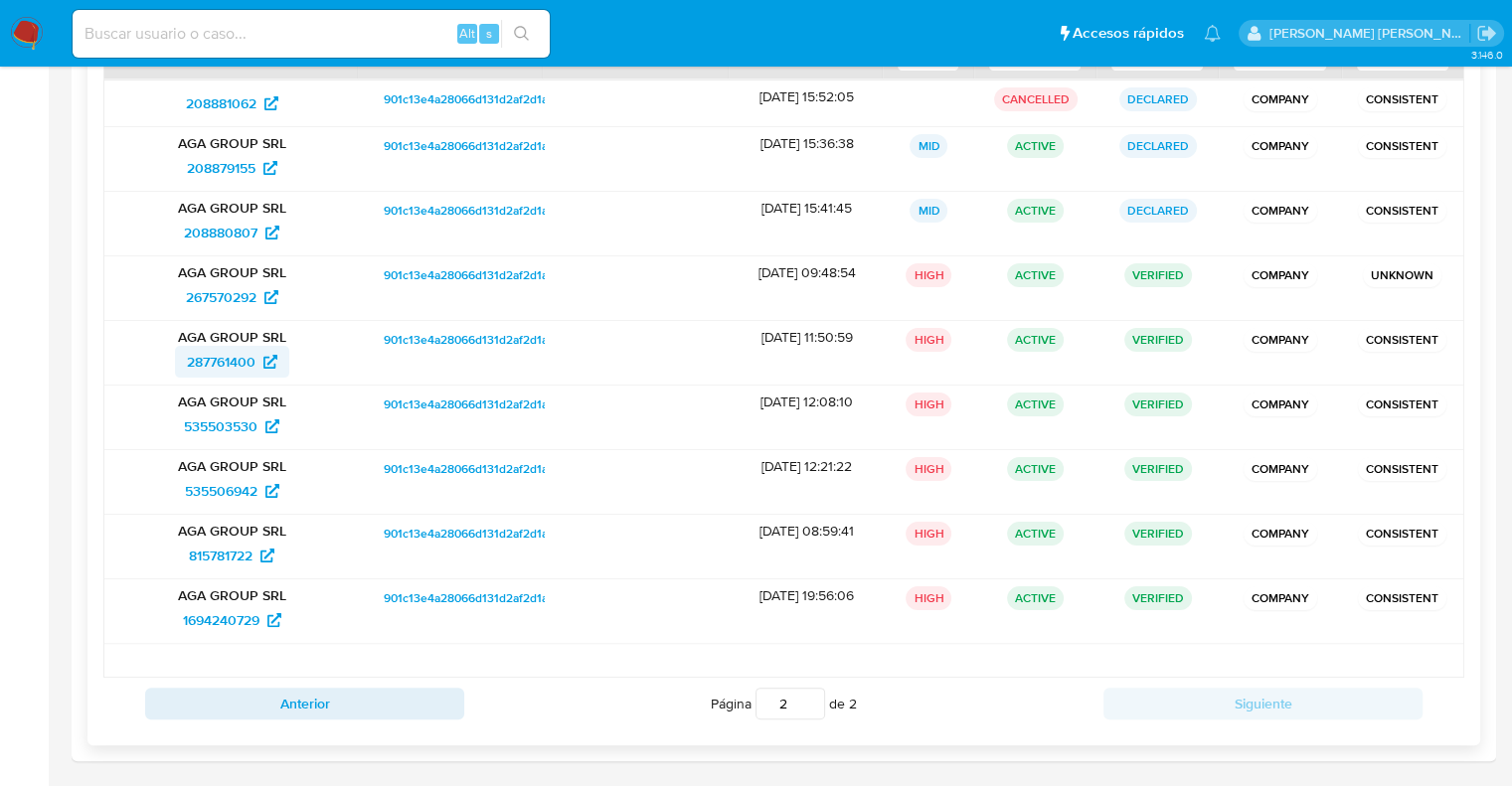 click on "287761400" at bounding box center [221, 362] 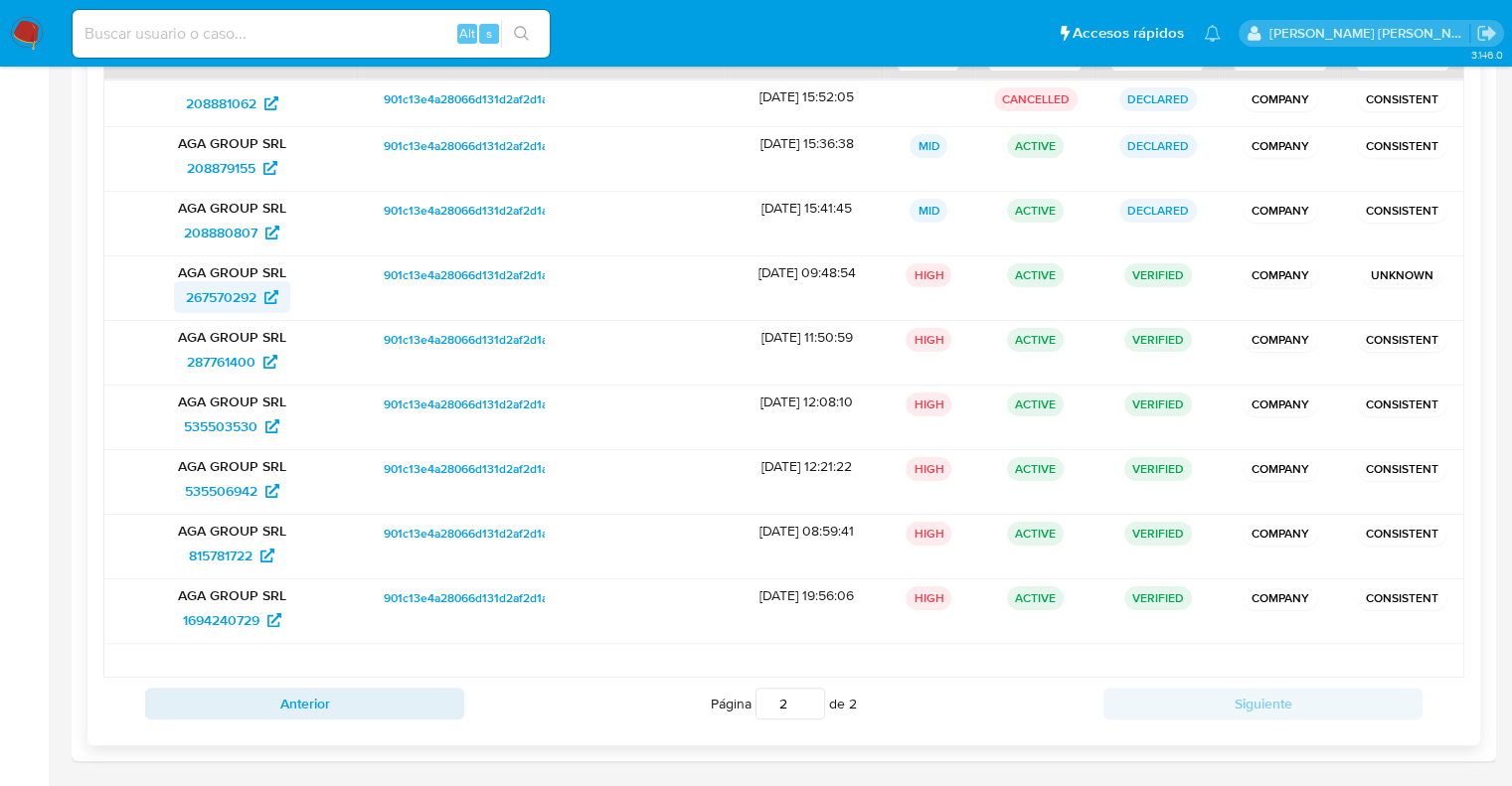 click on "267570292" at bounding box center [221, 297] 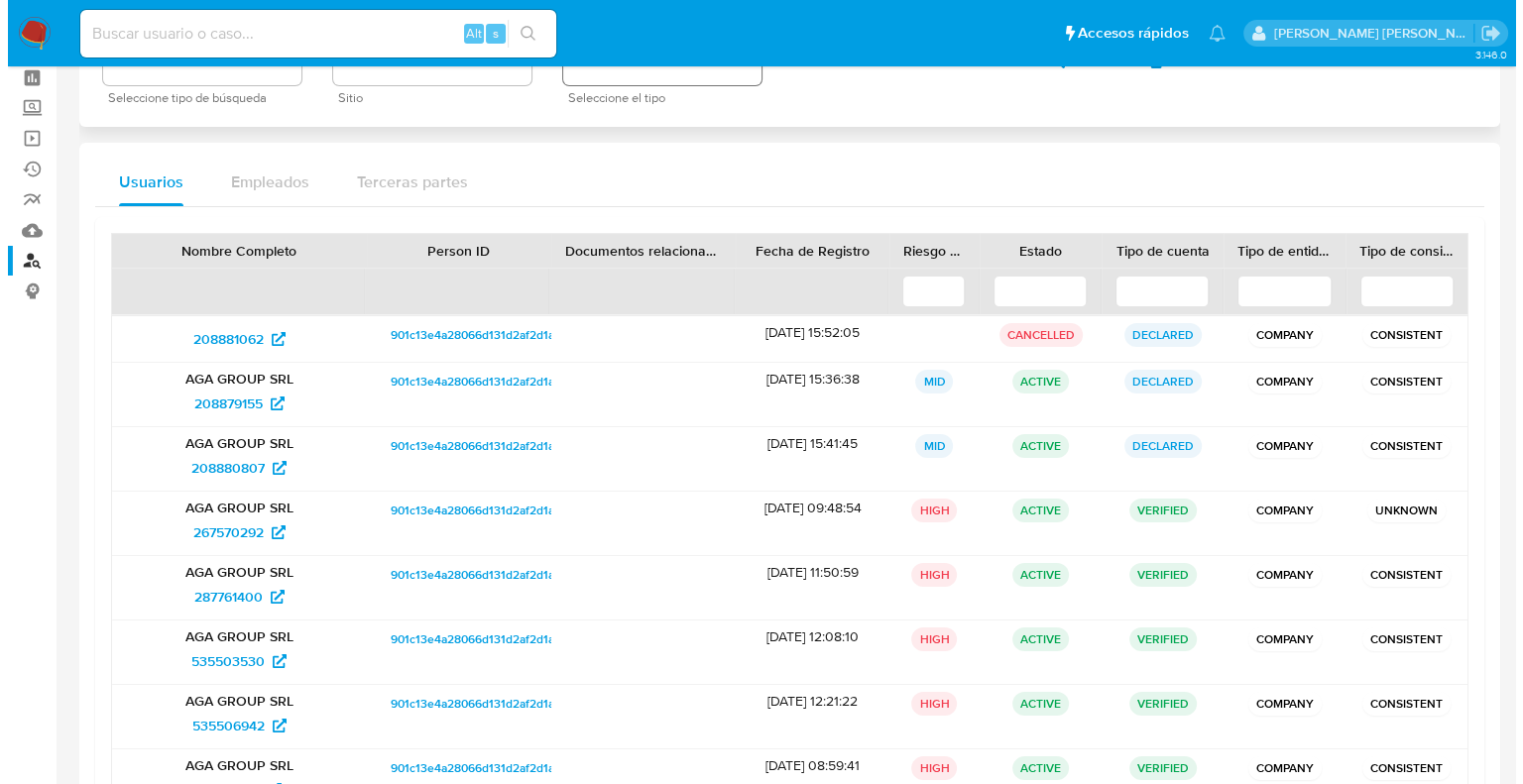 scroll, scrollTop: 0, scrollLeft: 0, axis: both 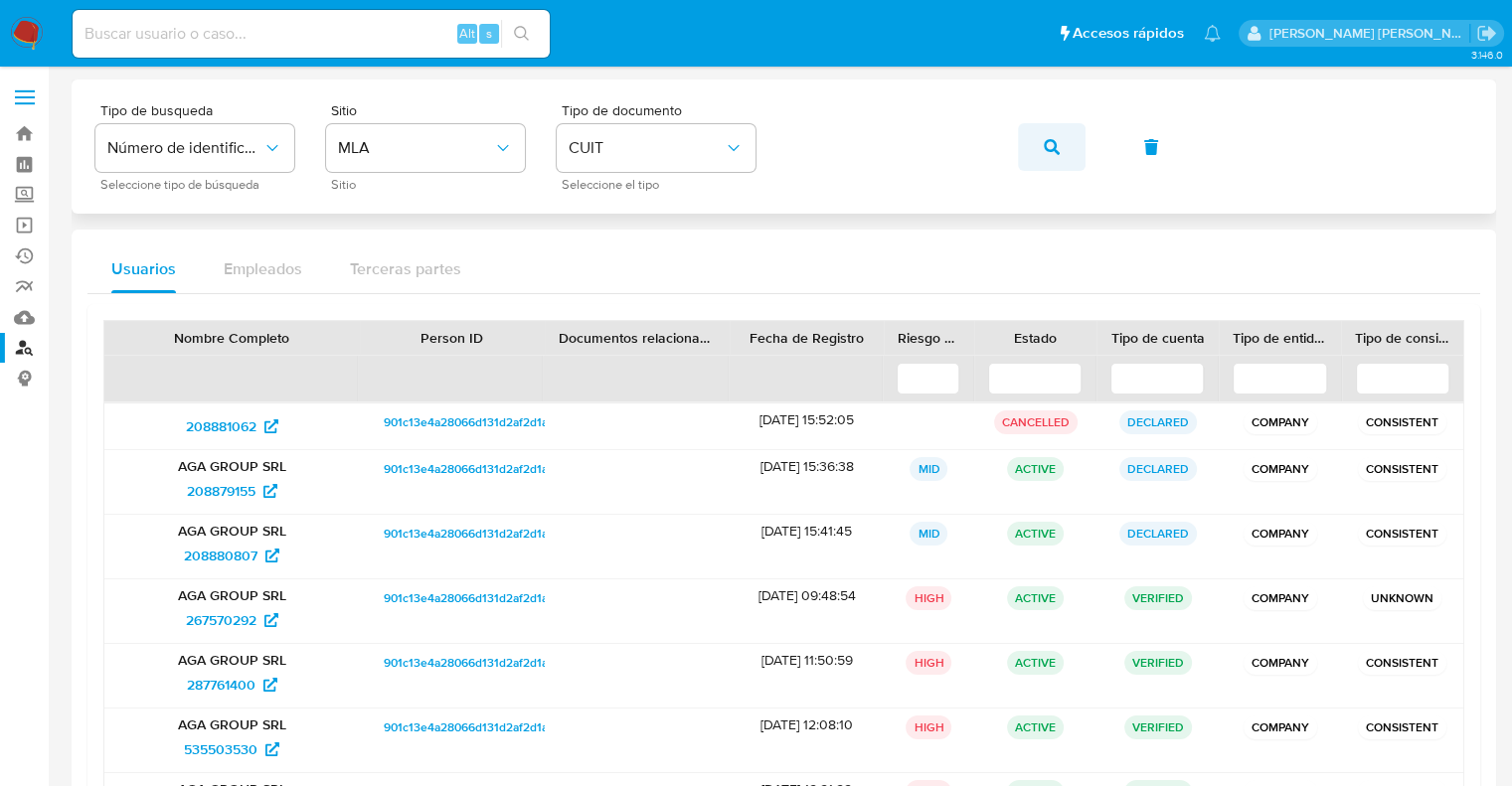 click 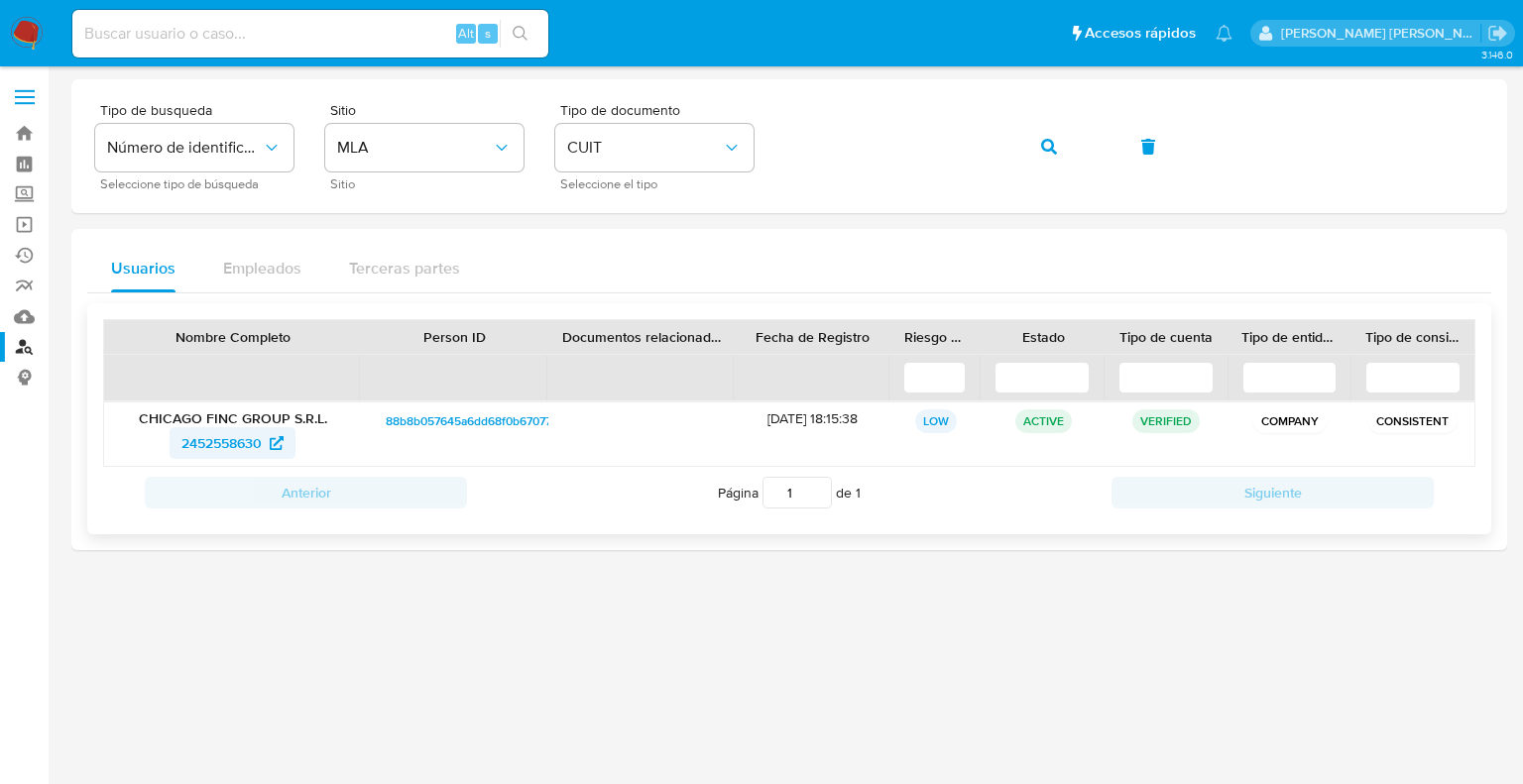 drag, startPoint x: 166, startPoint y: 445, endPoint x: 262, endPoint y: 450, distance: 96.13012 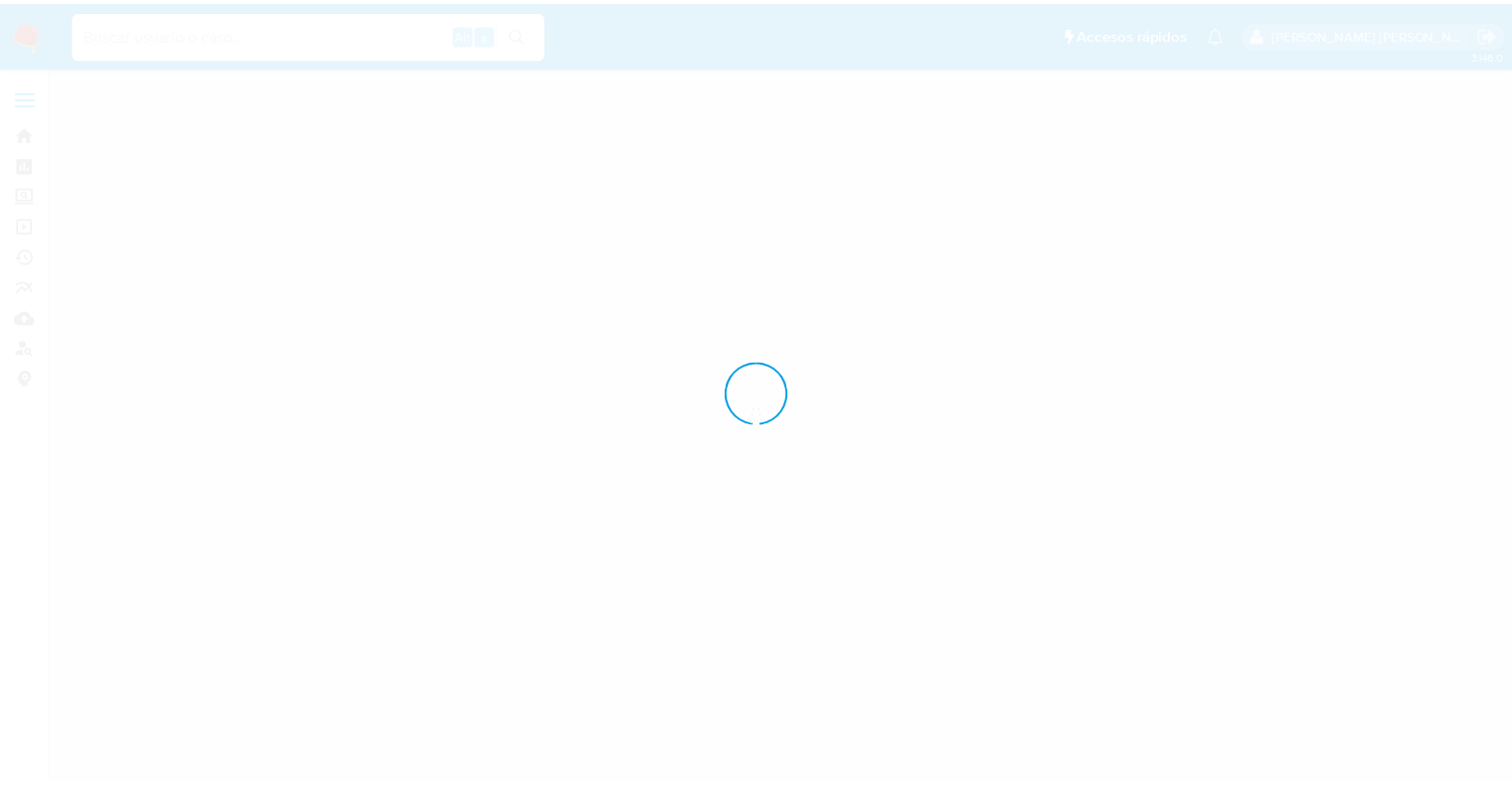 scroll, scrollTop: 0, scrollLeft: 0, axis: both 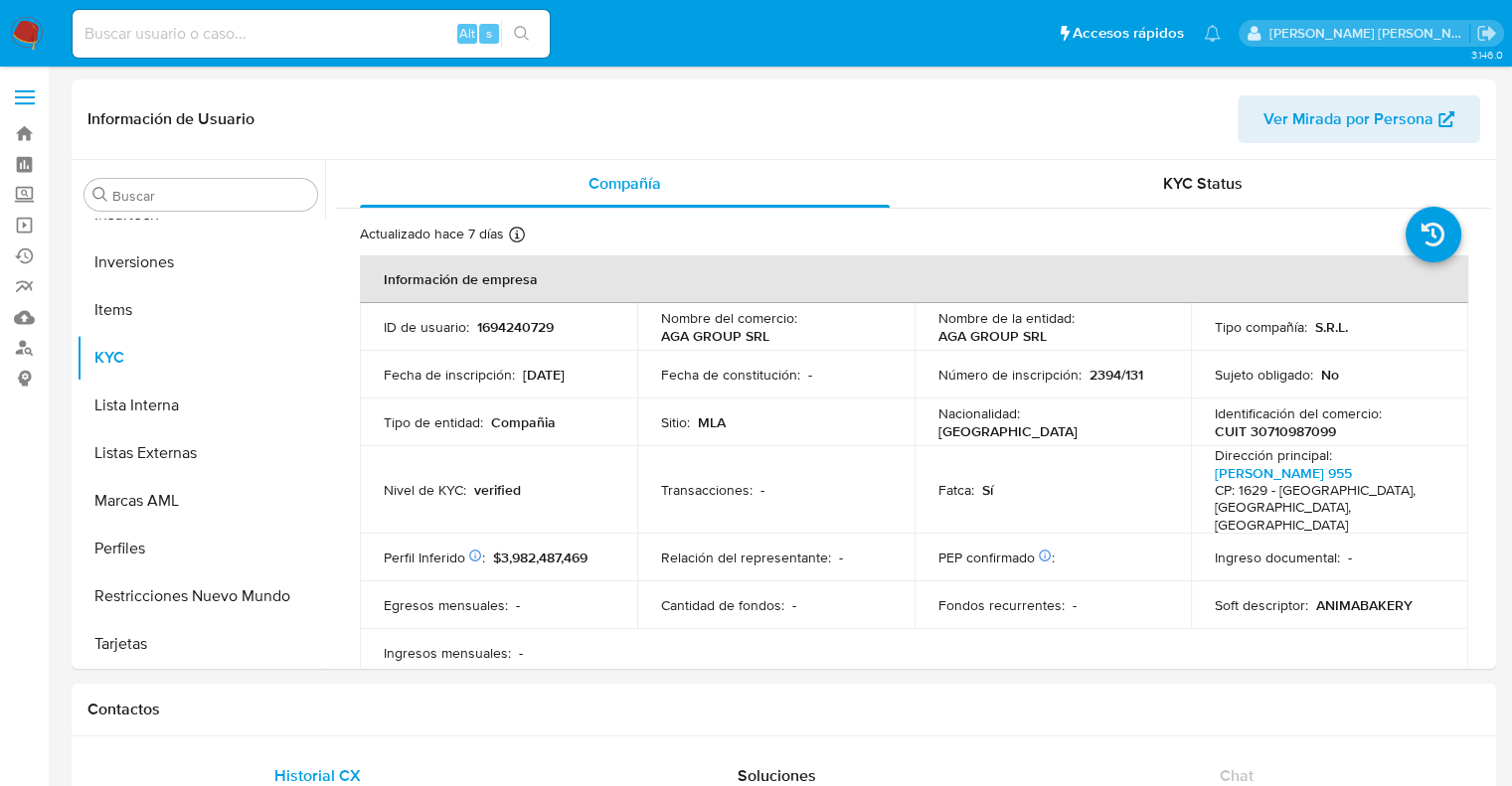 select on "10" 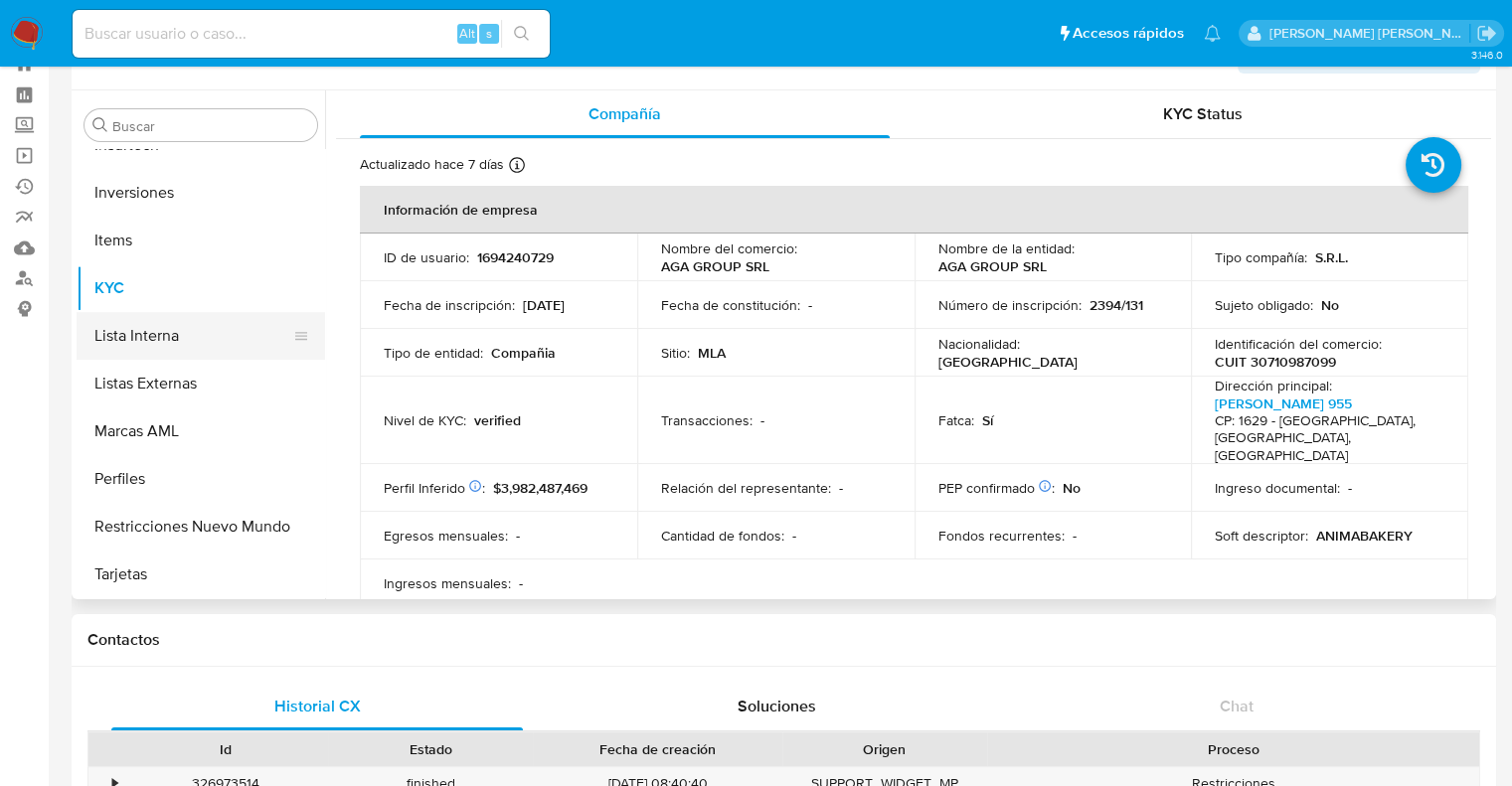 scroll, scrollTop: 99, scrollLeft: 0, axis: vertical 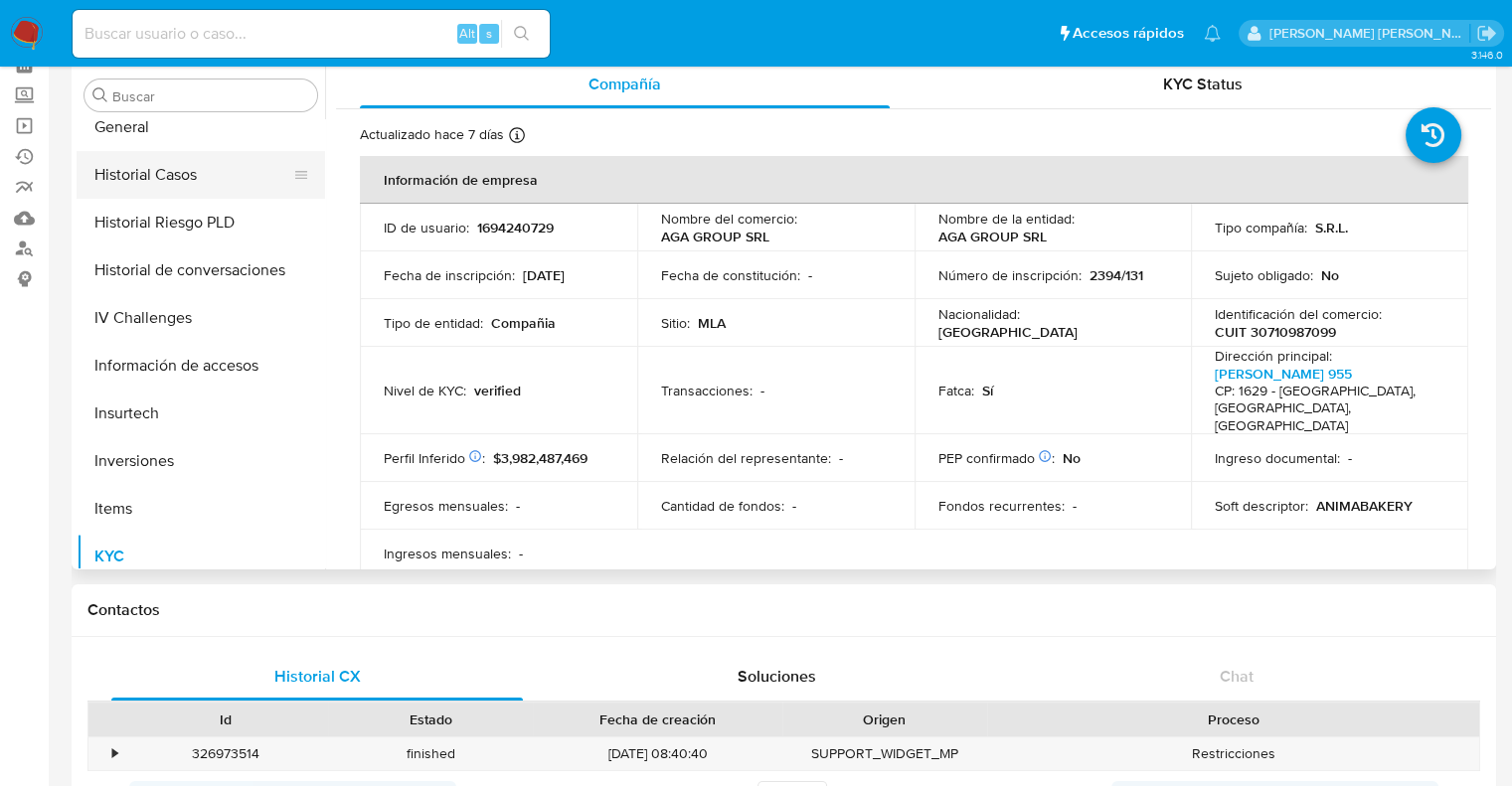 click on "Historial Casos" at bounding box center [193, 175] 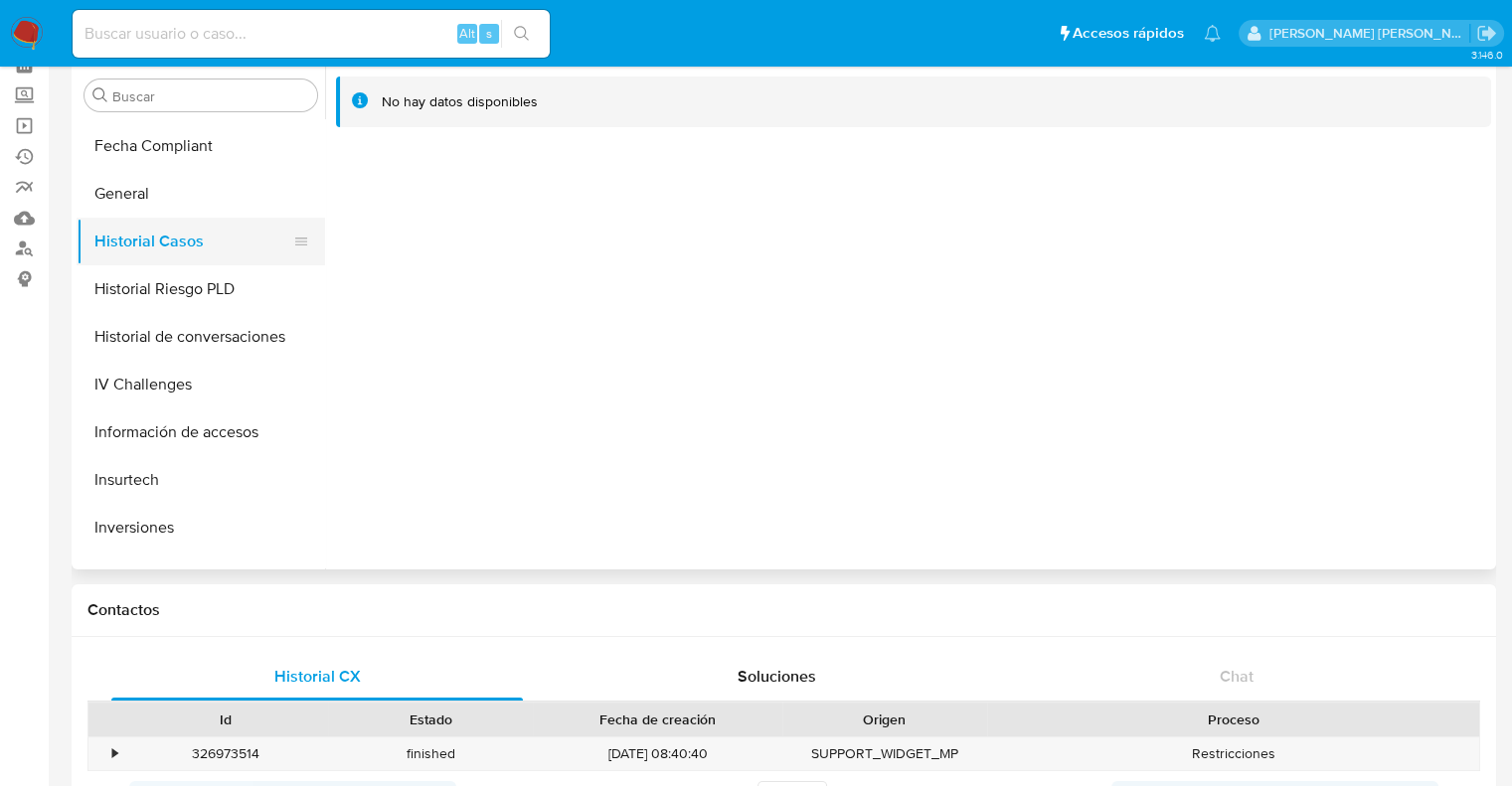 scroll, scrollTop: 390, scrollLeft: 0, axis: vertical 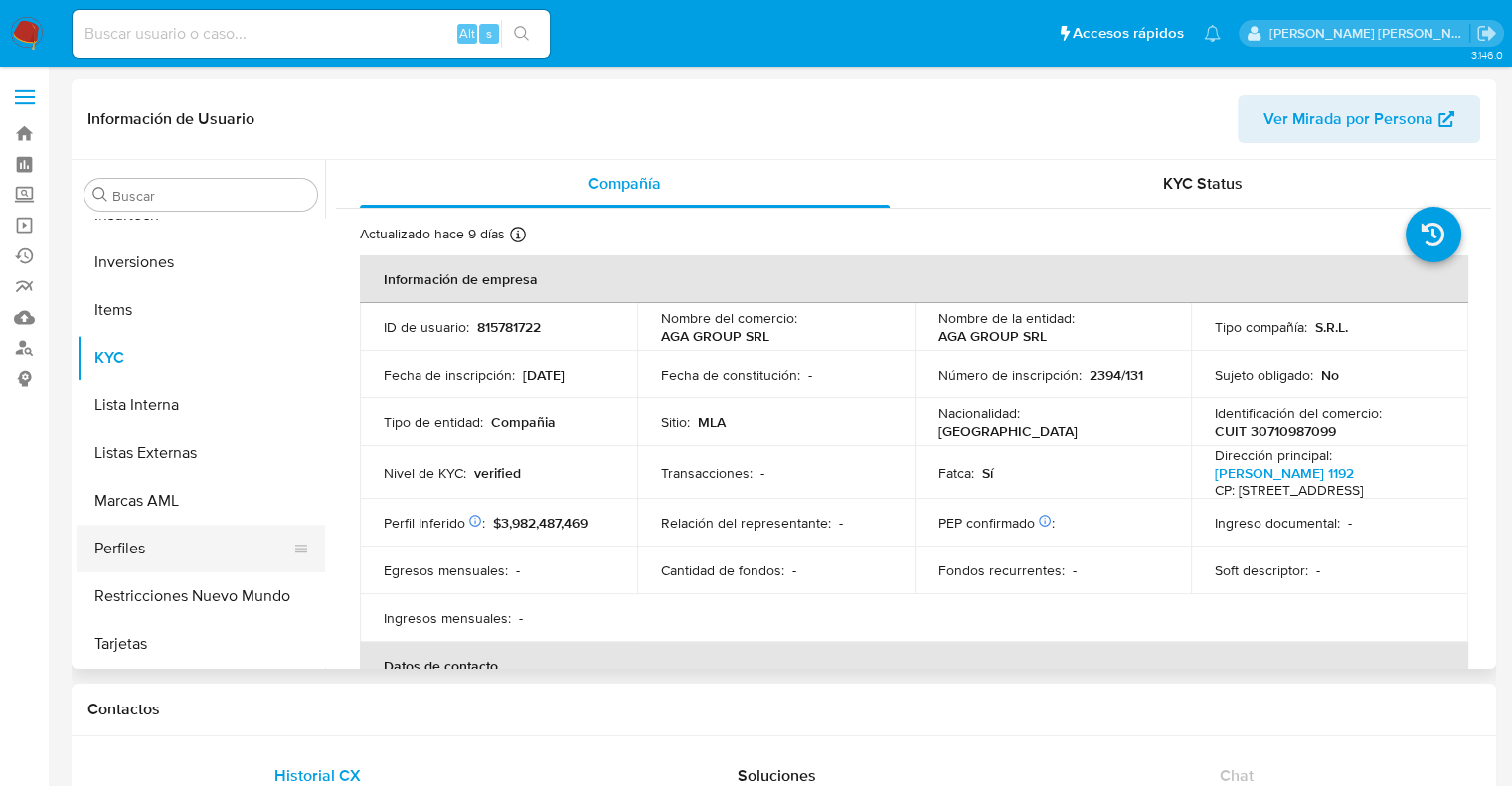 select on "10" 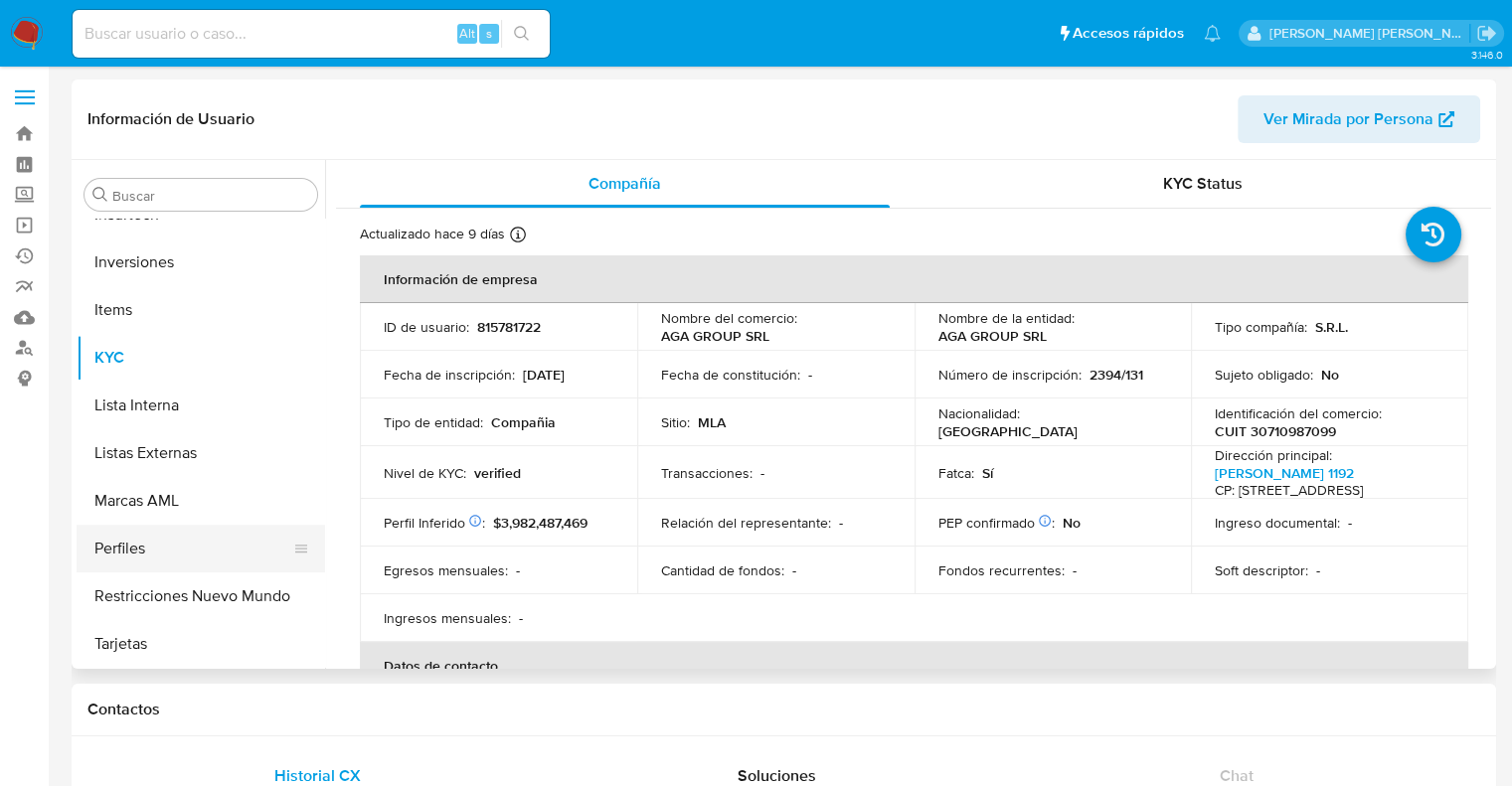 scroll, scrollTop: 588, scrollLeft: 0, axis: vertical 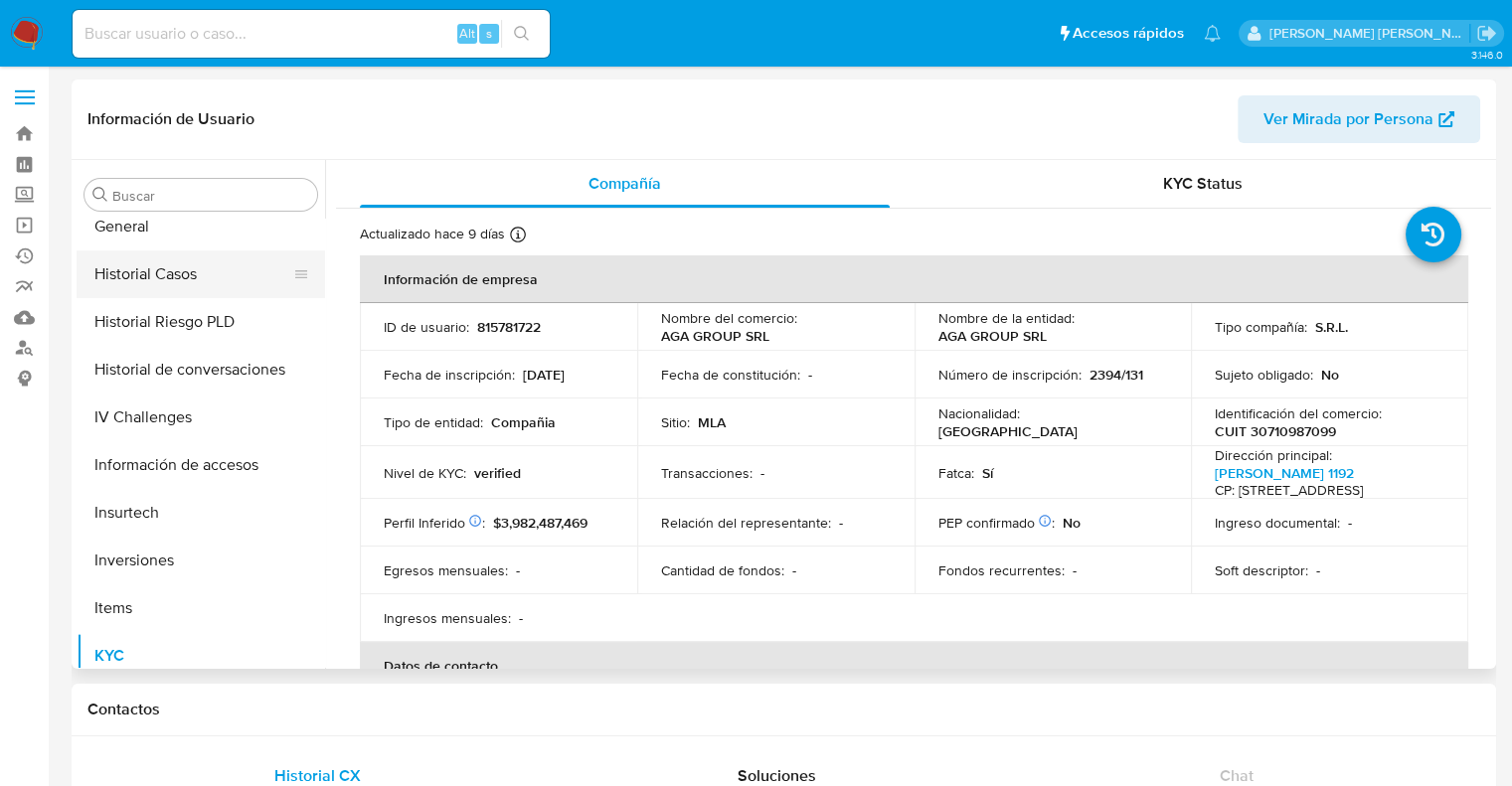 click on "Historial Casos" at bounding box center (193, 274) 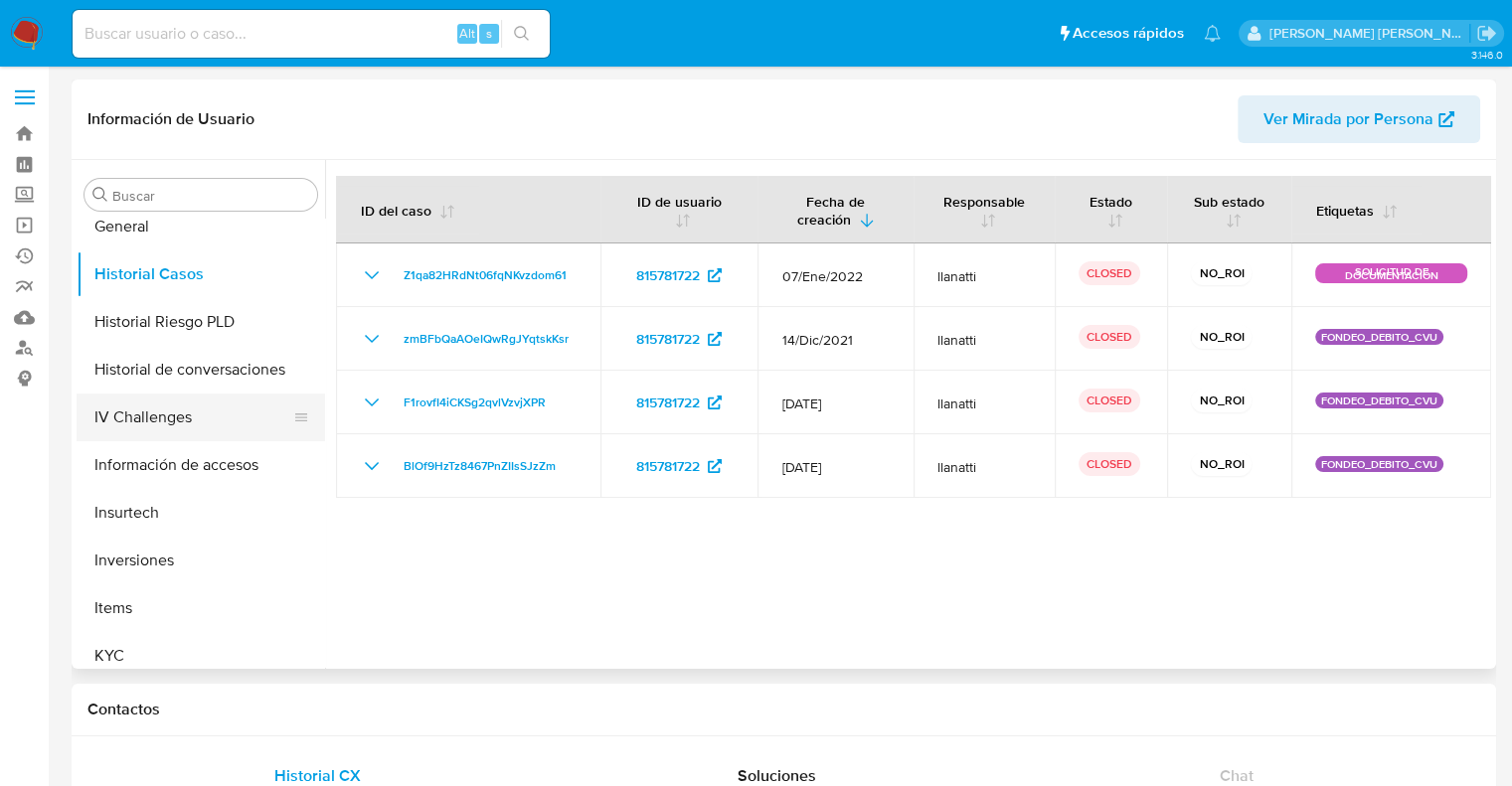 scroll, scrollTop: 489, scrollLeft: 0, axis: vertical 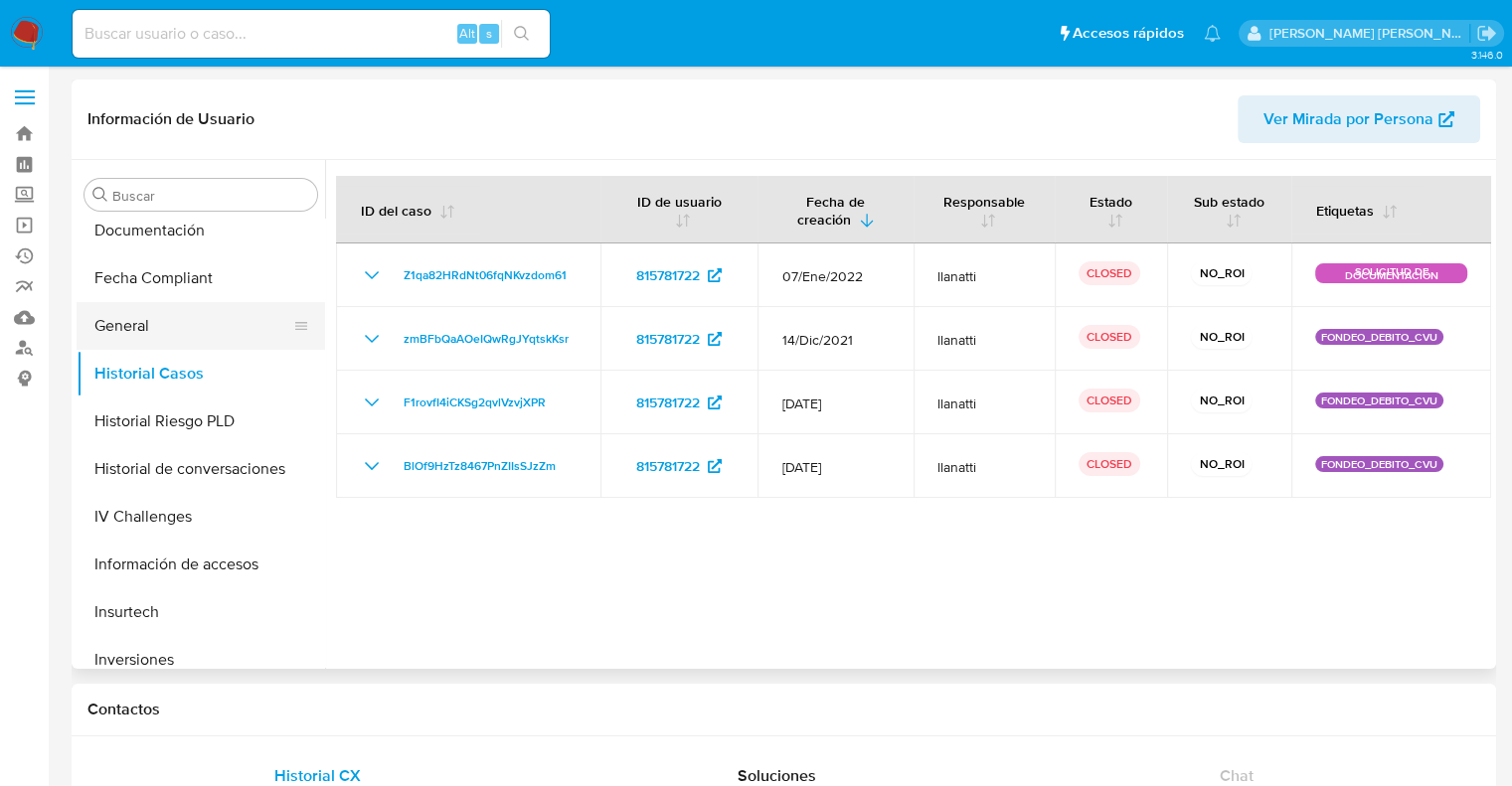 click on "General" at bounding box center [193, 326] 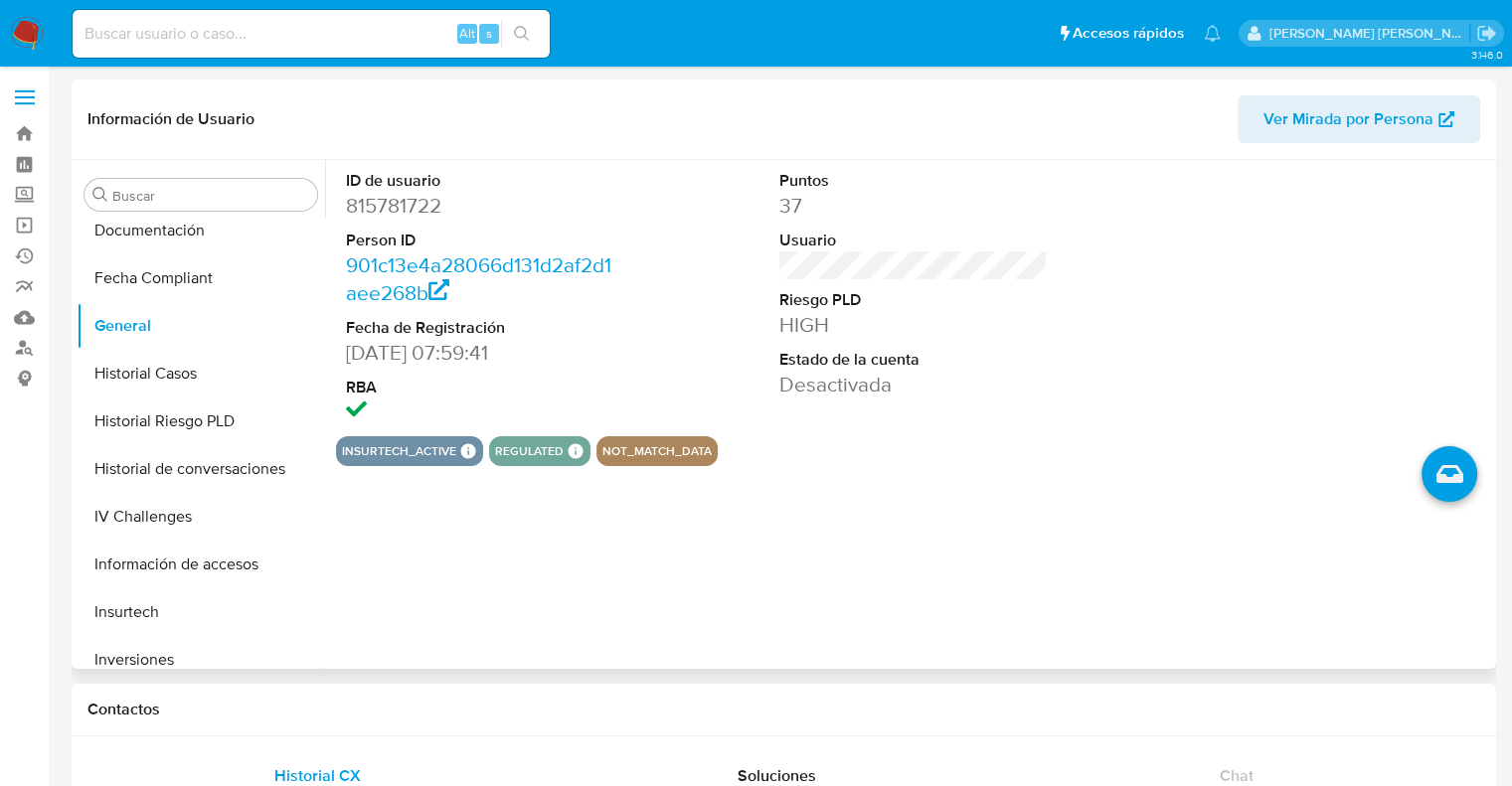 click on "815781722" at bounding box center (480, 206) 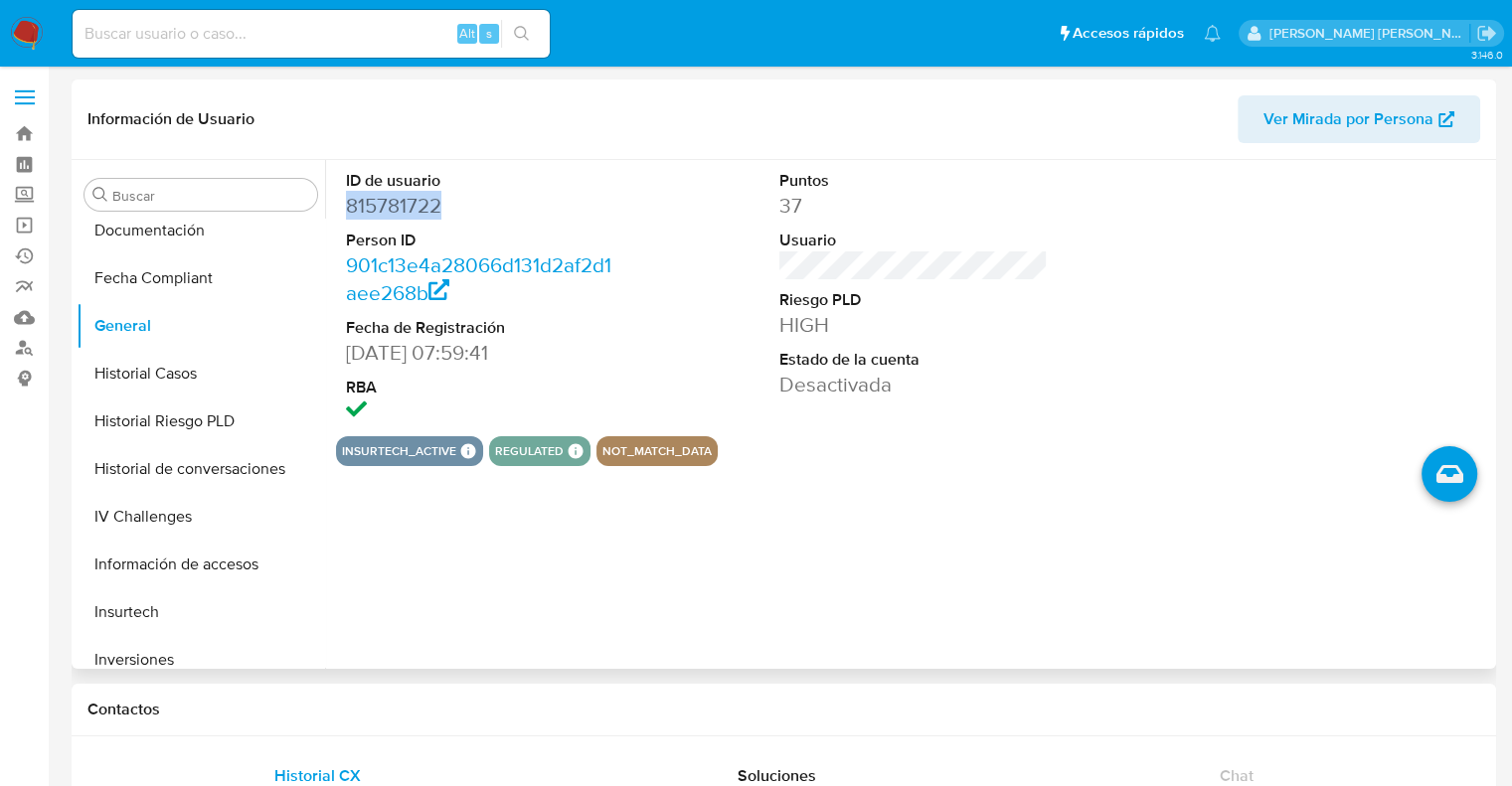 click on "815781722" at bounding box center [480, 206] 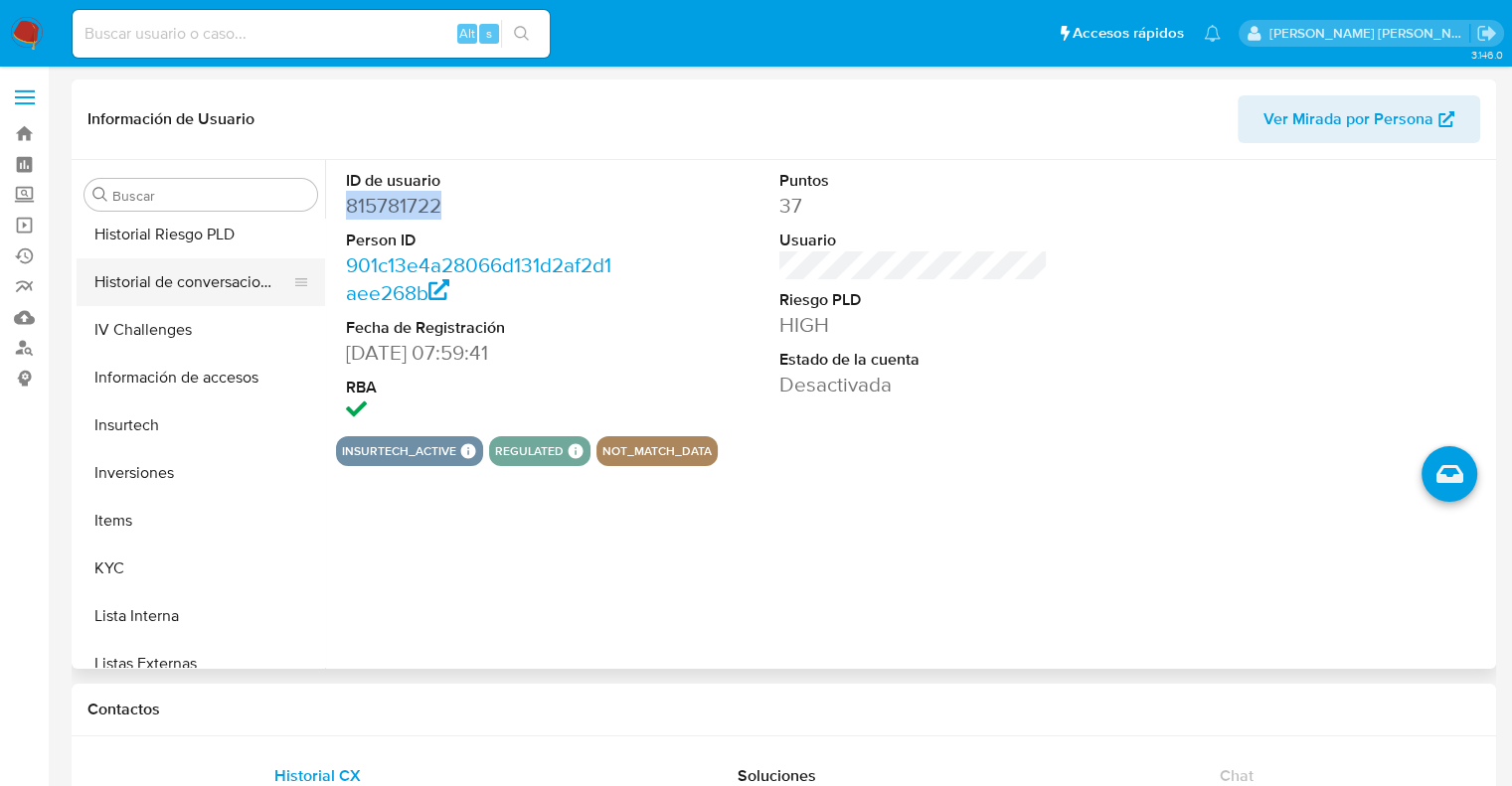 scroll, scrollTop: 688, scrollLeft: 0, axis: vertical 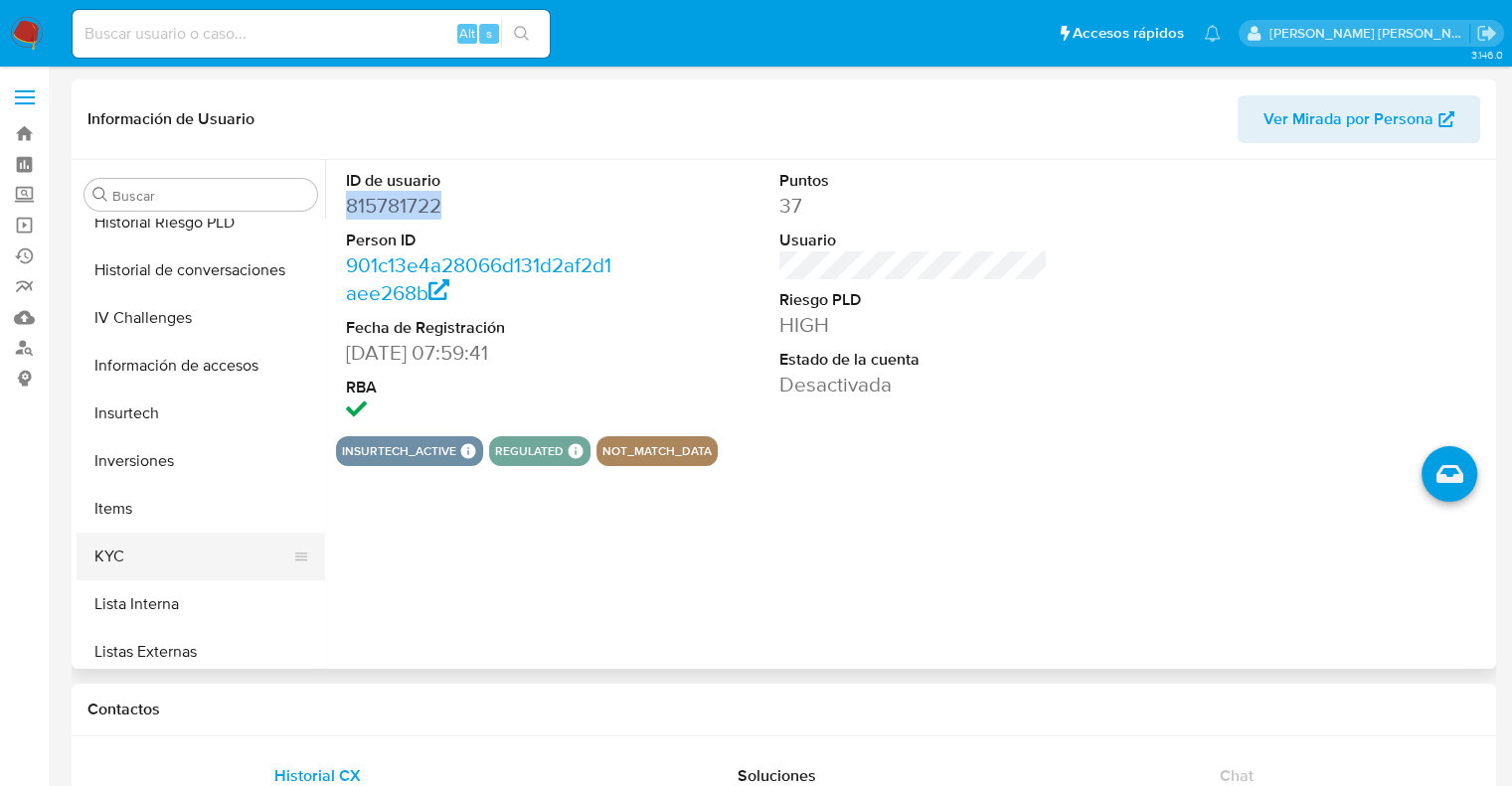 click on "KYC" at bounding box center (193, 556) 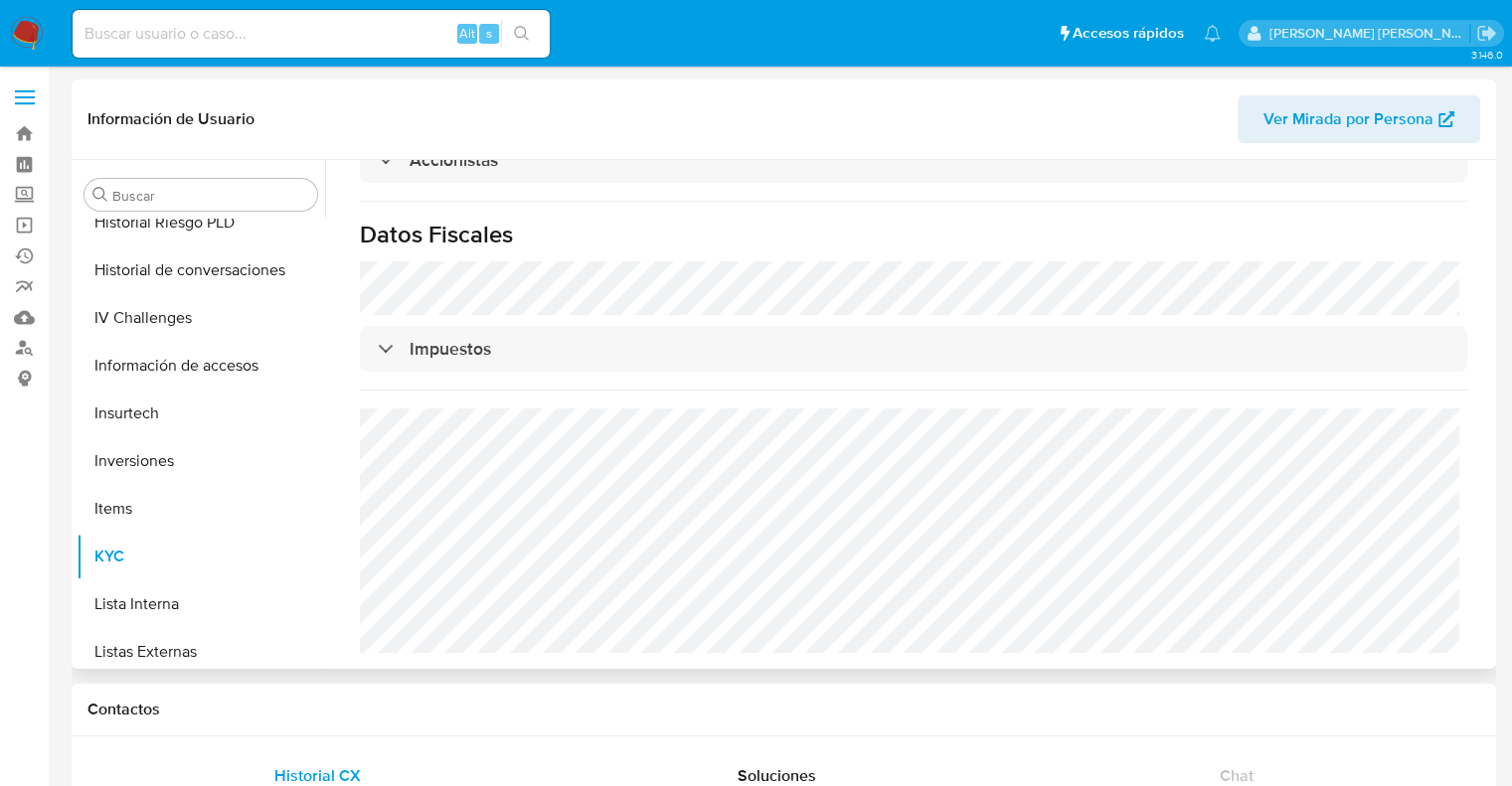 scroll, scrollTop: 1399, scrollLeft: 0, axis: vertical 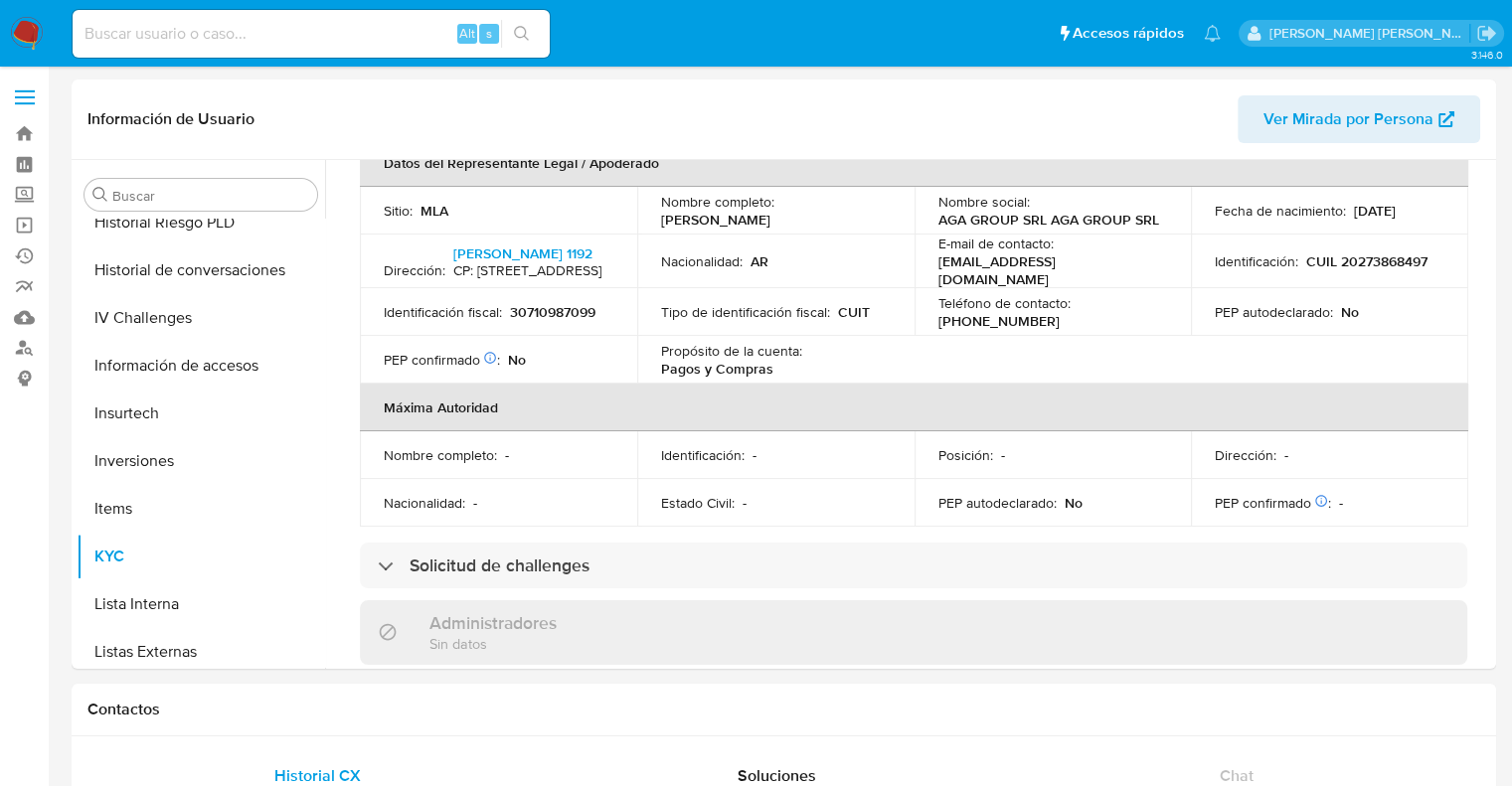click at bounding box center (311, 34) 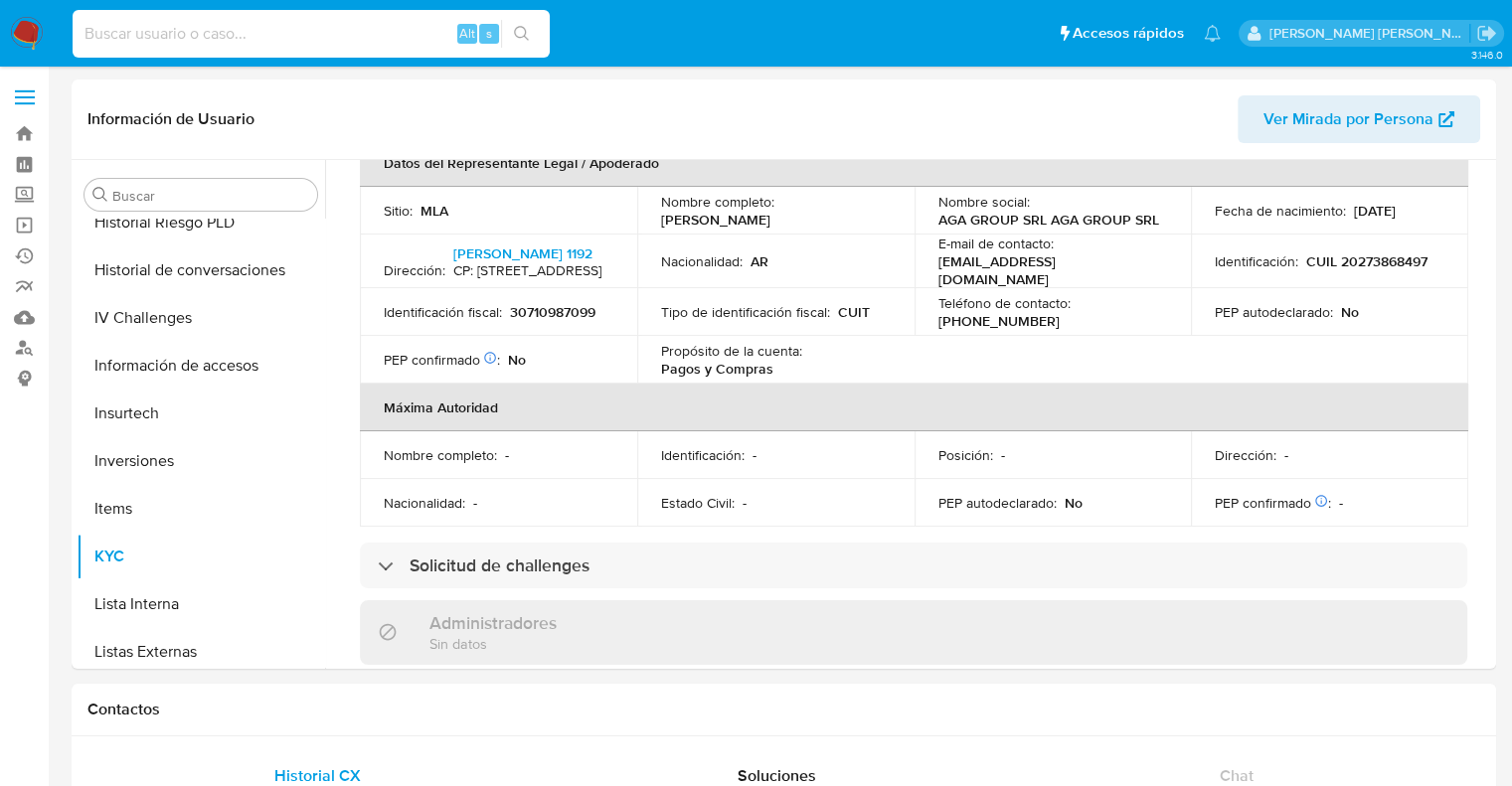 paste on "117536482" 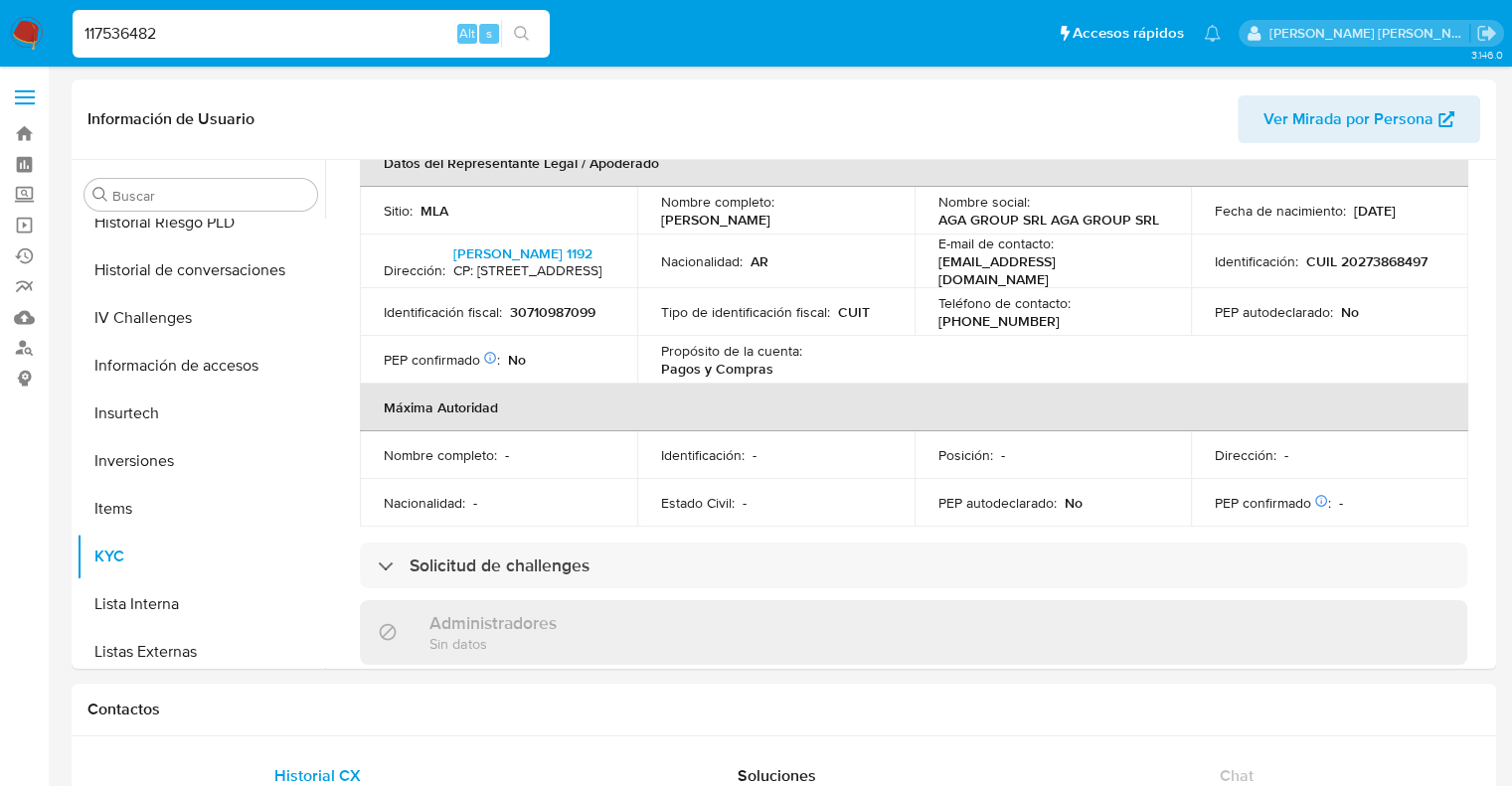 type on "117536482" 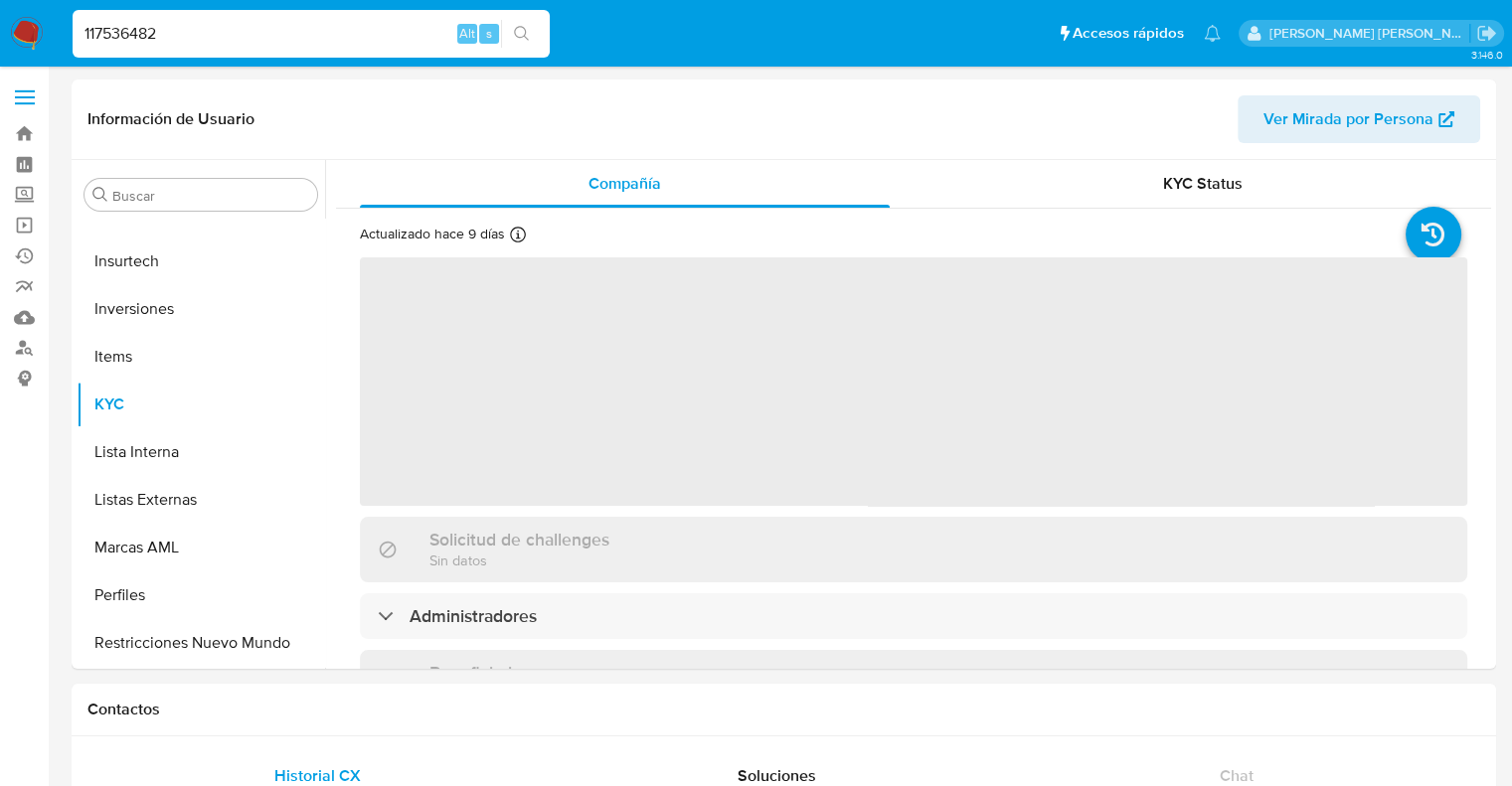 scroll, scrollTop: 886, scrollLeft: 0, axis: vertical 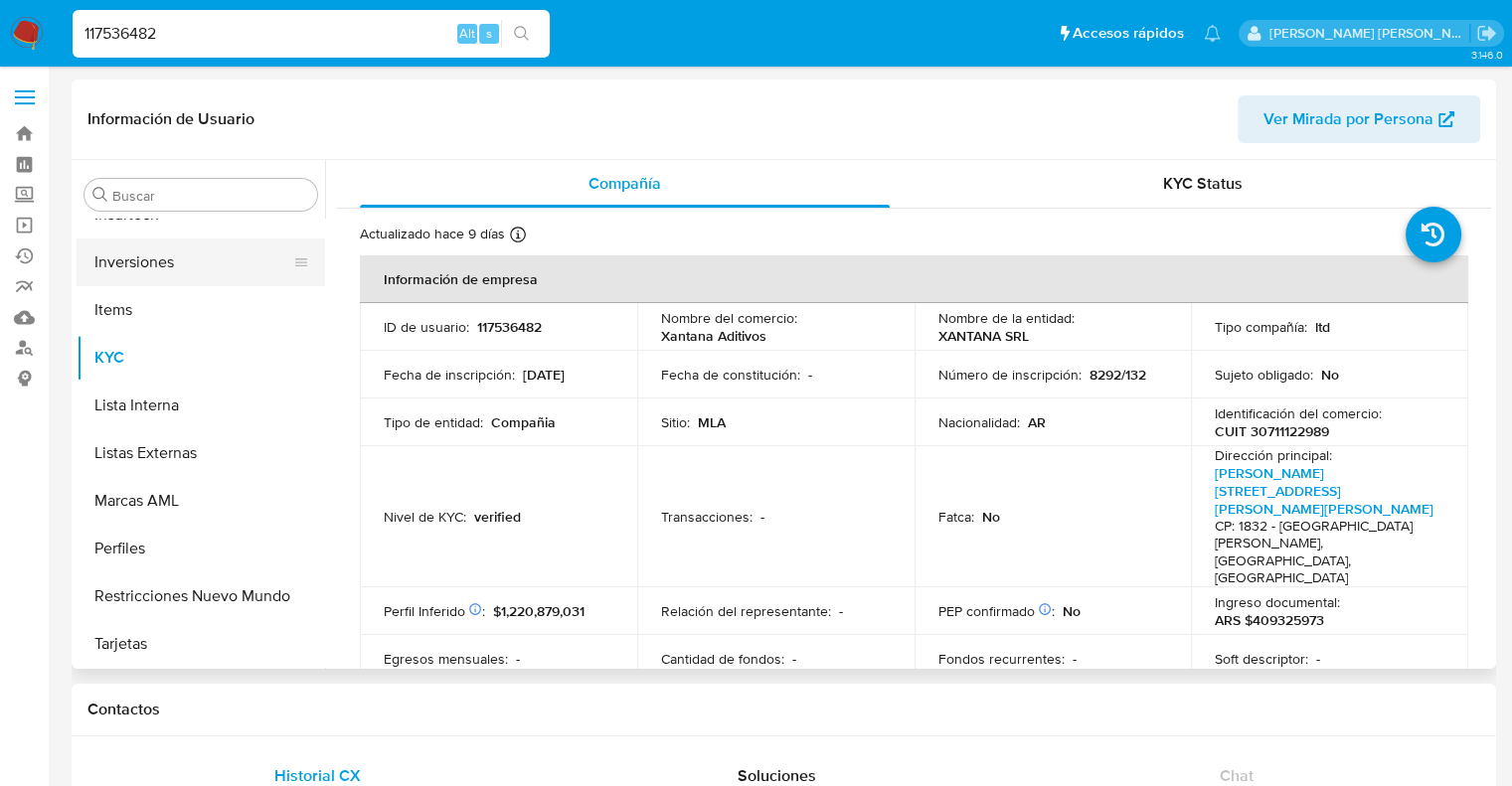 select on "10" 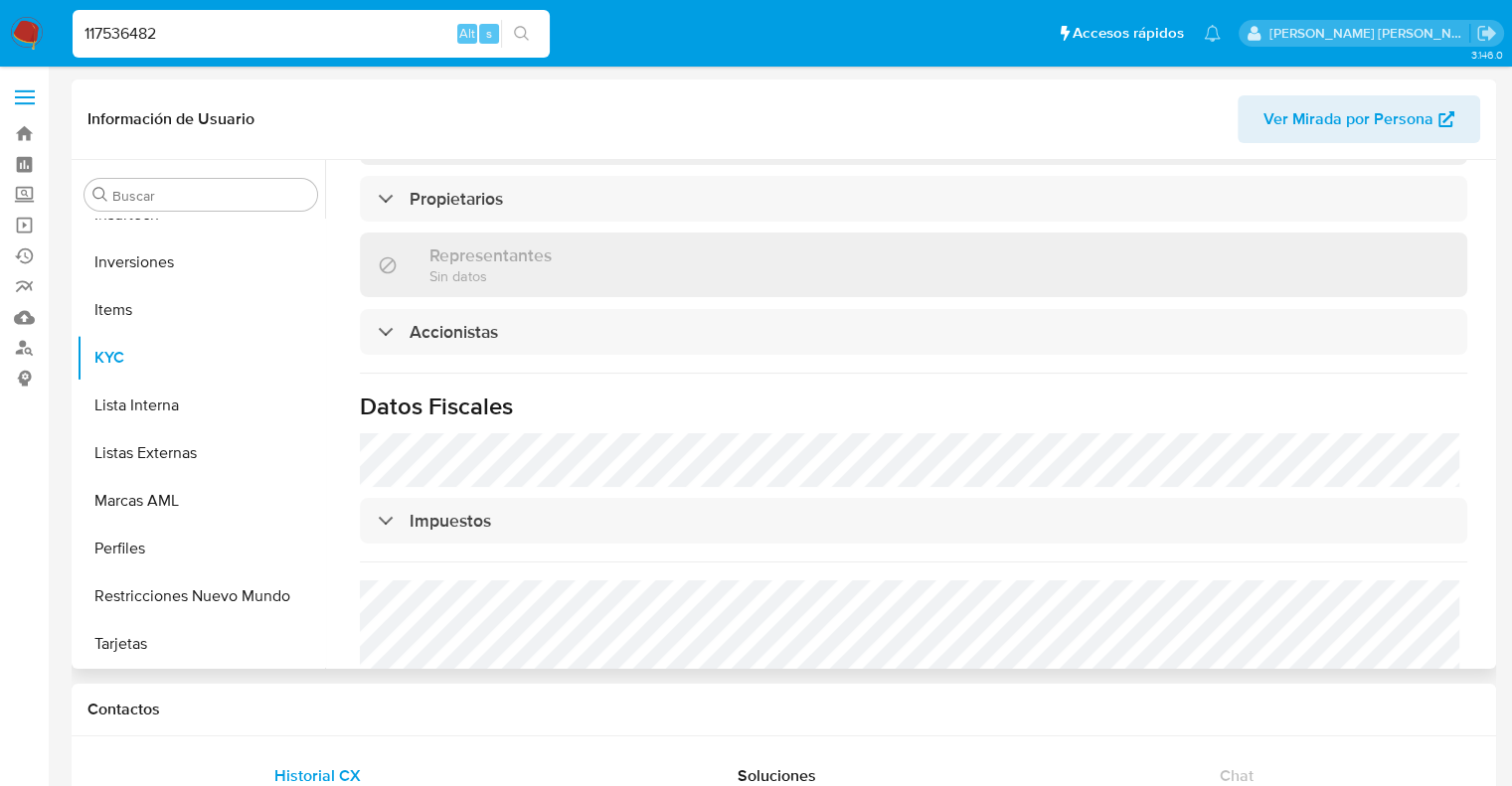 scroll, scrollTop: 1361, scrollLeft: 0, axis: vertical 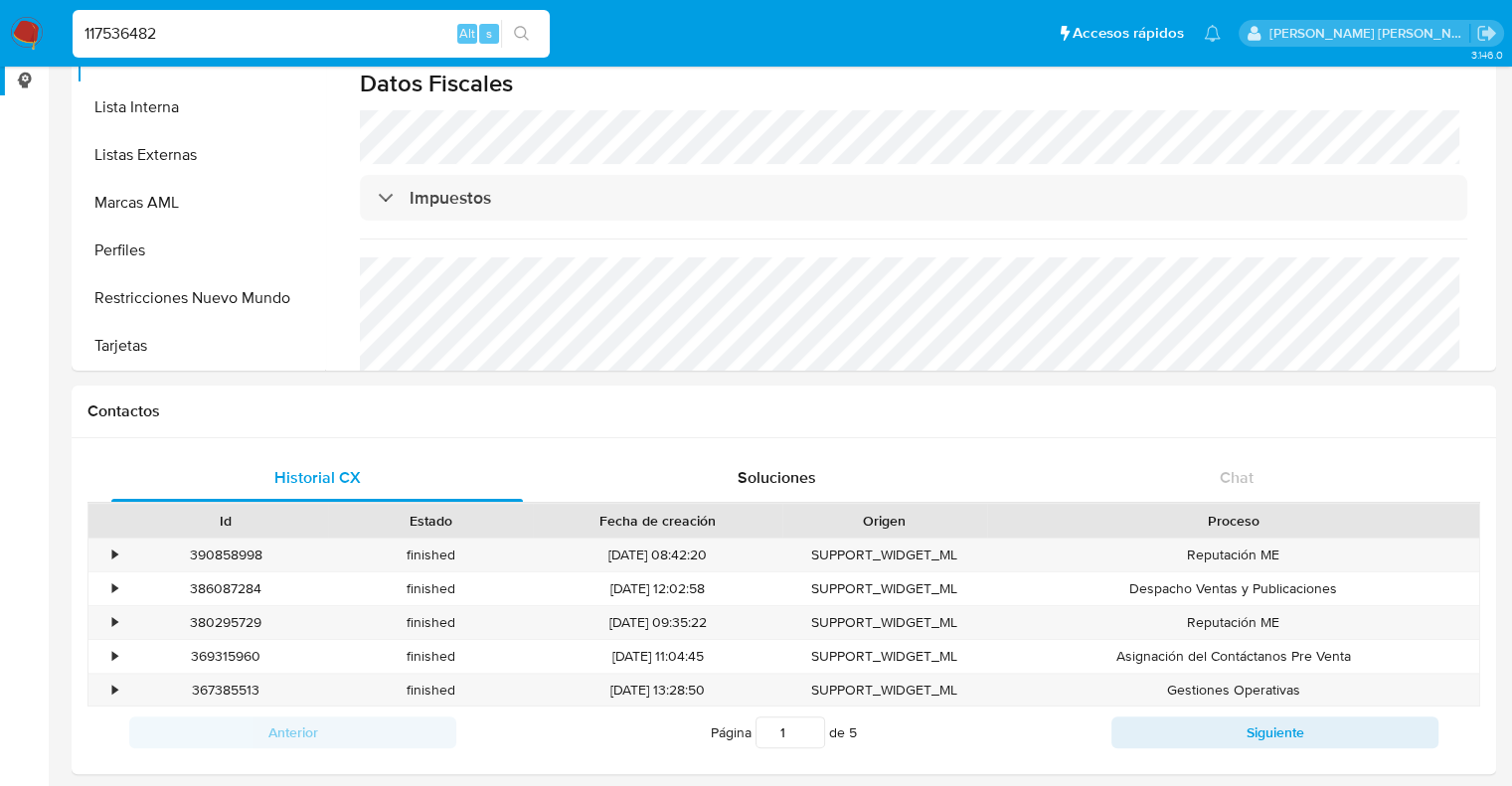 drag, startPoint x: 245, startPoint y: 42, endPoint x: 0, endPoint y: 67, distance: 246.27221 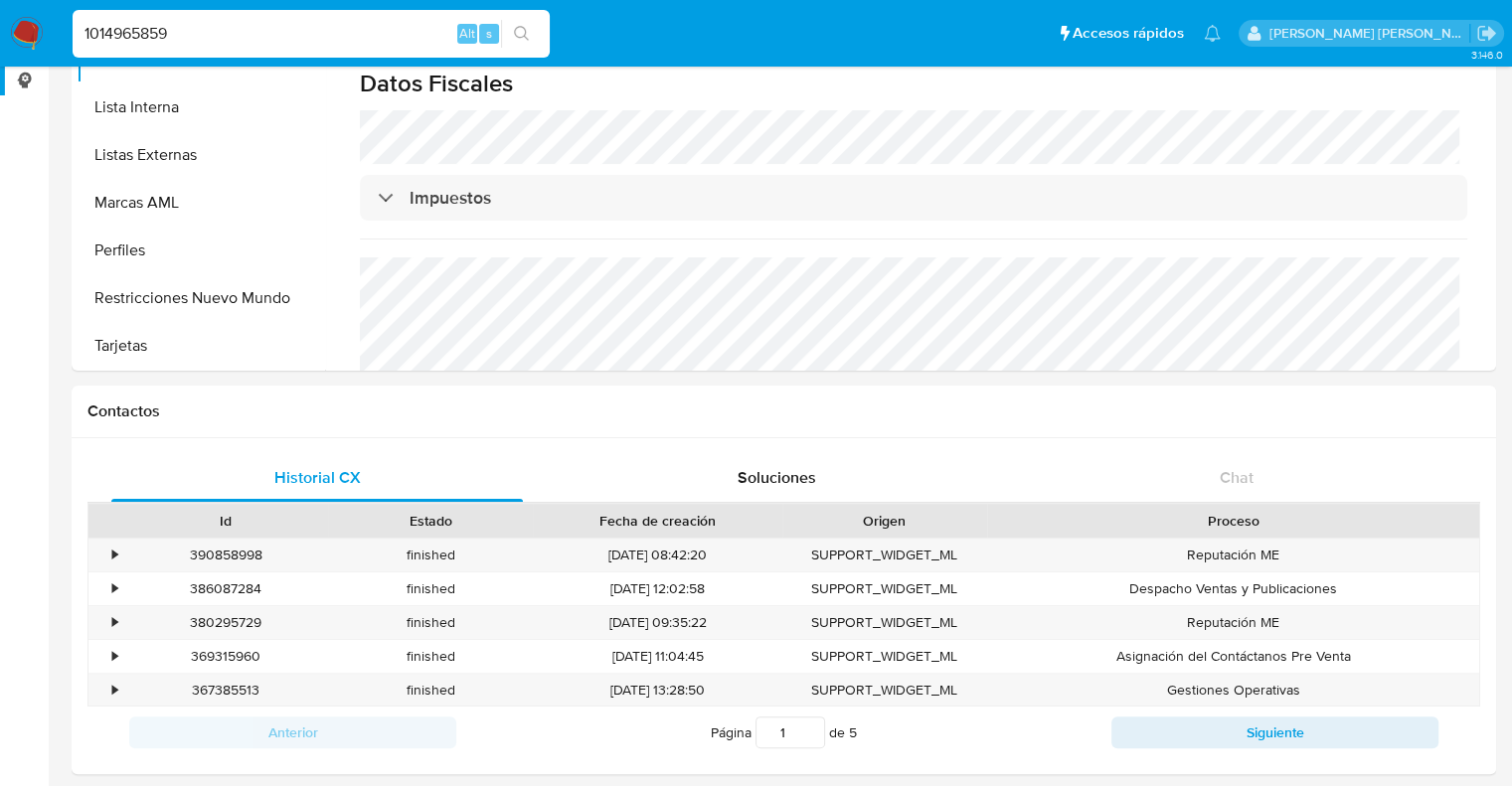 type on "1014965859" 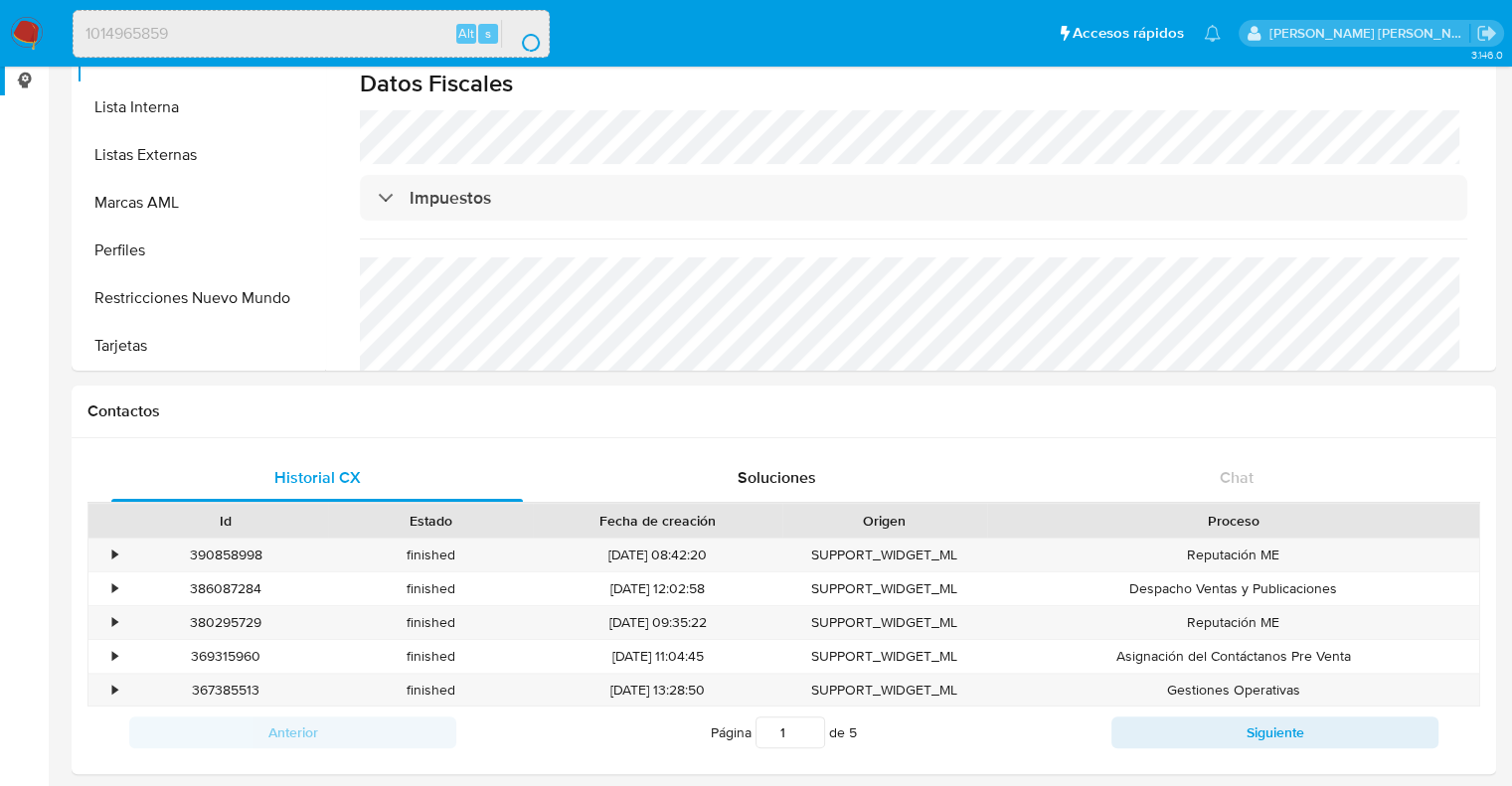 scroll, scrollTop: 0, scrollLeft: 0, axis: both 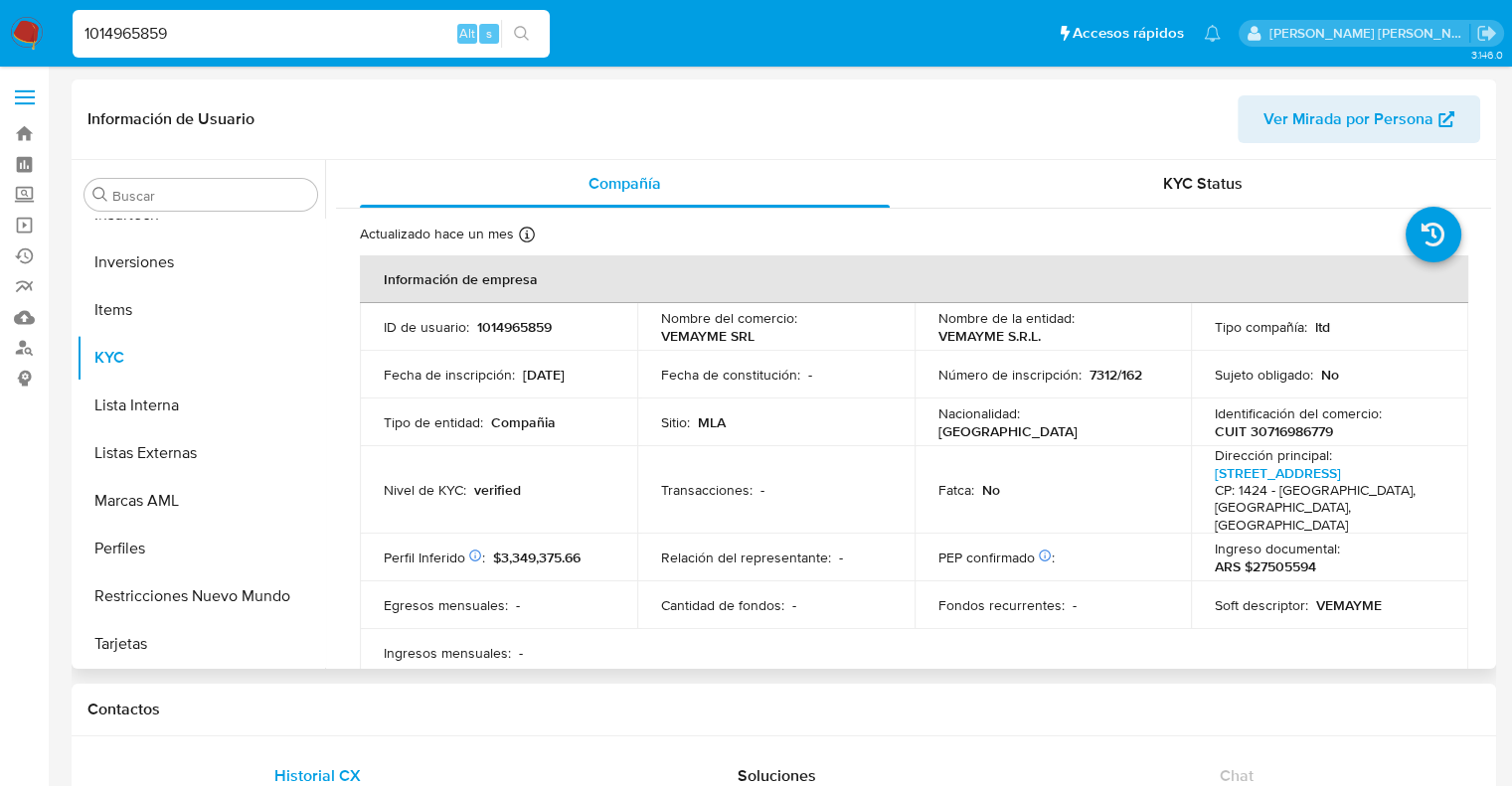 select on "10" 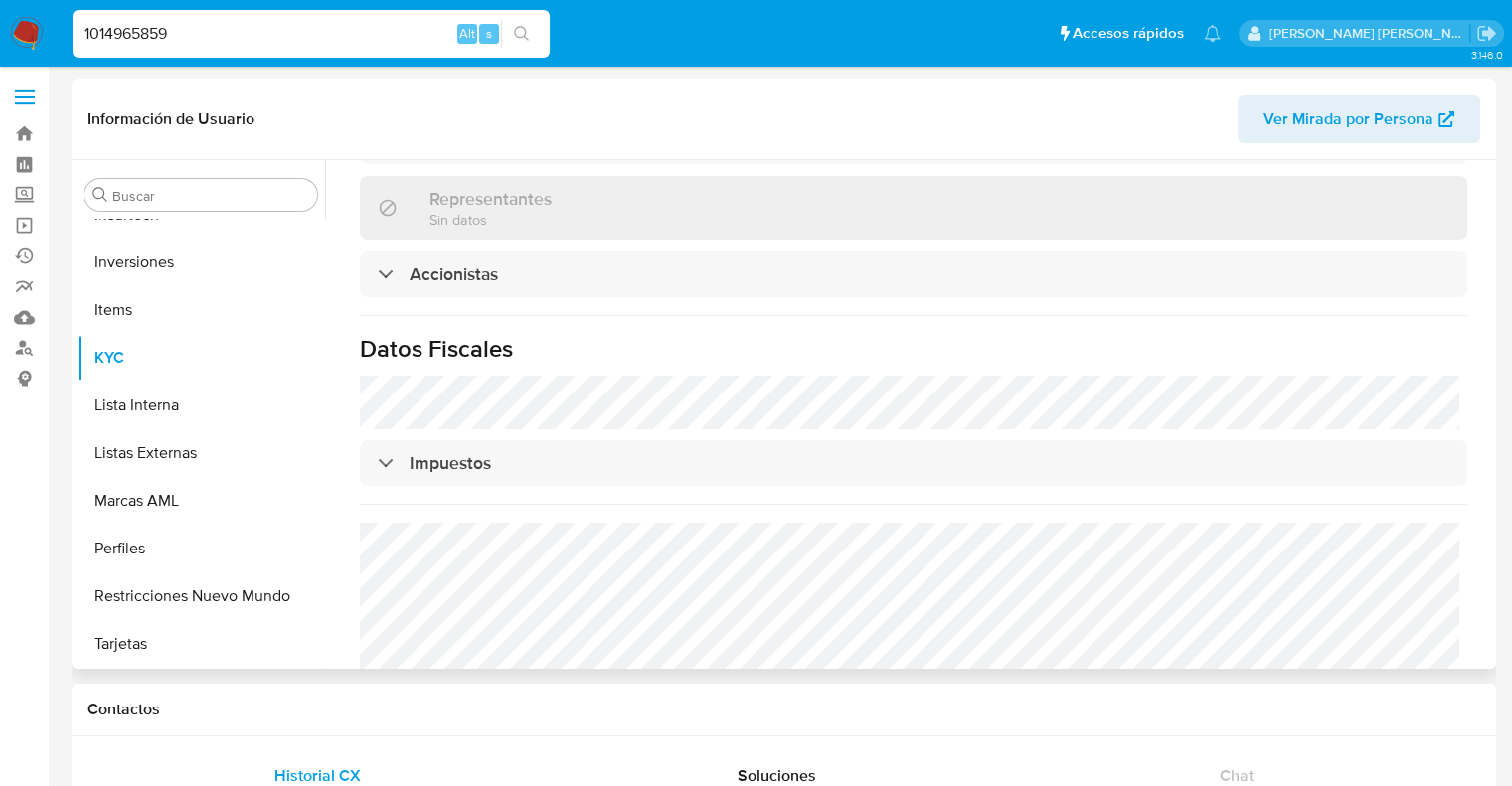 scroll, scrollTop: 1324, scrollLeft: 0, axis: vertical 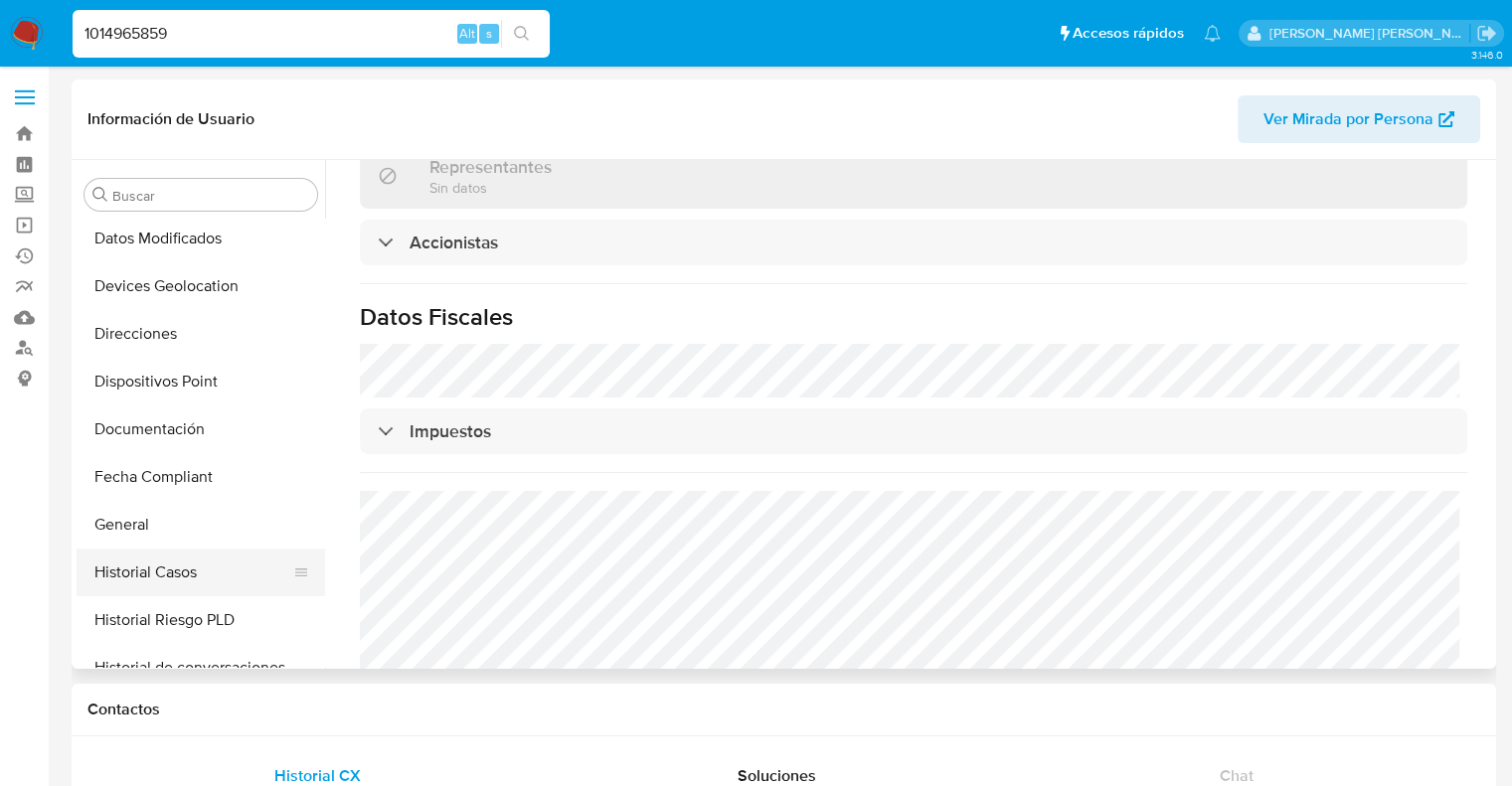 click on "Historial Casos" at bounding box center (193, 572) 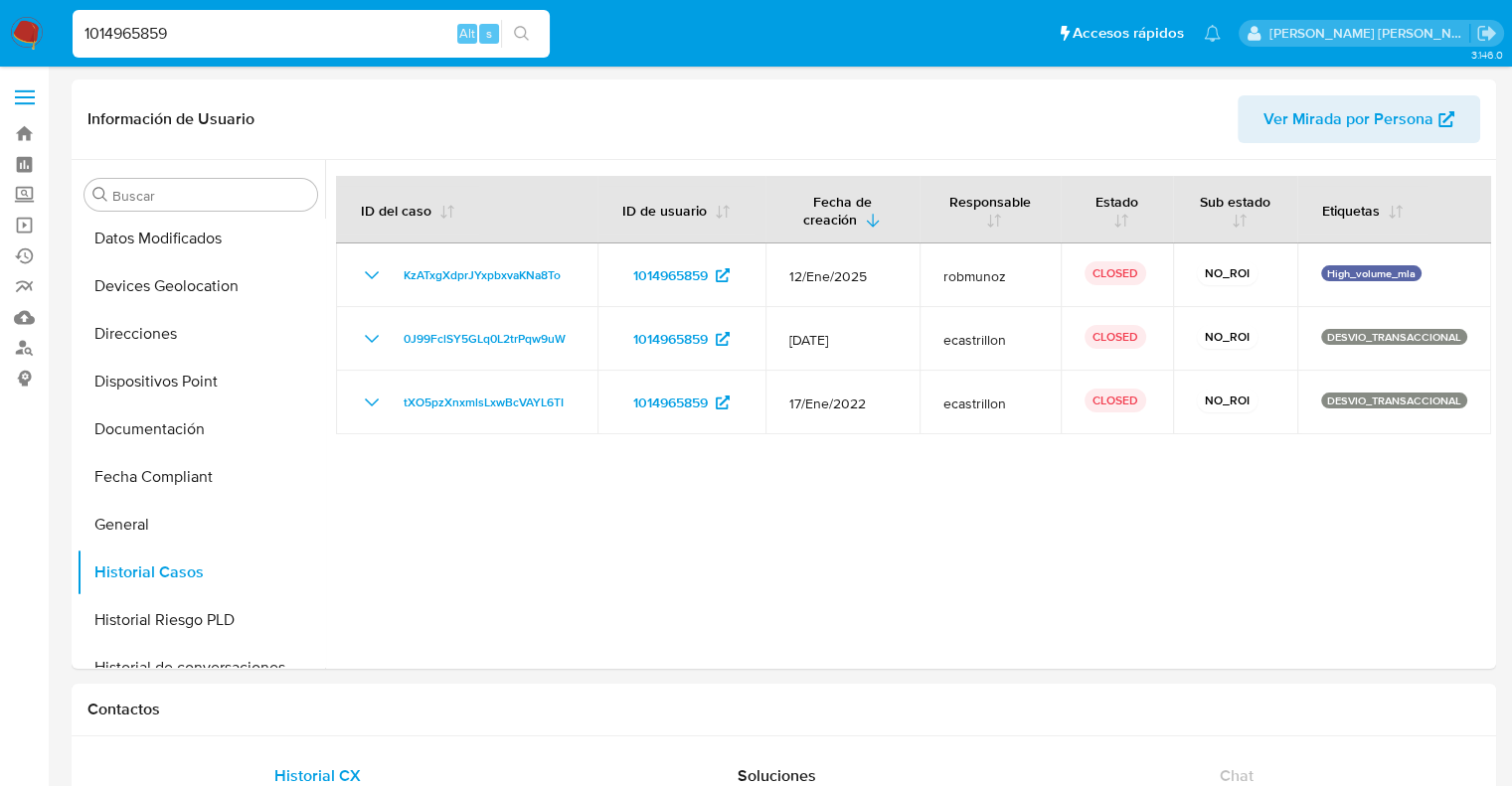 click on "1014965859" at bounding box center (311, 34) 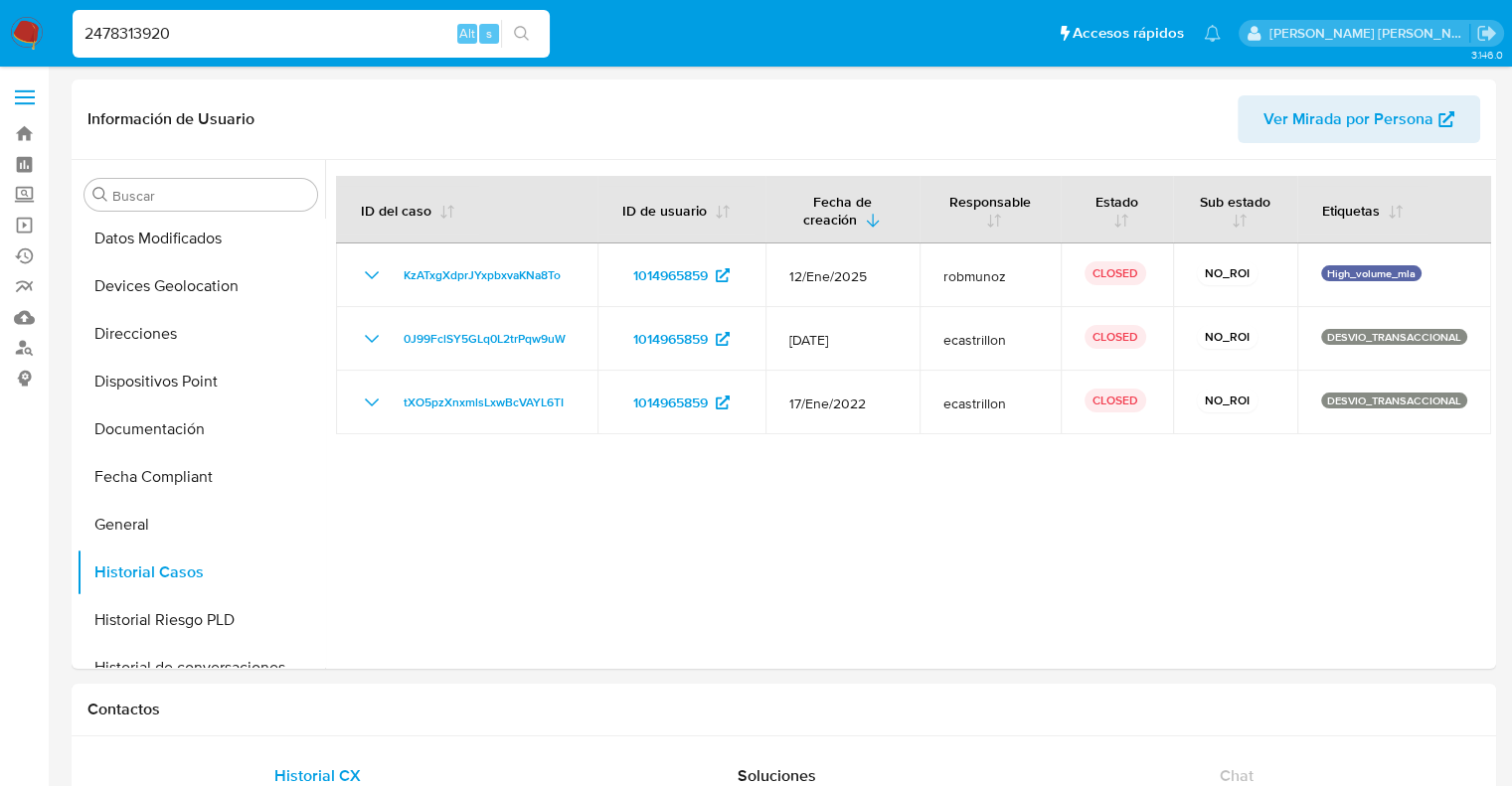 type on "2478313920" 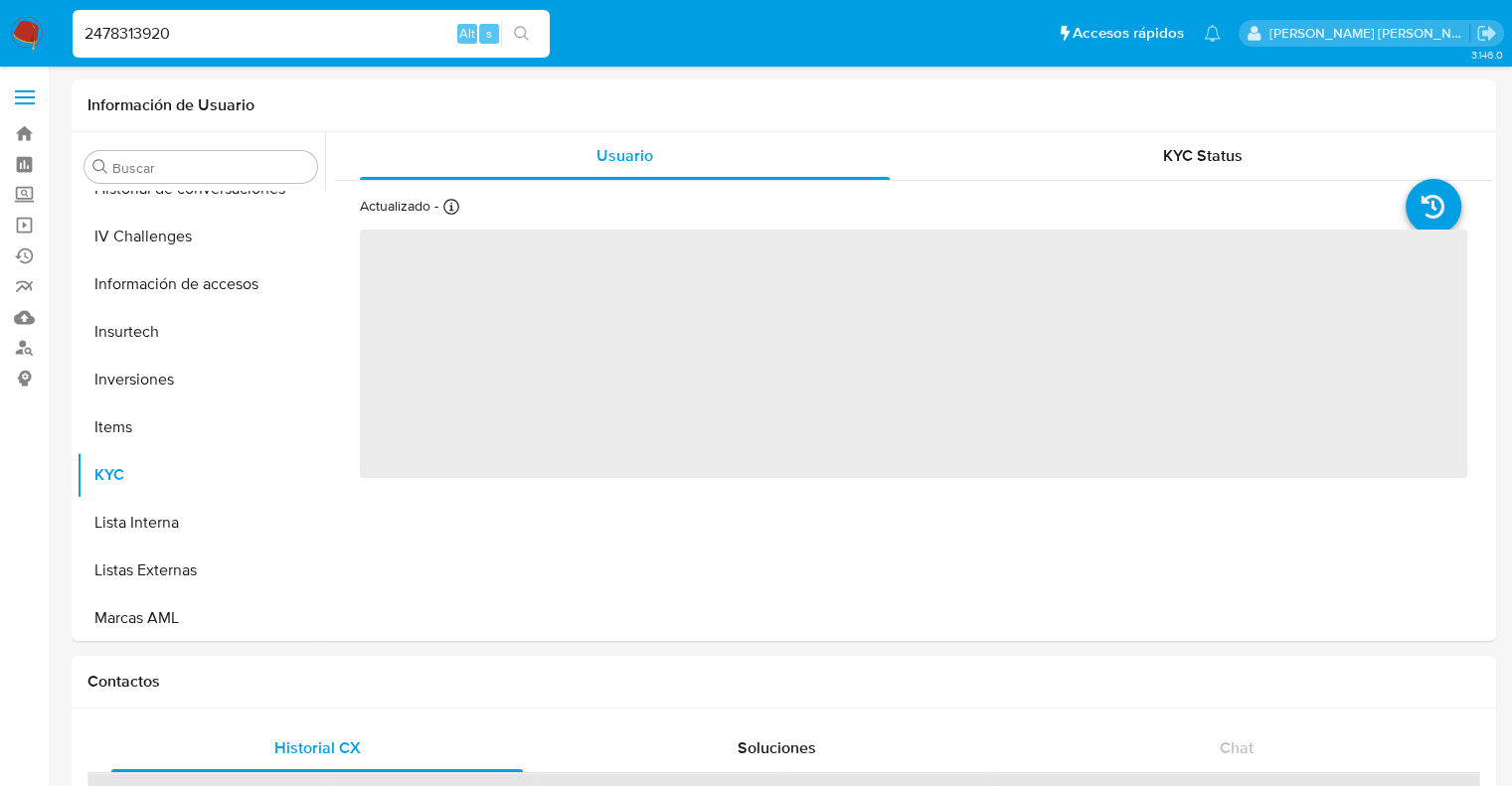 scroll, scrollTop: 886, scrollLeft: 0, axis: vertical 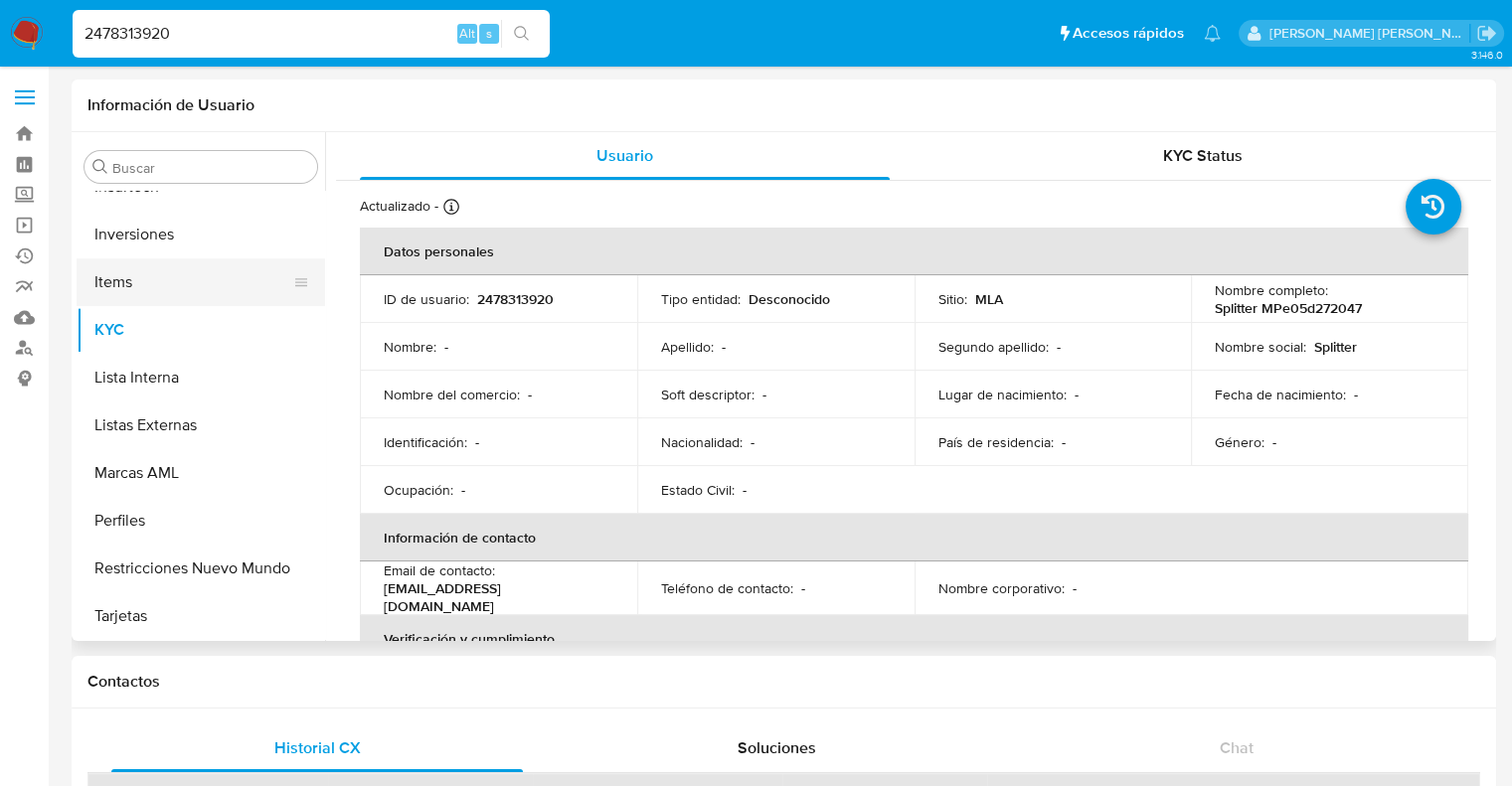 select on "10" 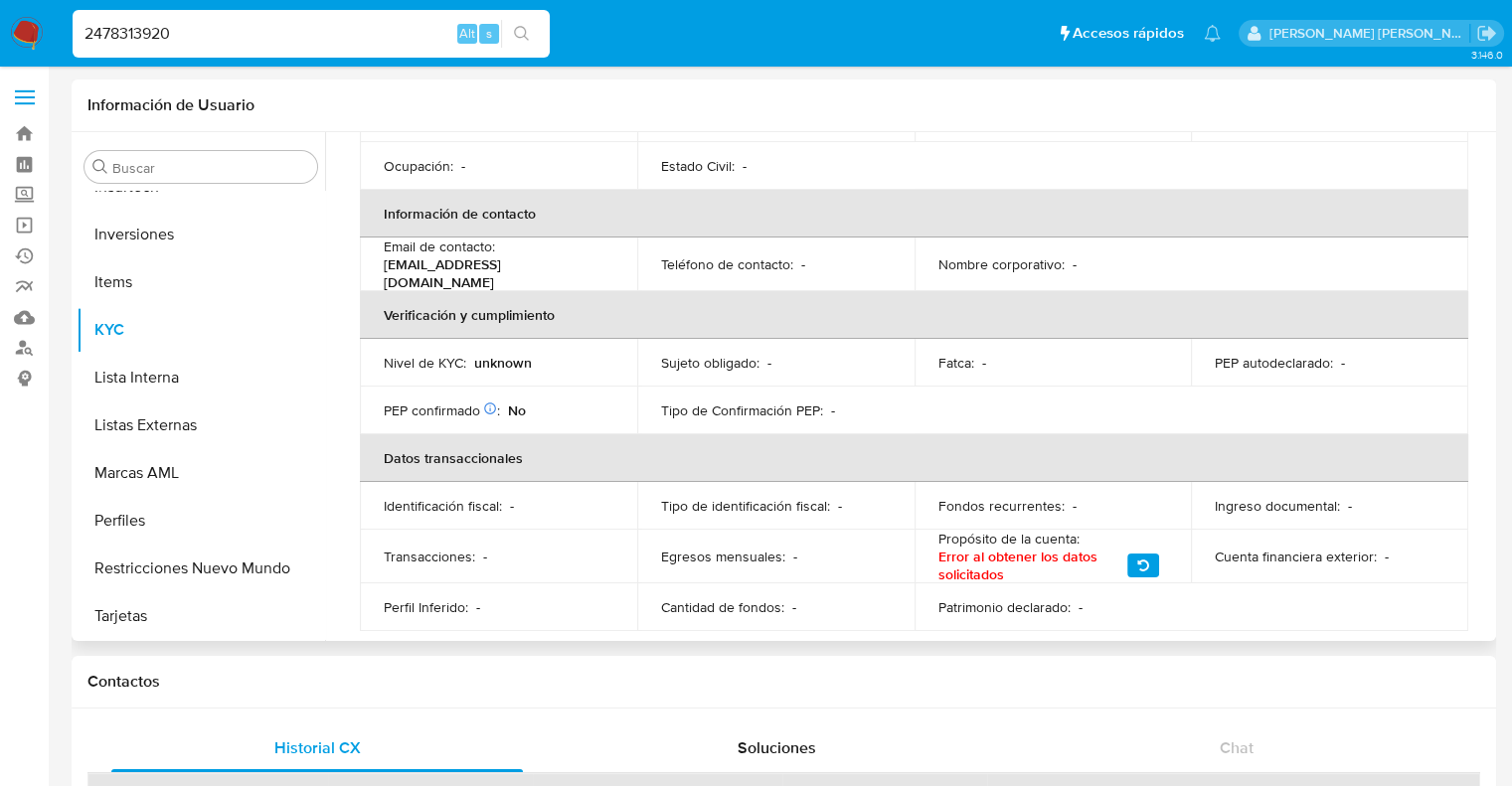 scroll, scrollTop: 339, scrollLeft: 0, axis: vertical 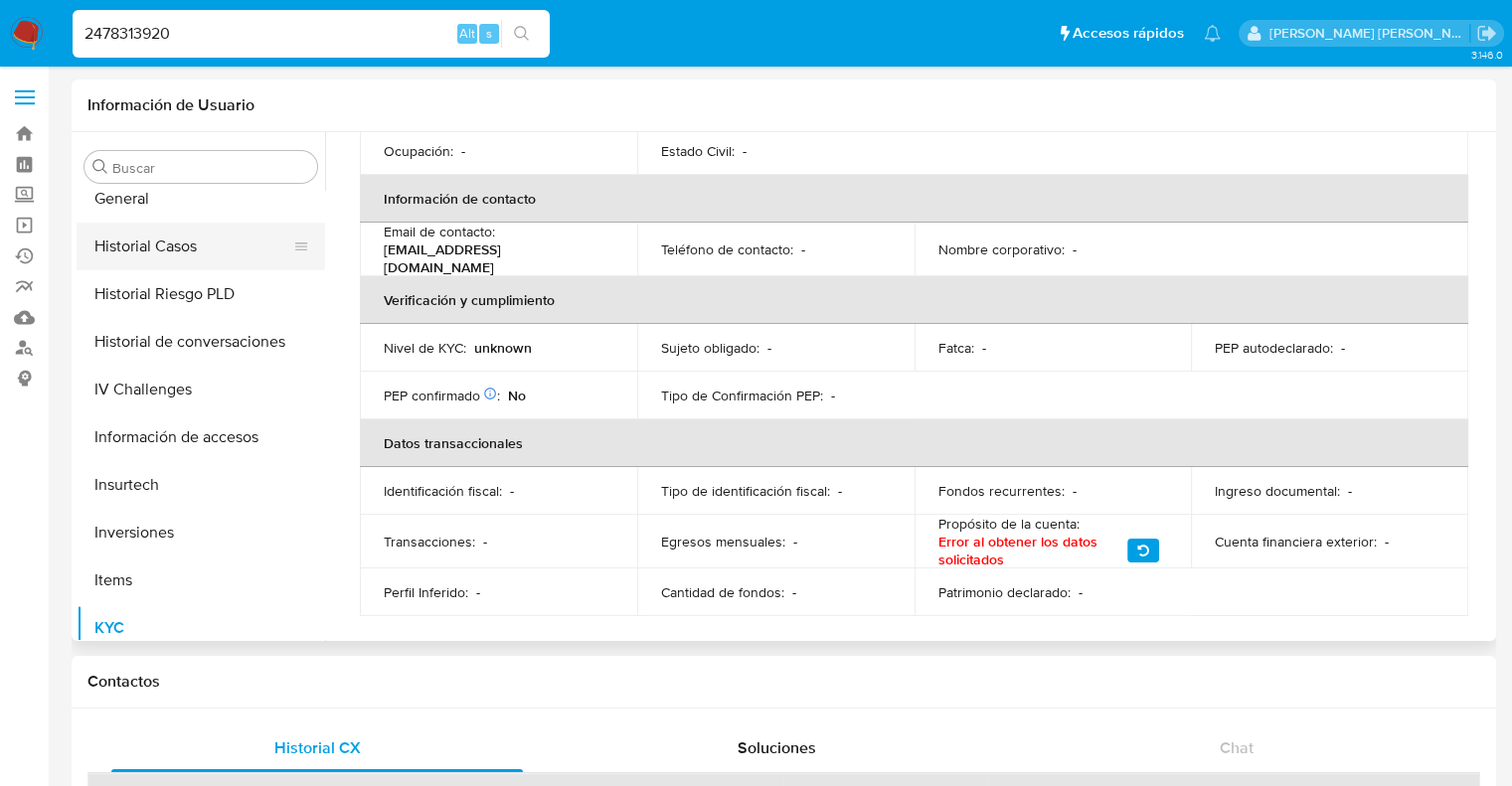 click on "Historial Casos" at bounding box center (193, 246) 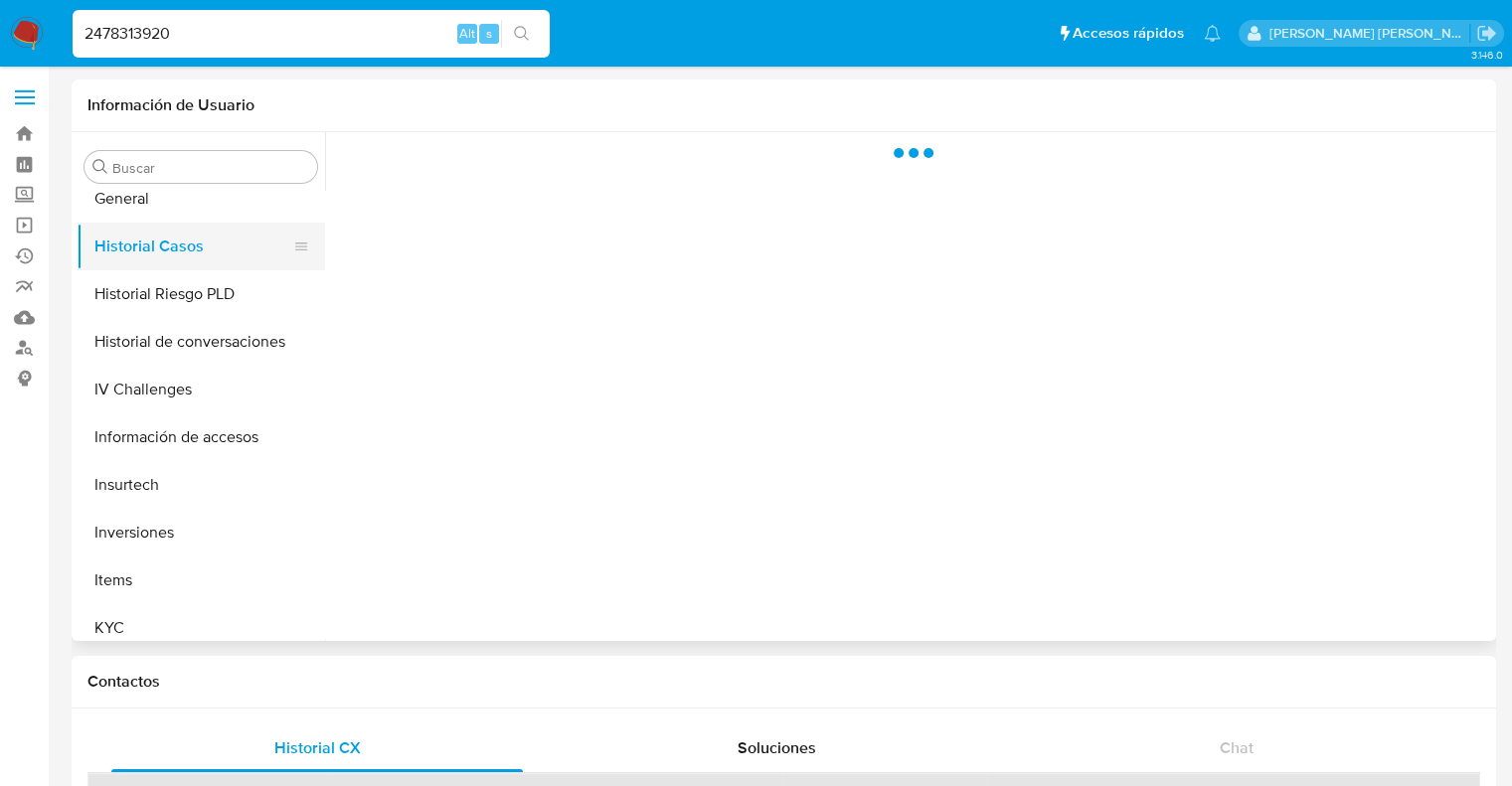 scroll, scrollTop: 0, scrollLeft: 0, axis: both 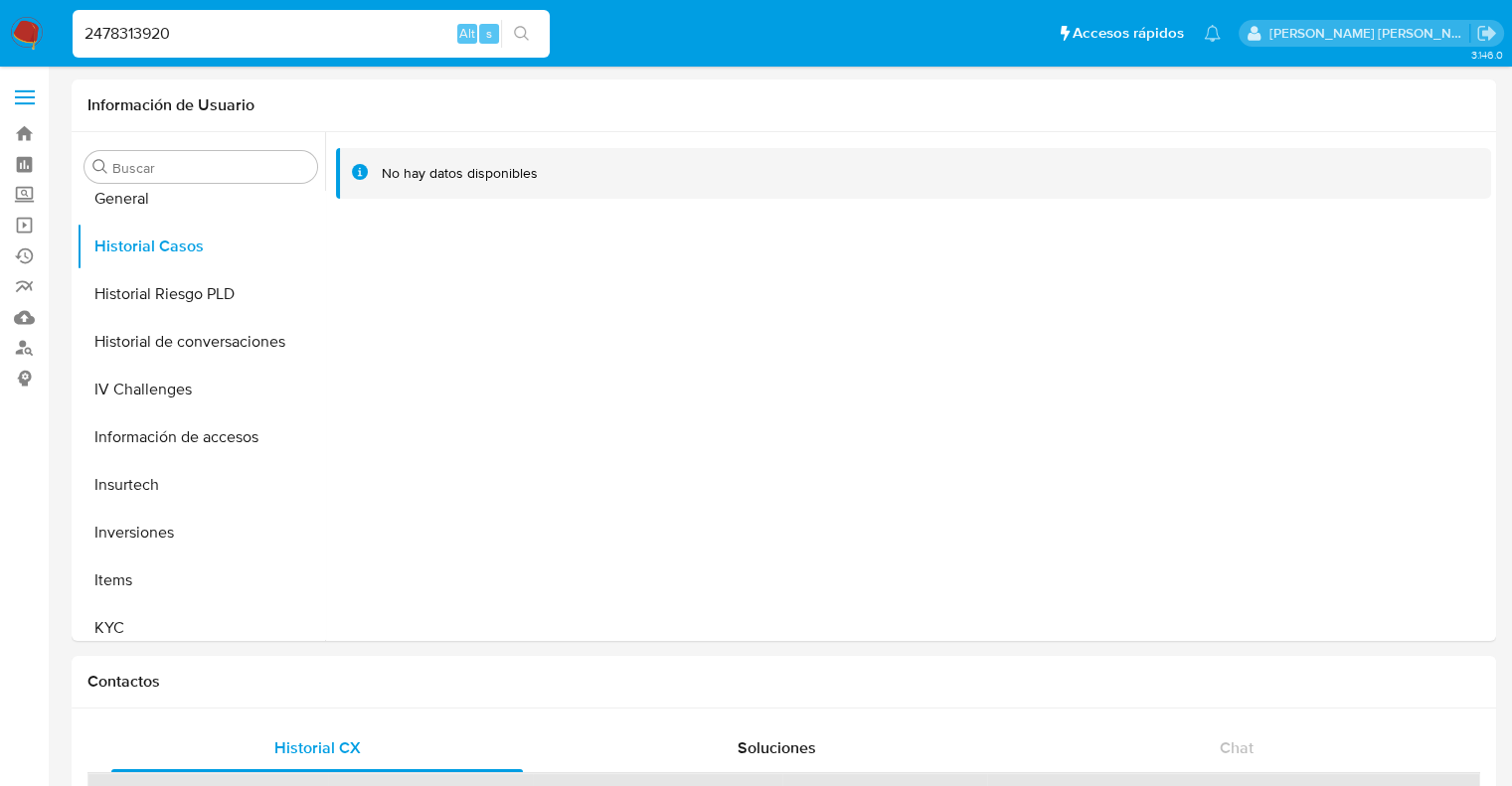 click on "2478313920" at bounding box center [311, 34] 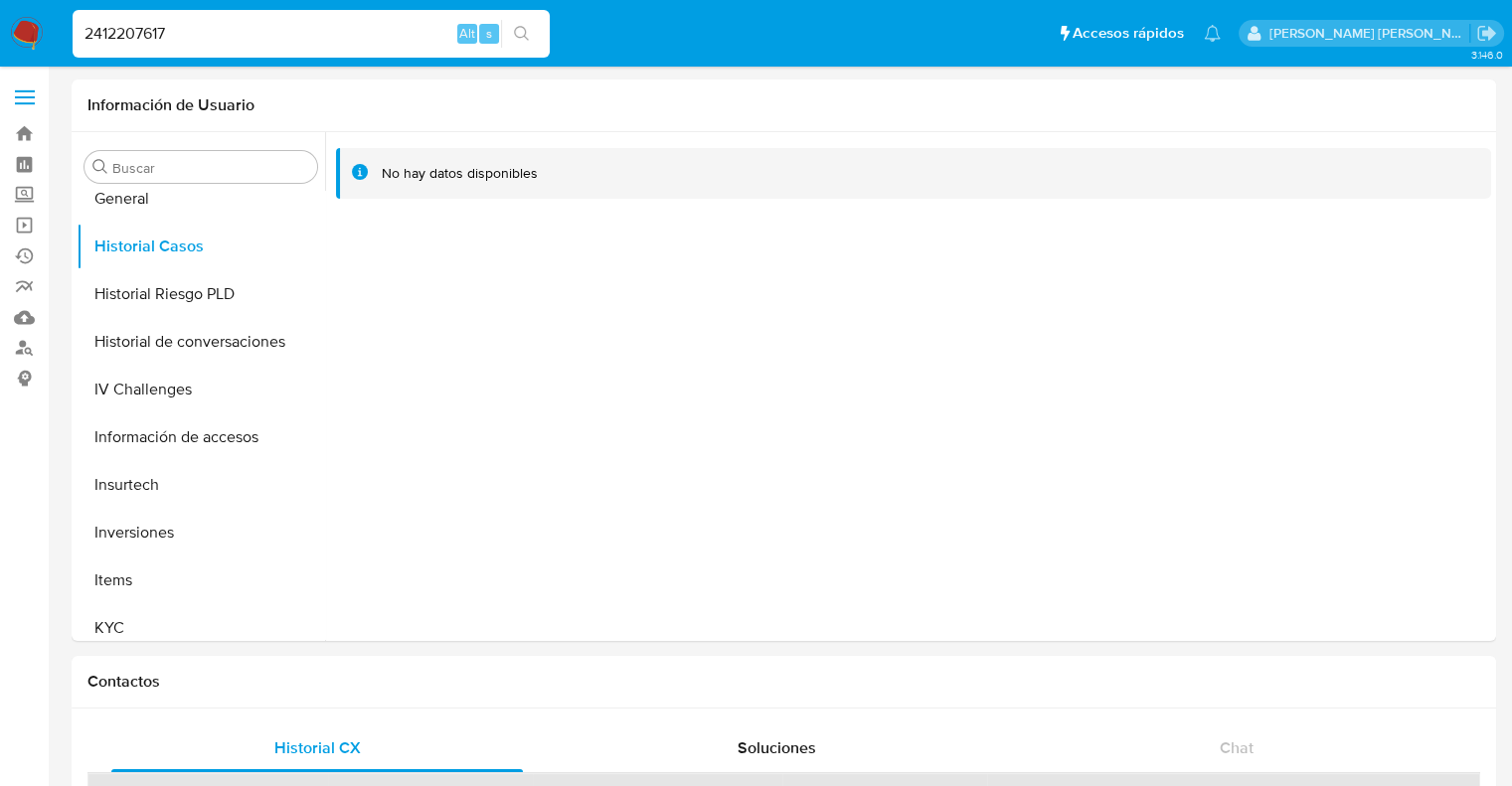 type on "2412207617" 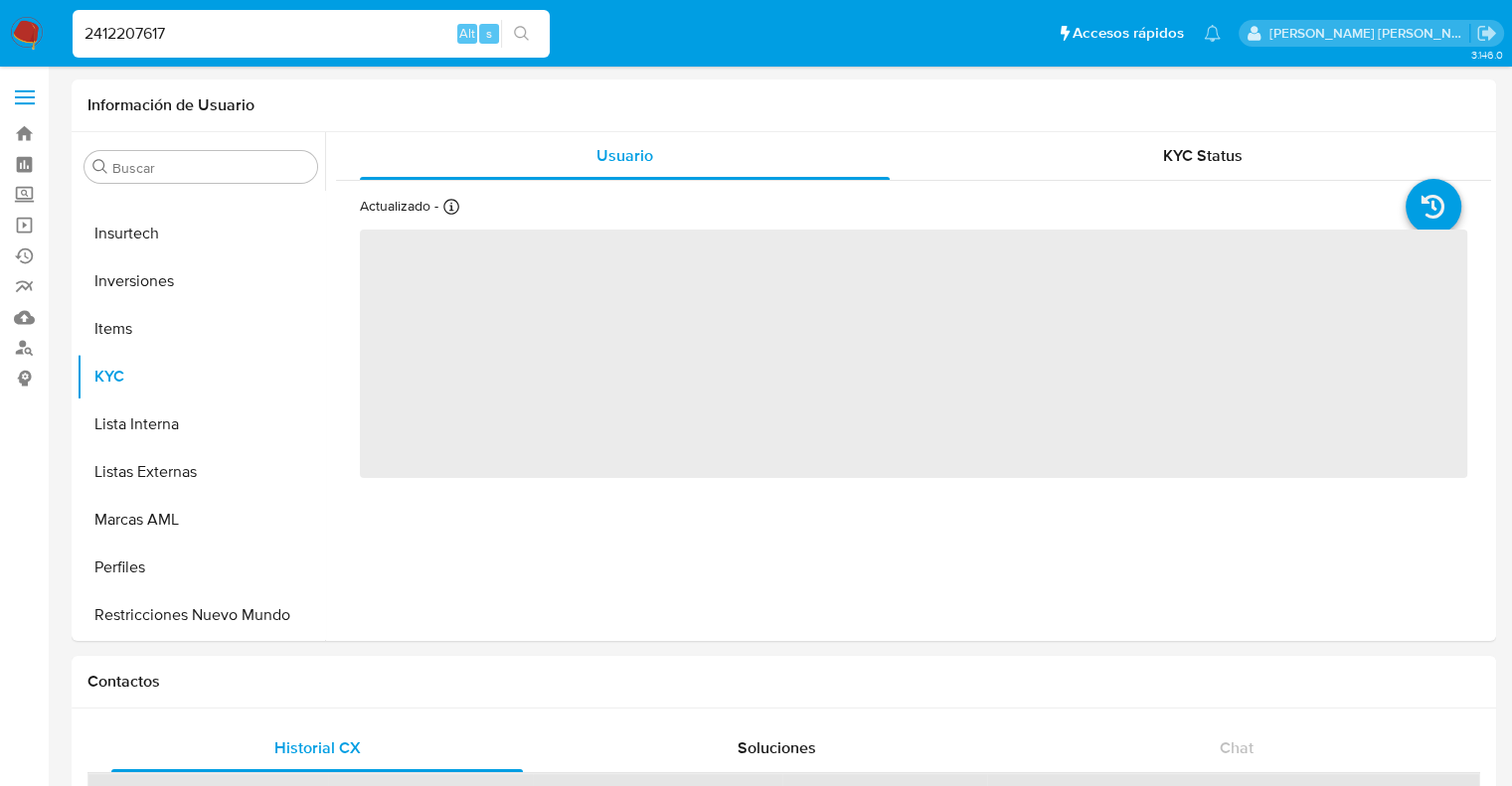 scroll, scrollTop: 886, scrollLeft: 0, axis: vertical 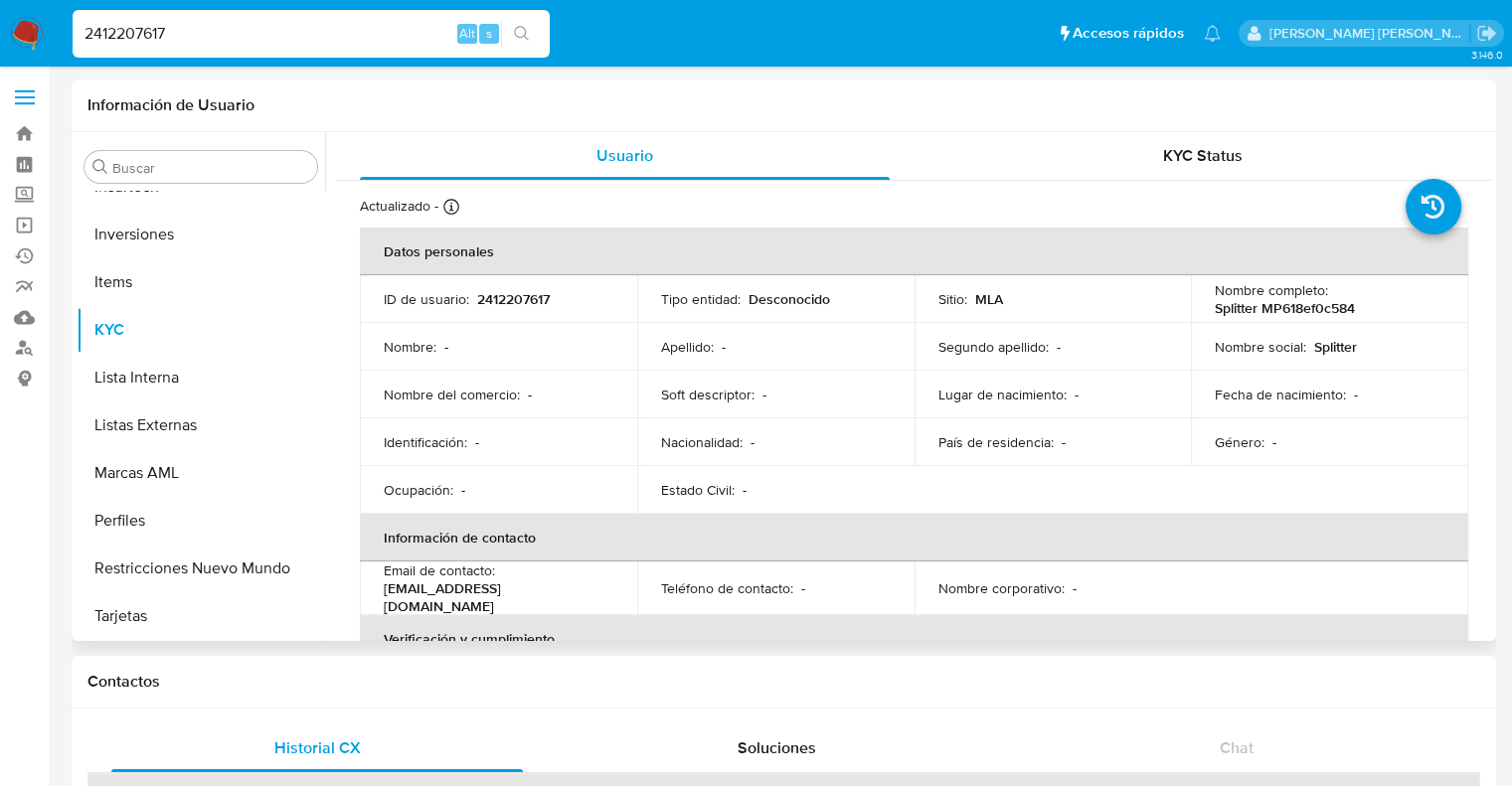 select on "10" 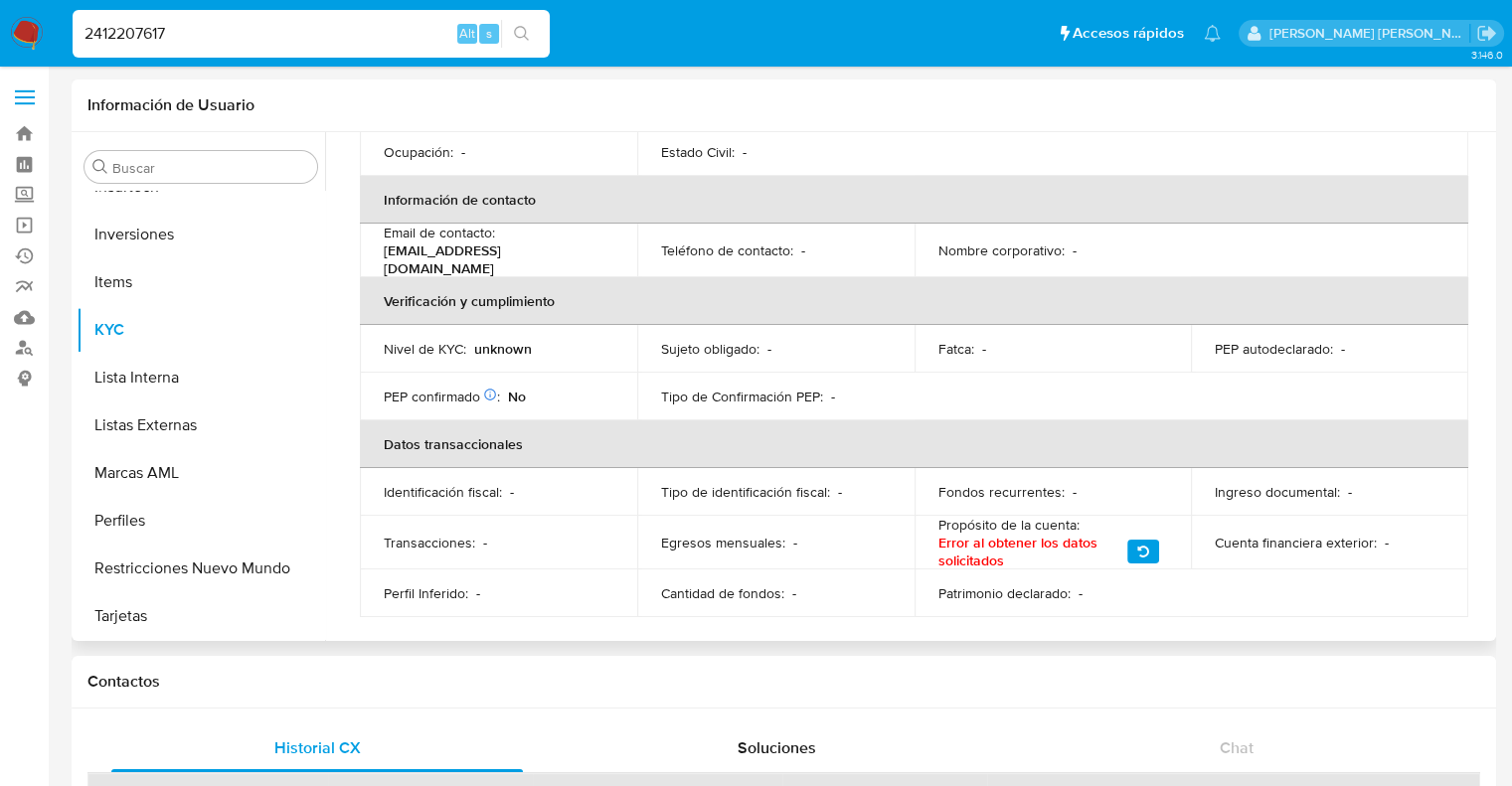 scroll, scrollTop: 339, scrollLeft: 0, axis: vertical 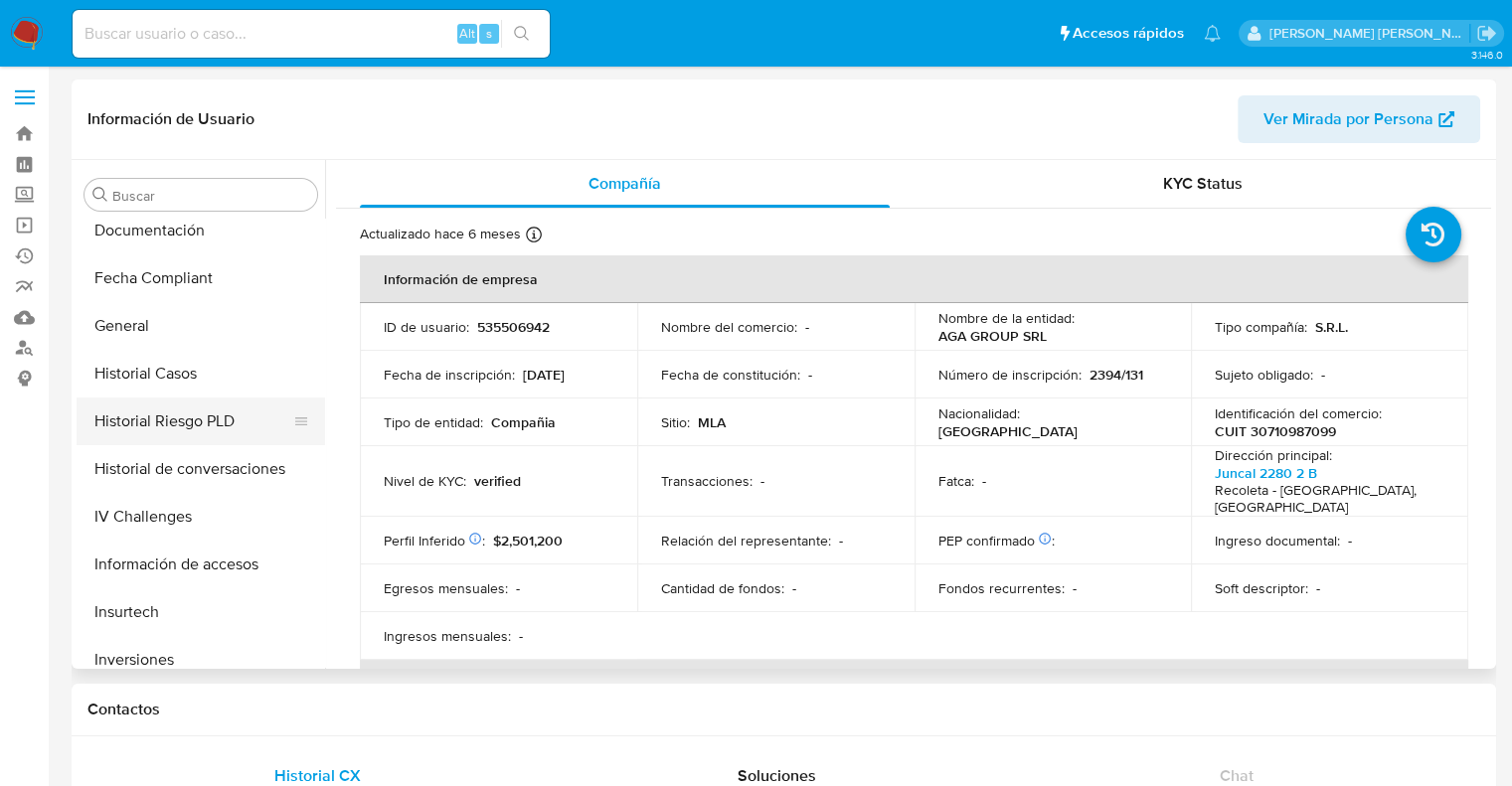 select on "10" 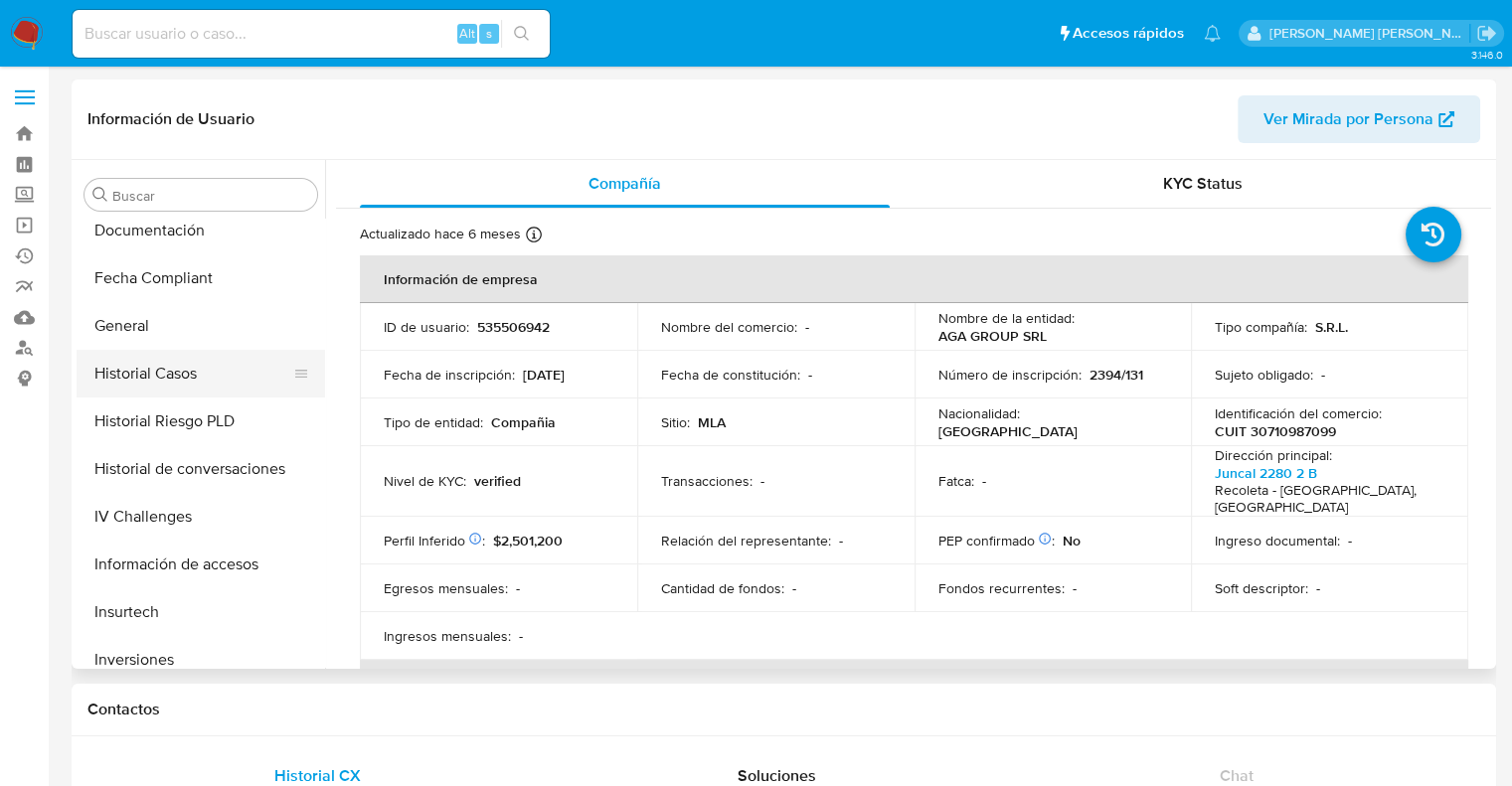 click on "Historial Casos" at bounding box center [193, 374] 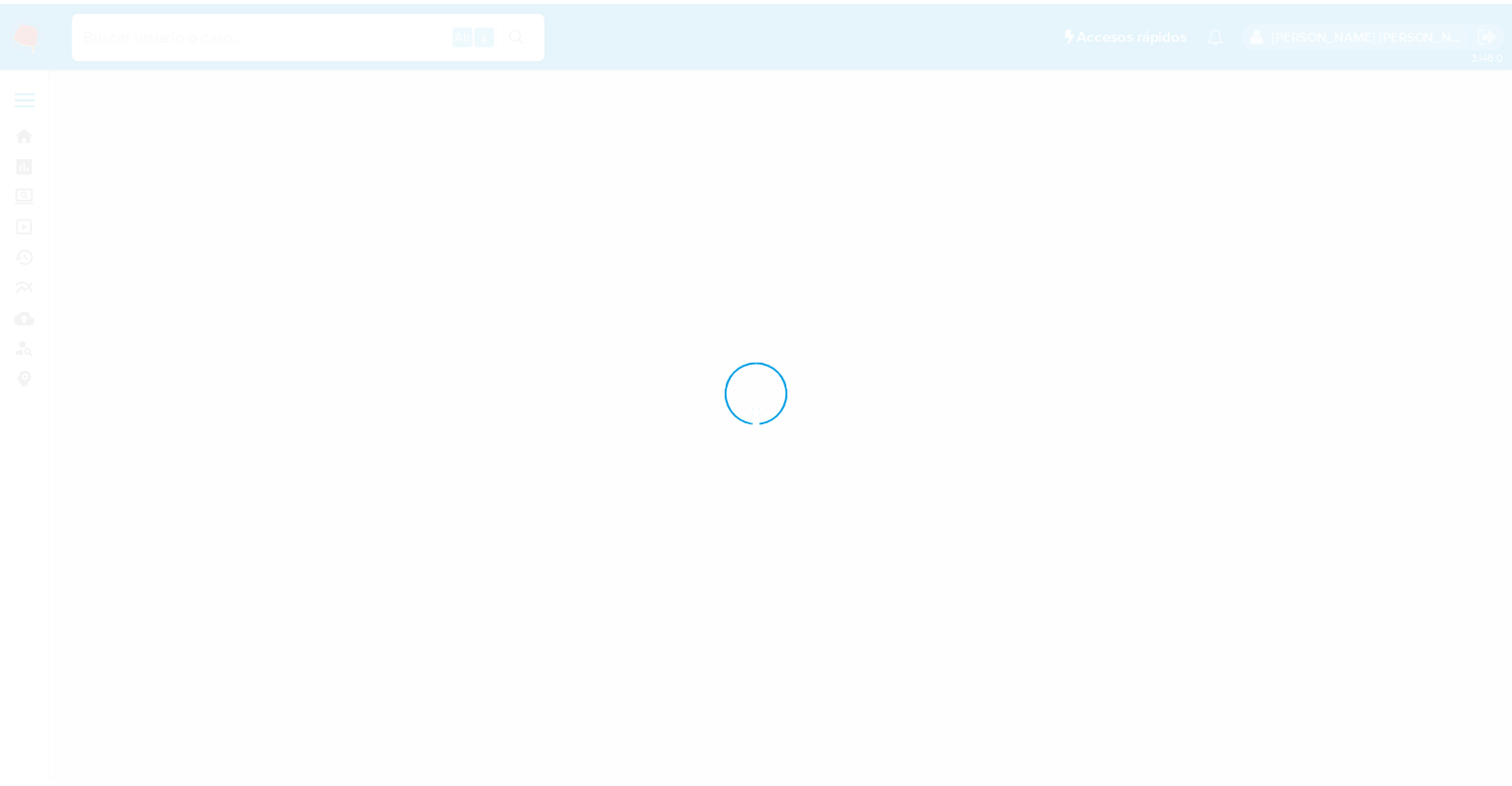 scroll, scrollTop: 0, scrollLeft: 0, axis: both 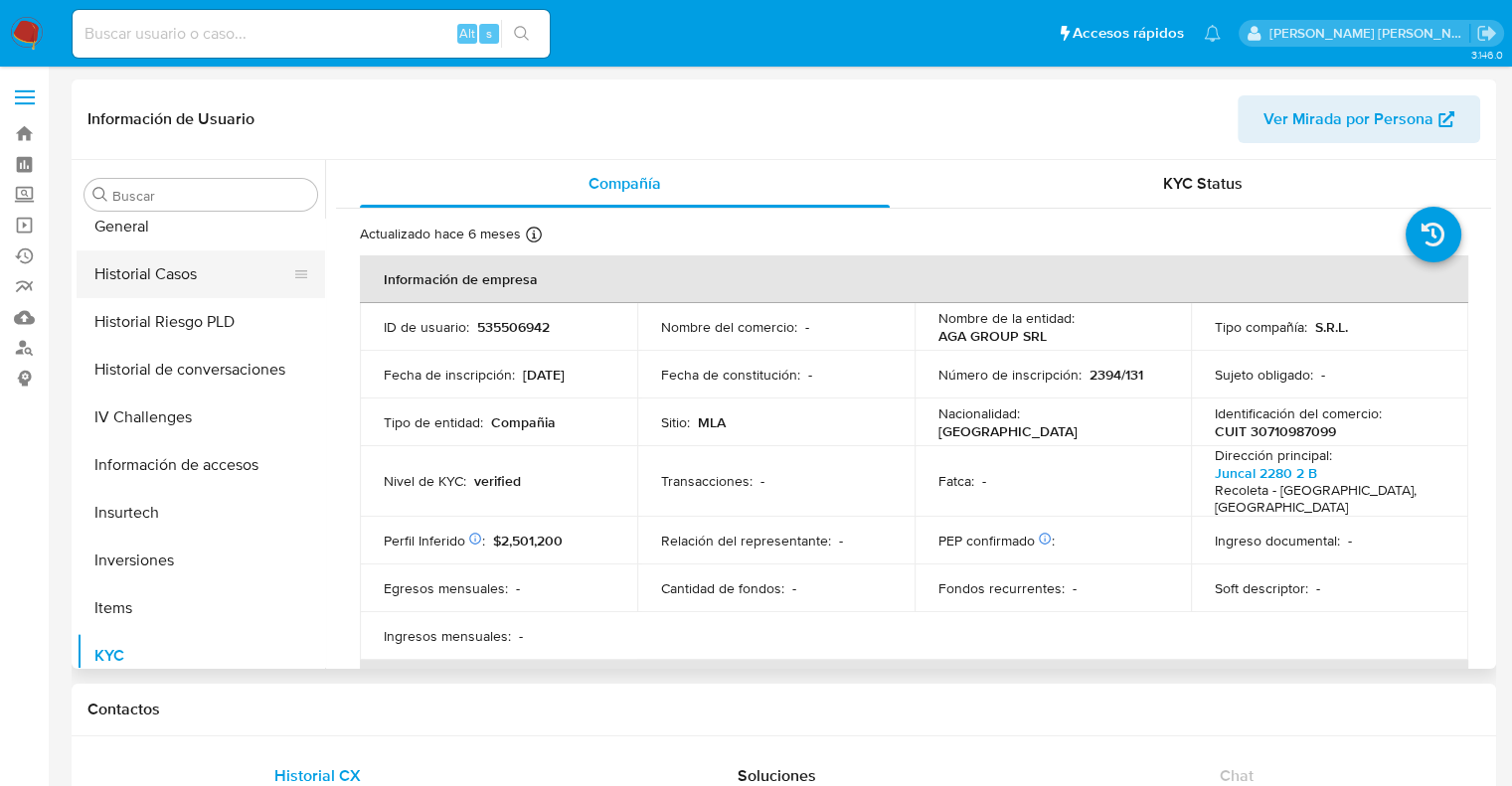 click on "Historial Casos" at bounding box center (193, 274) 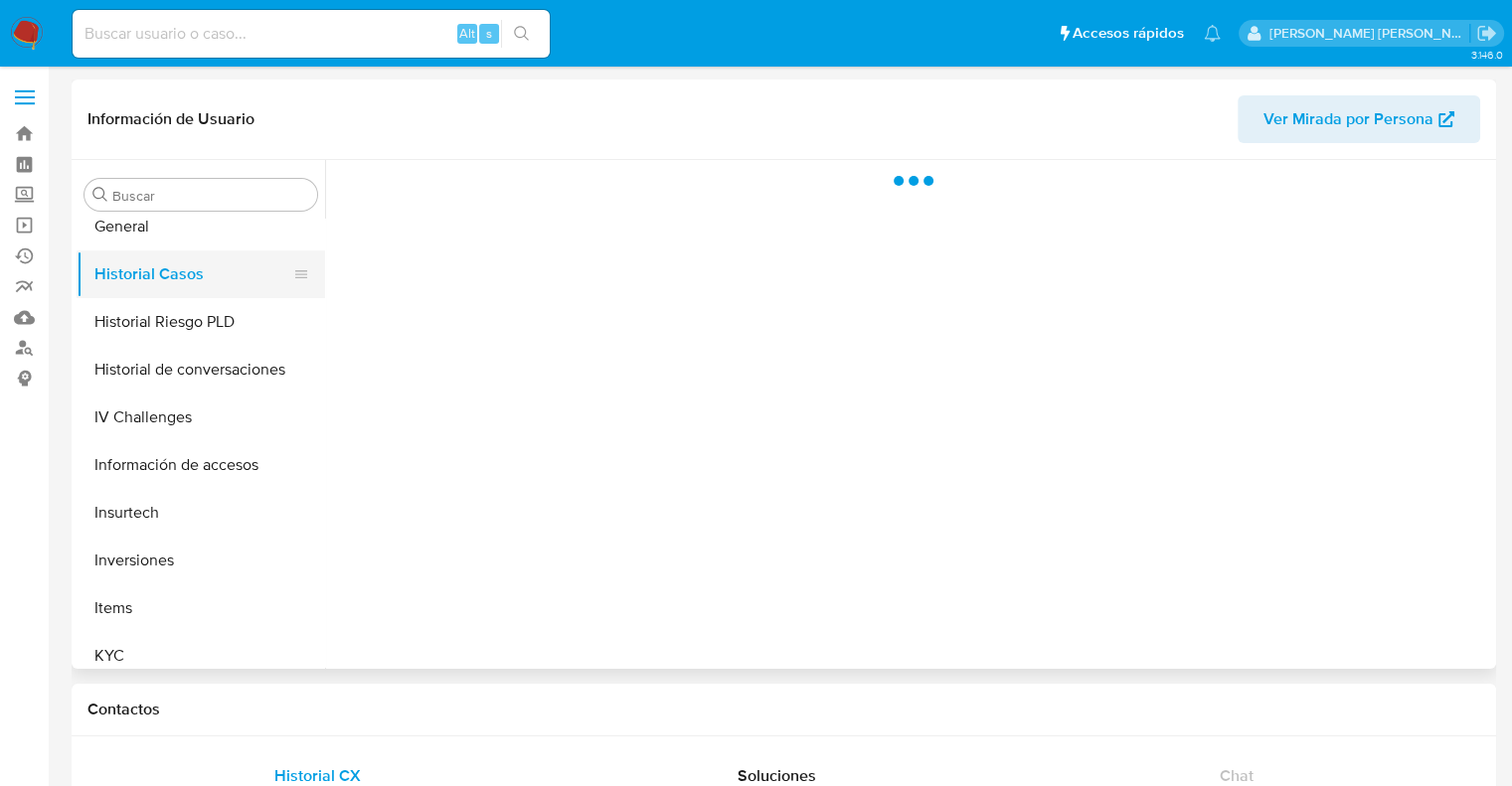select on "10" 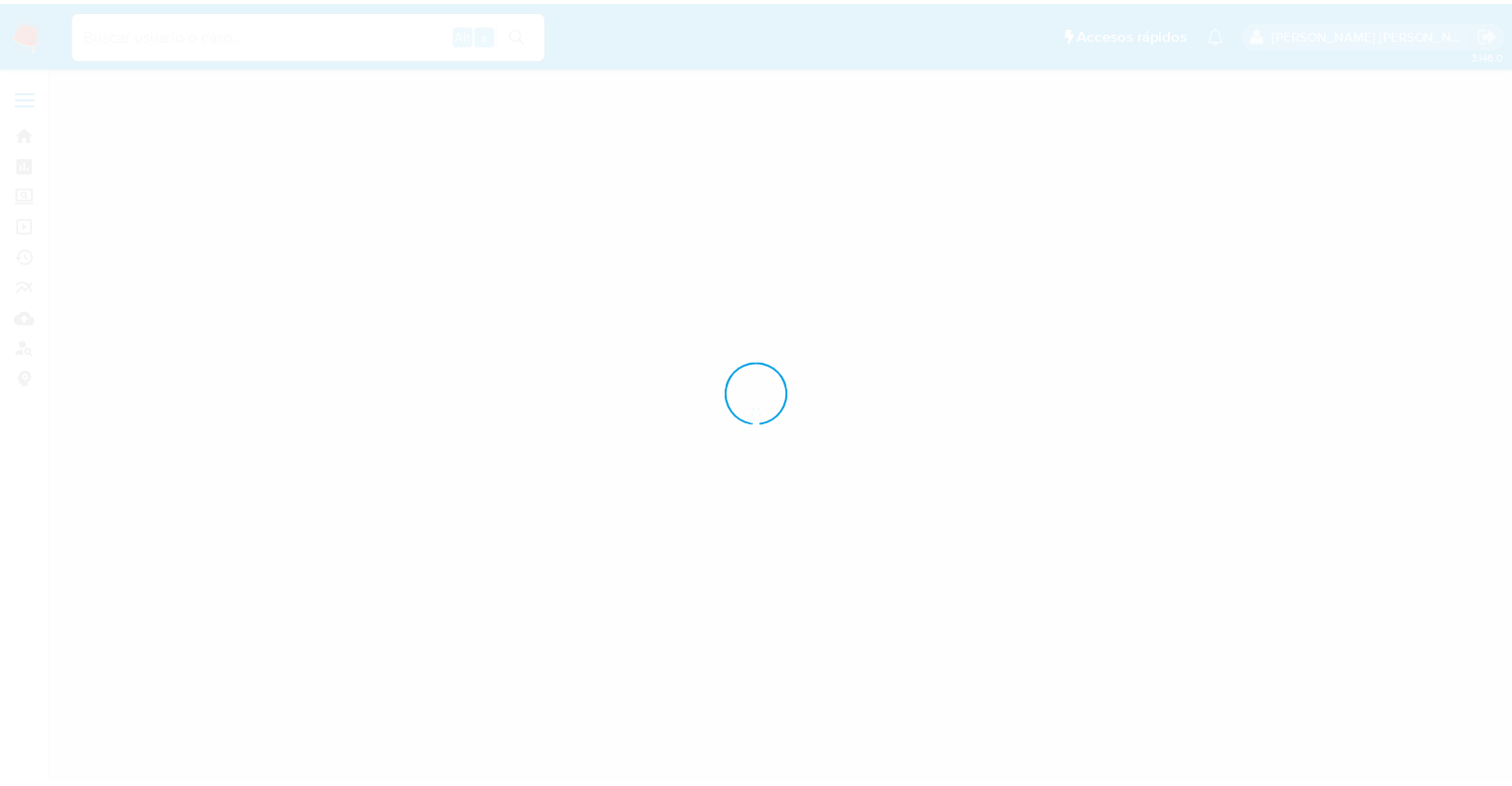 scroll, scrollTop: 0, scrollLeft: 0, axis: both 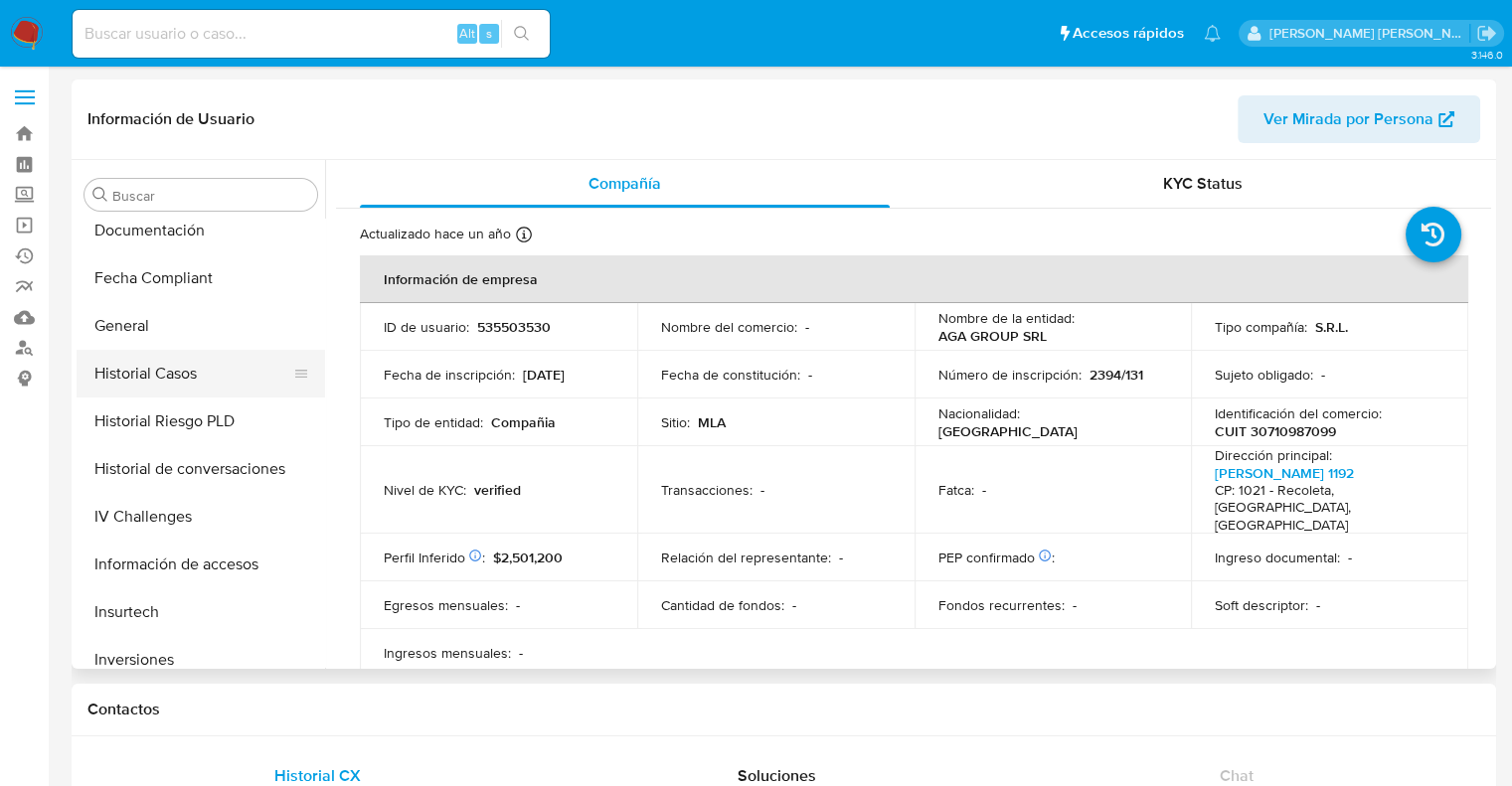 click on "Historial Casos" at bounding box center [193, 374] 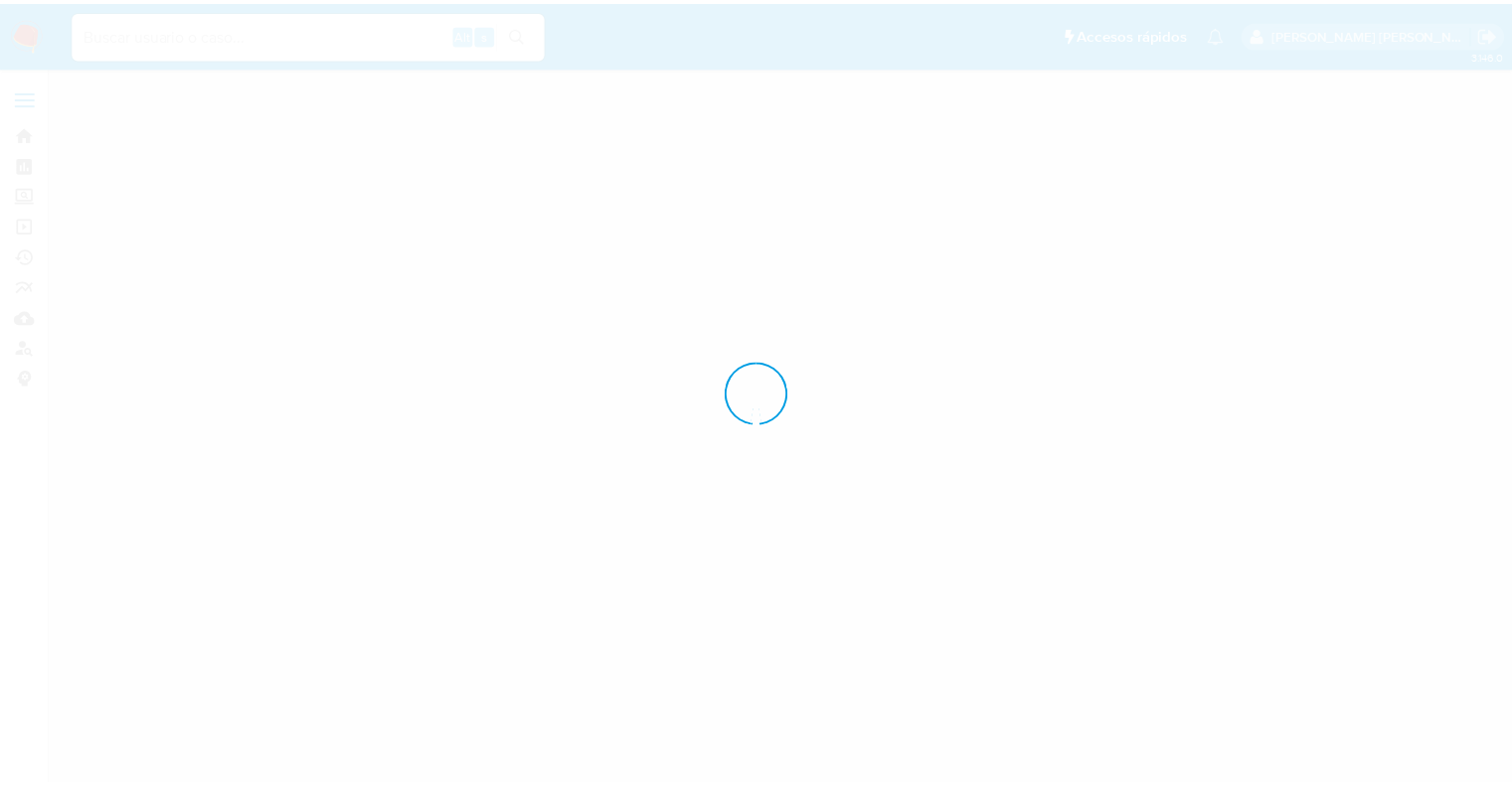 scroll, scrollTop: 0, scrollLeft: 0, axis: both 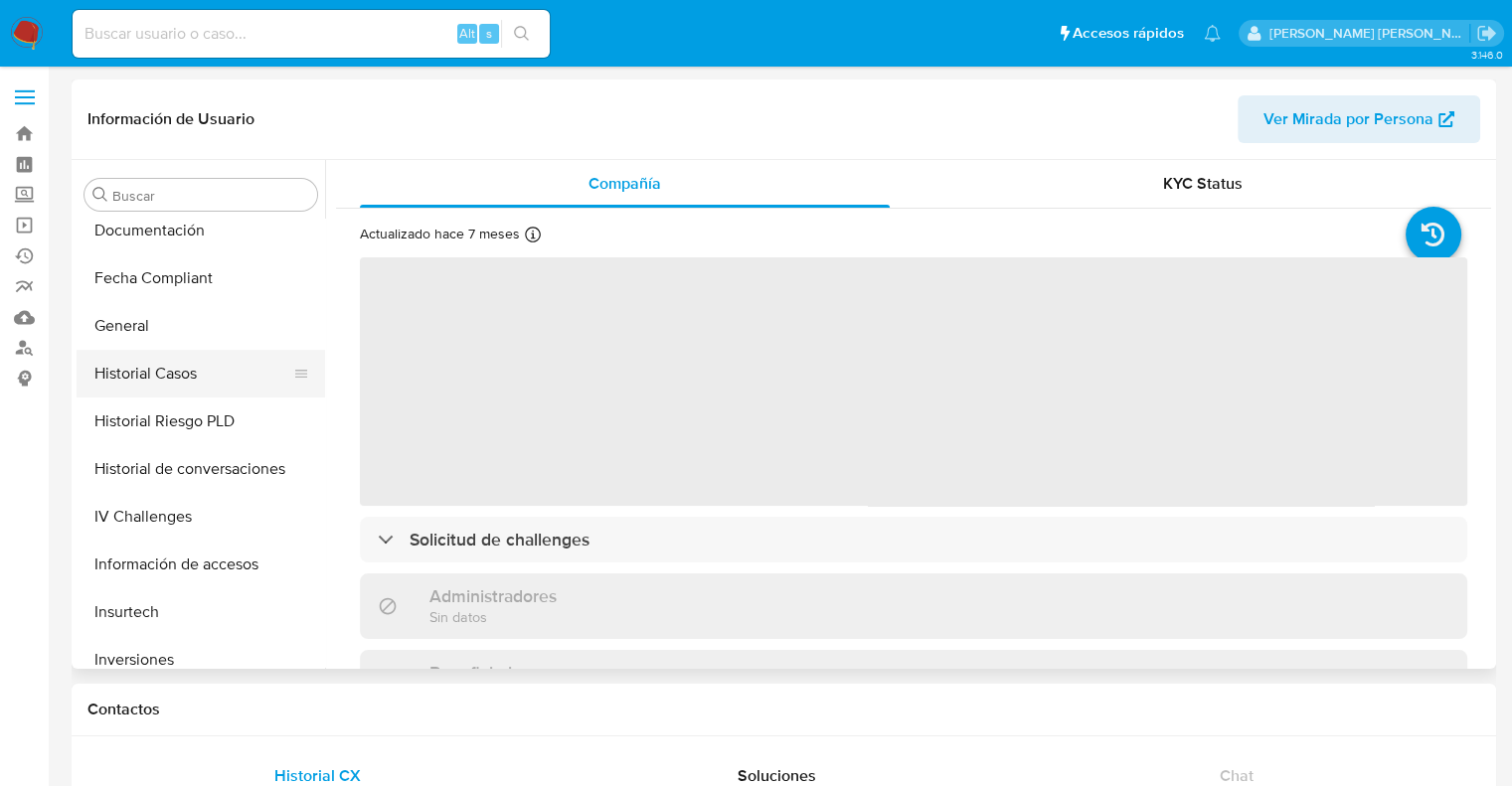 click on "Historial Casos" at bounding box center (193, 374) 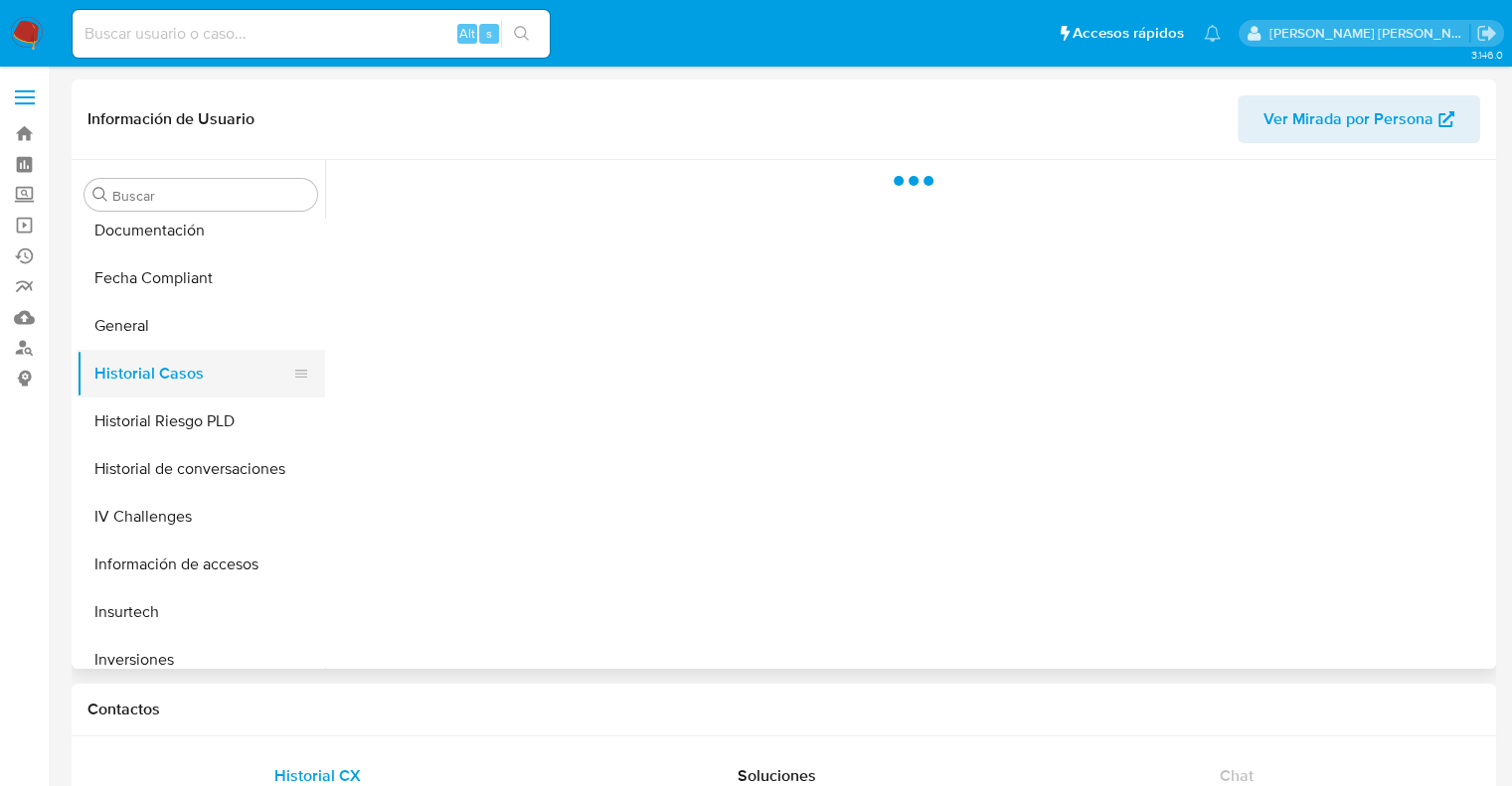 select on "10" 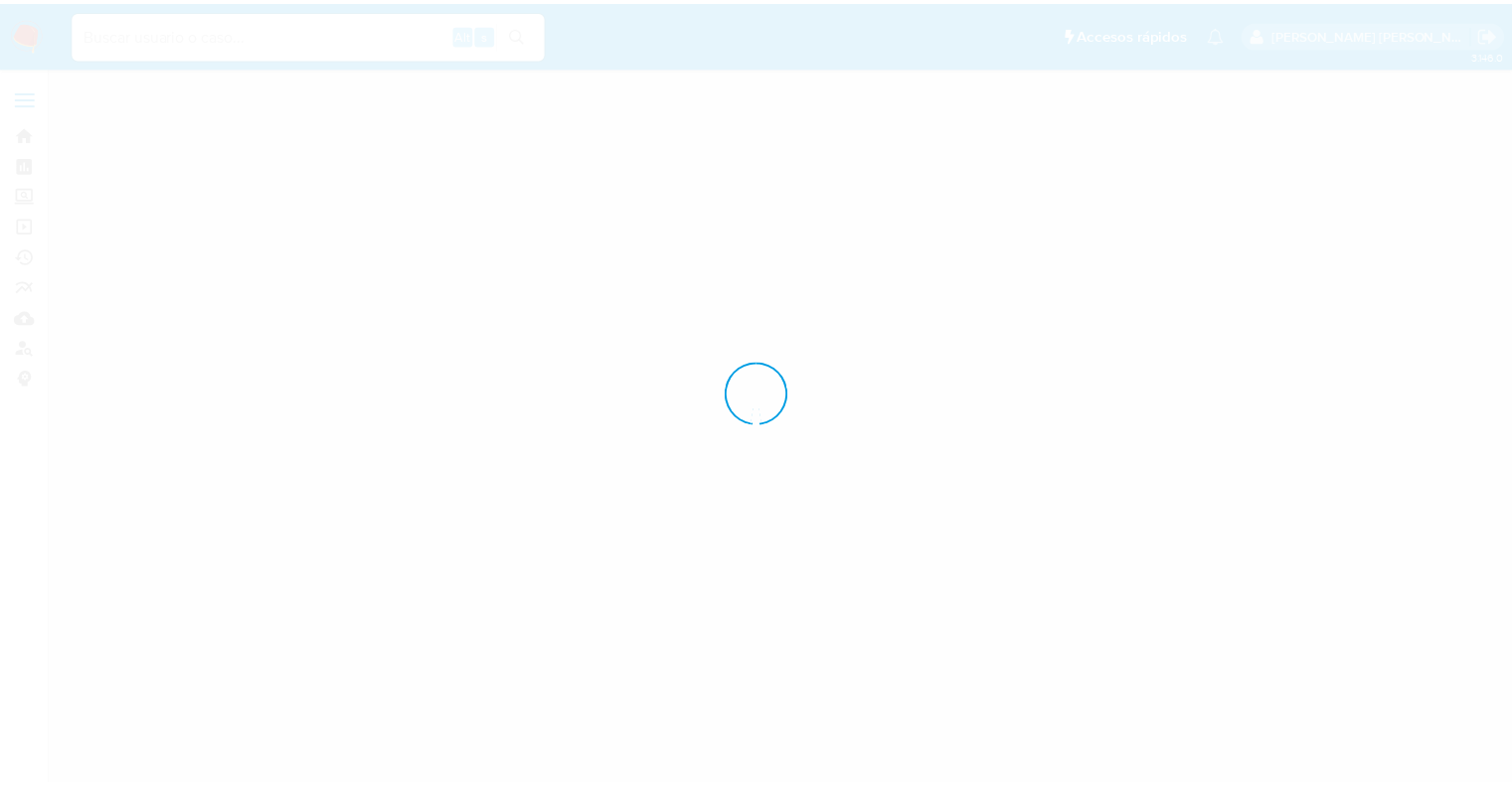 scroll, scrollTop: 0, scrollLeft: 0, axis: both 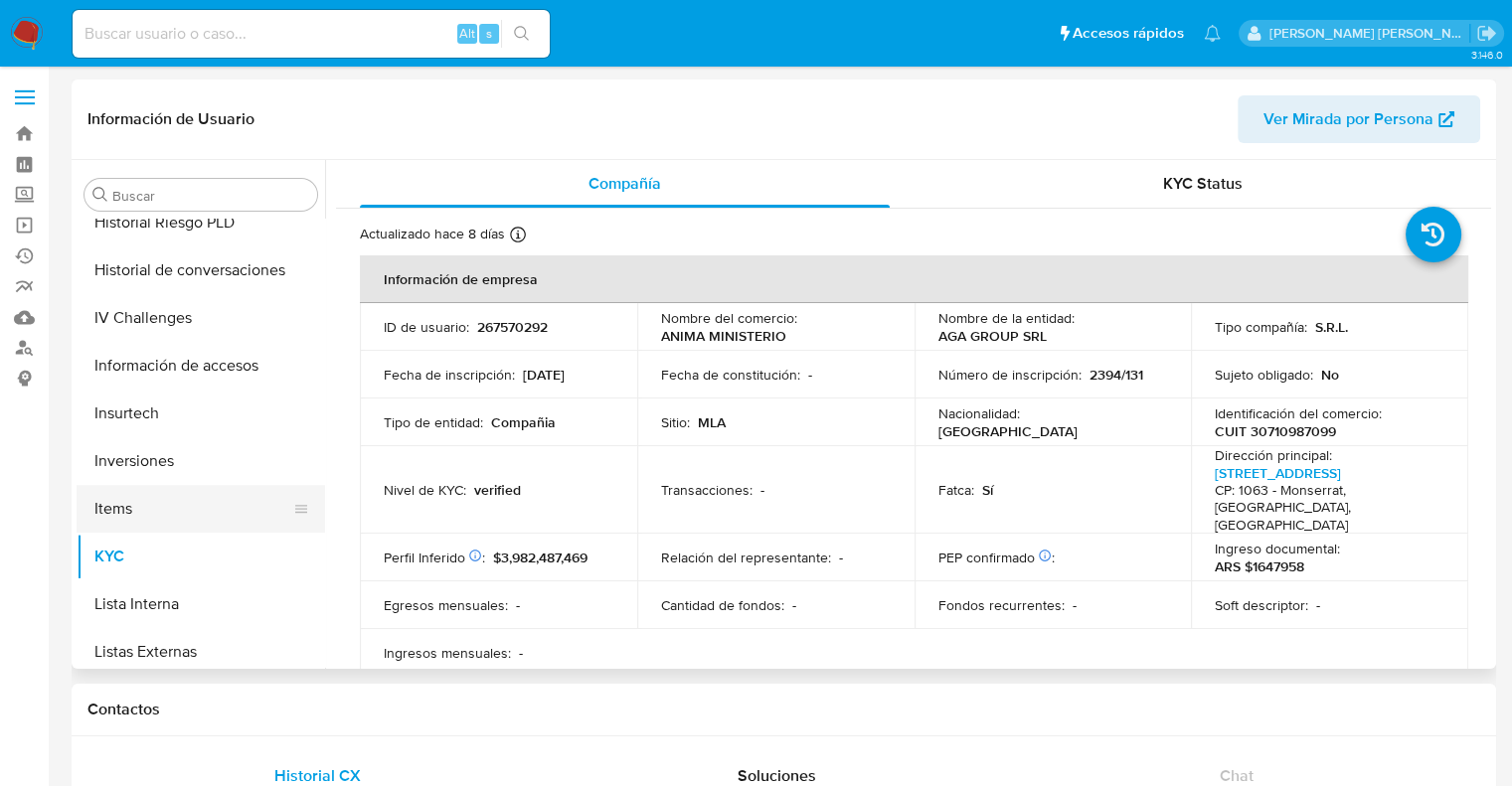 select on "10" 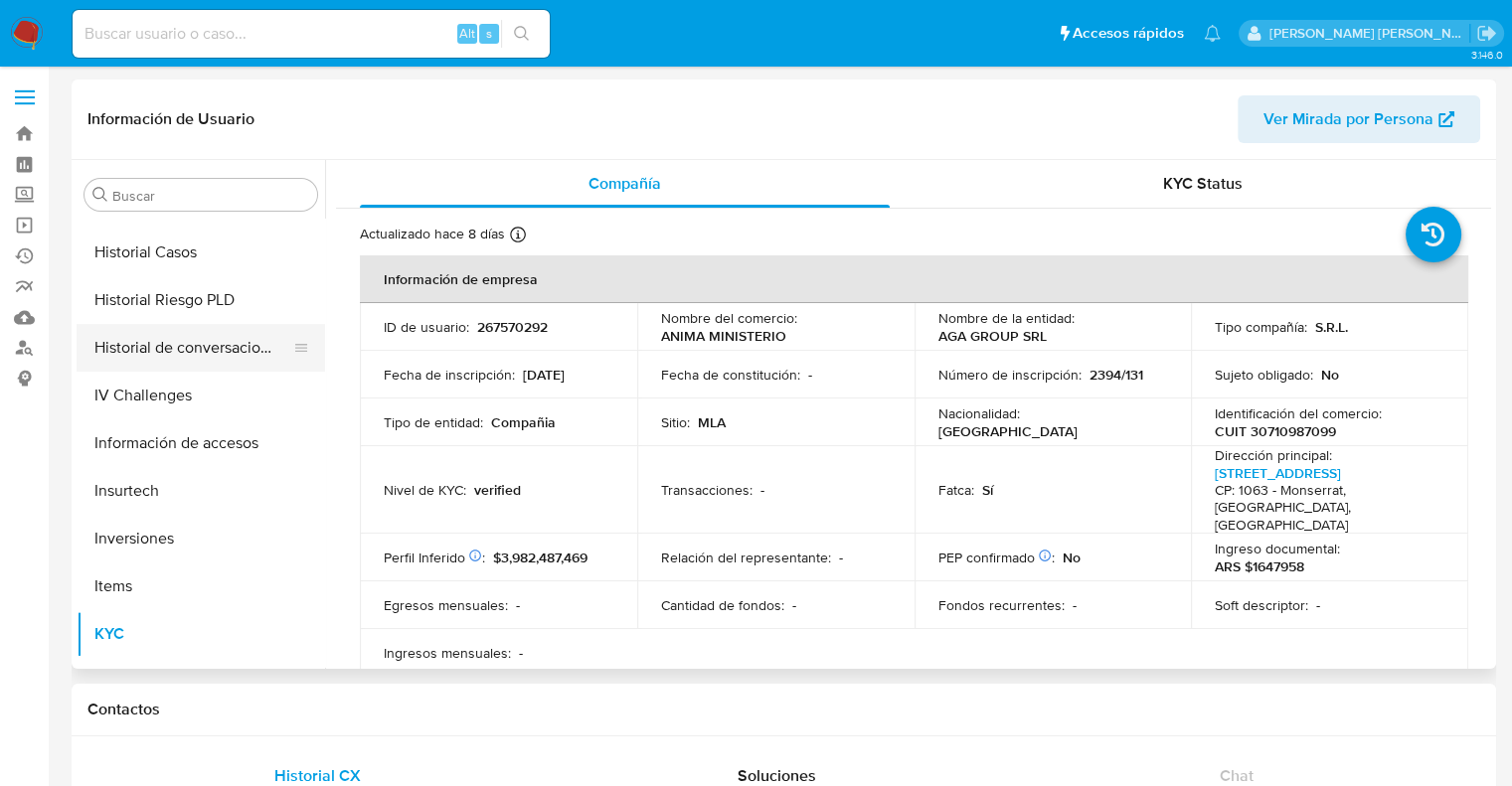 scroll, scrollTop: 588, scrollLeft: 0, axis: vertical 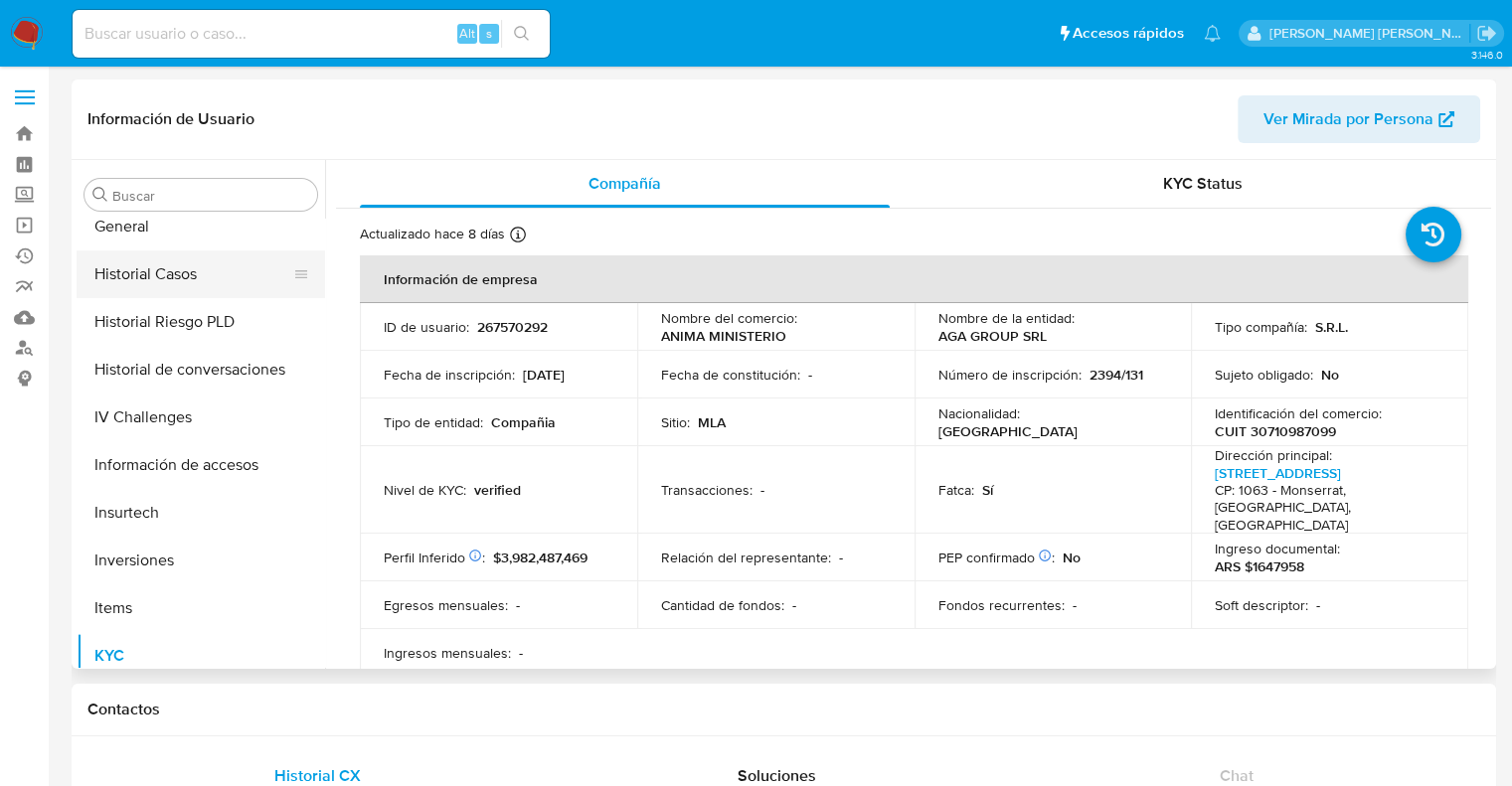 click on "Historial Casos" at bounding box center [193, 274] 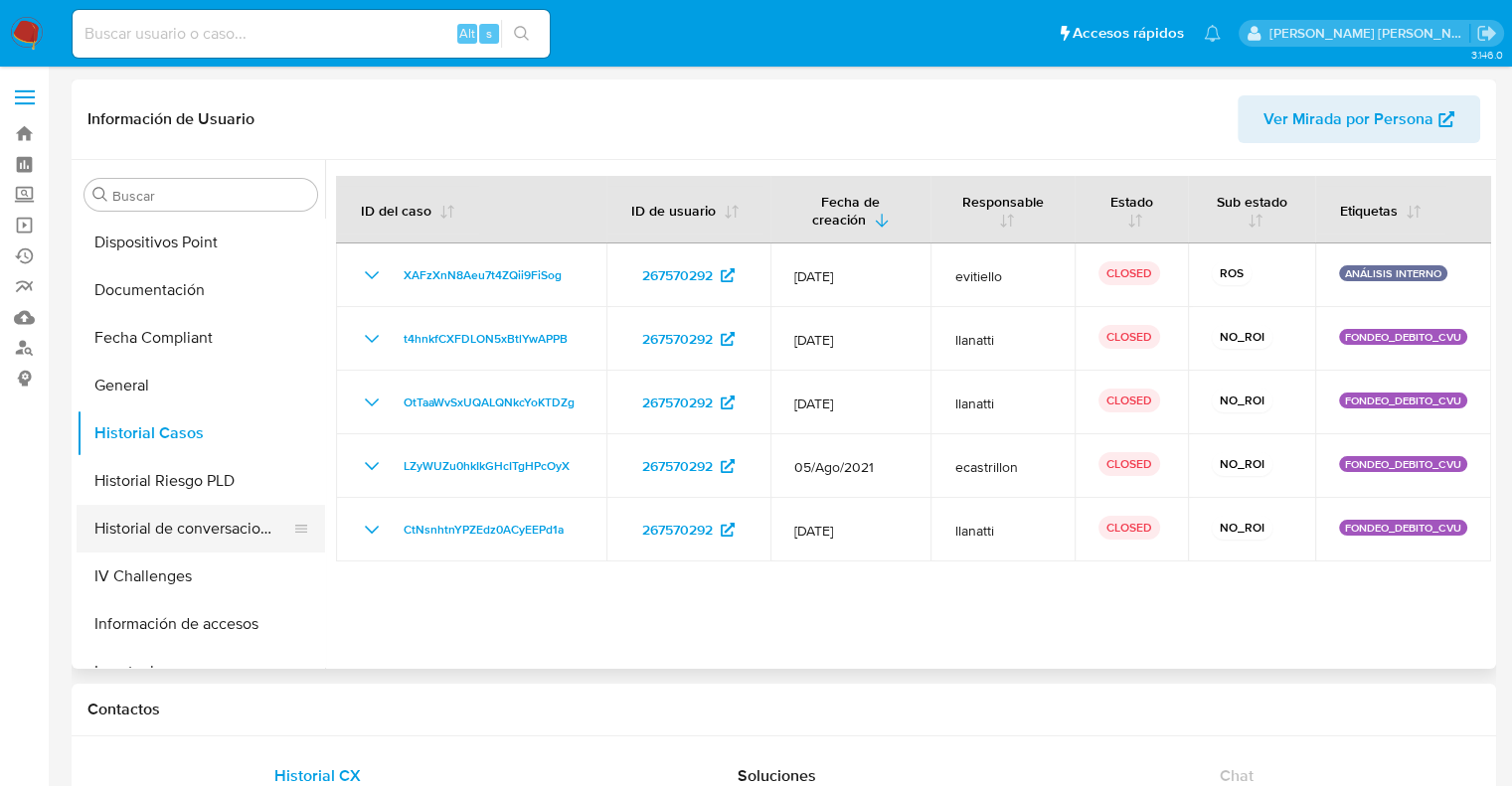 scroll, scrollTop: 390, scrollLeft: 0, axis: vertical 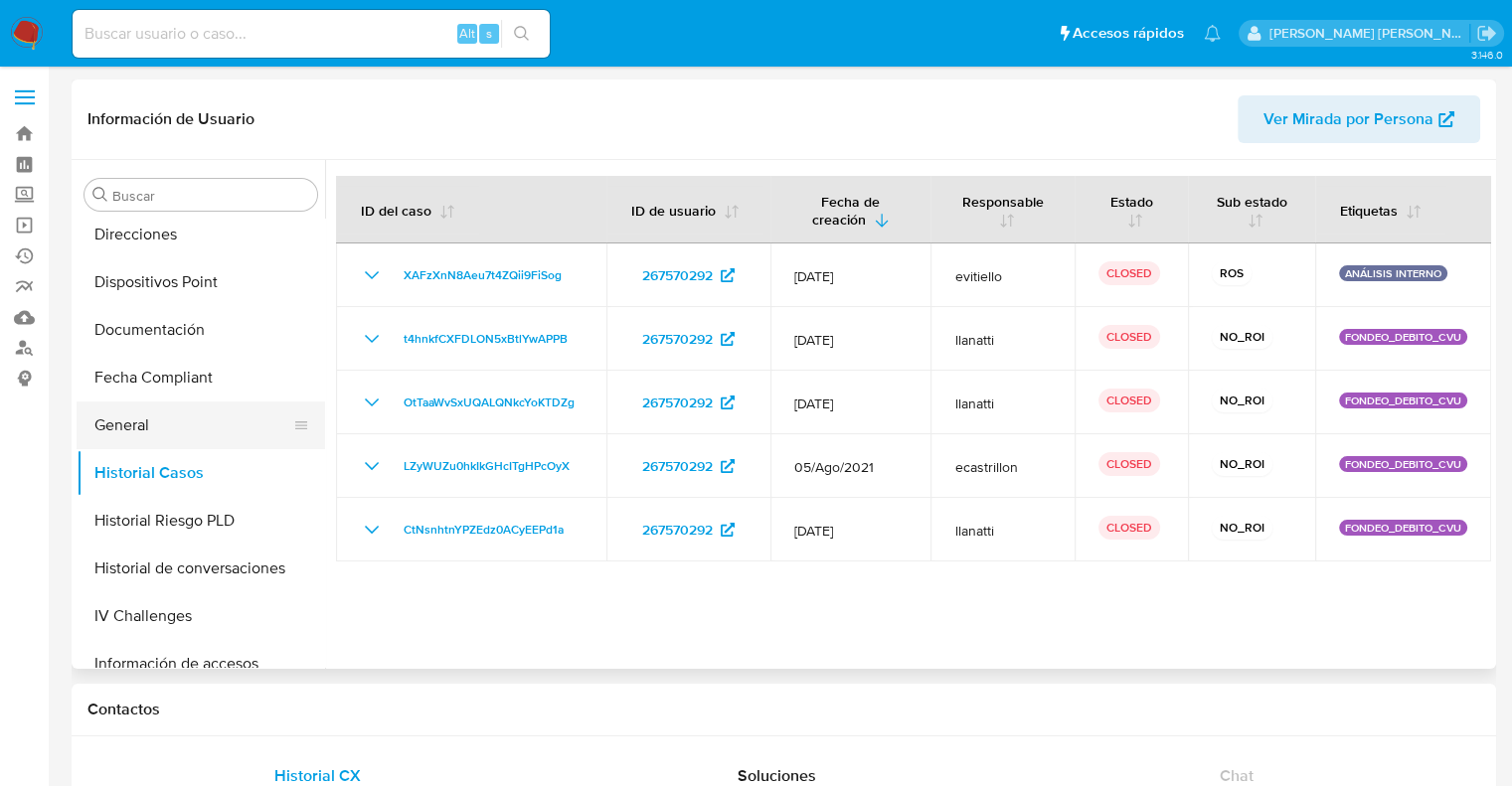click on "General" at bounding box center [193, 425] 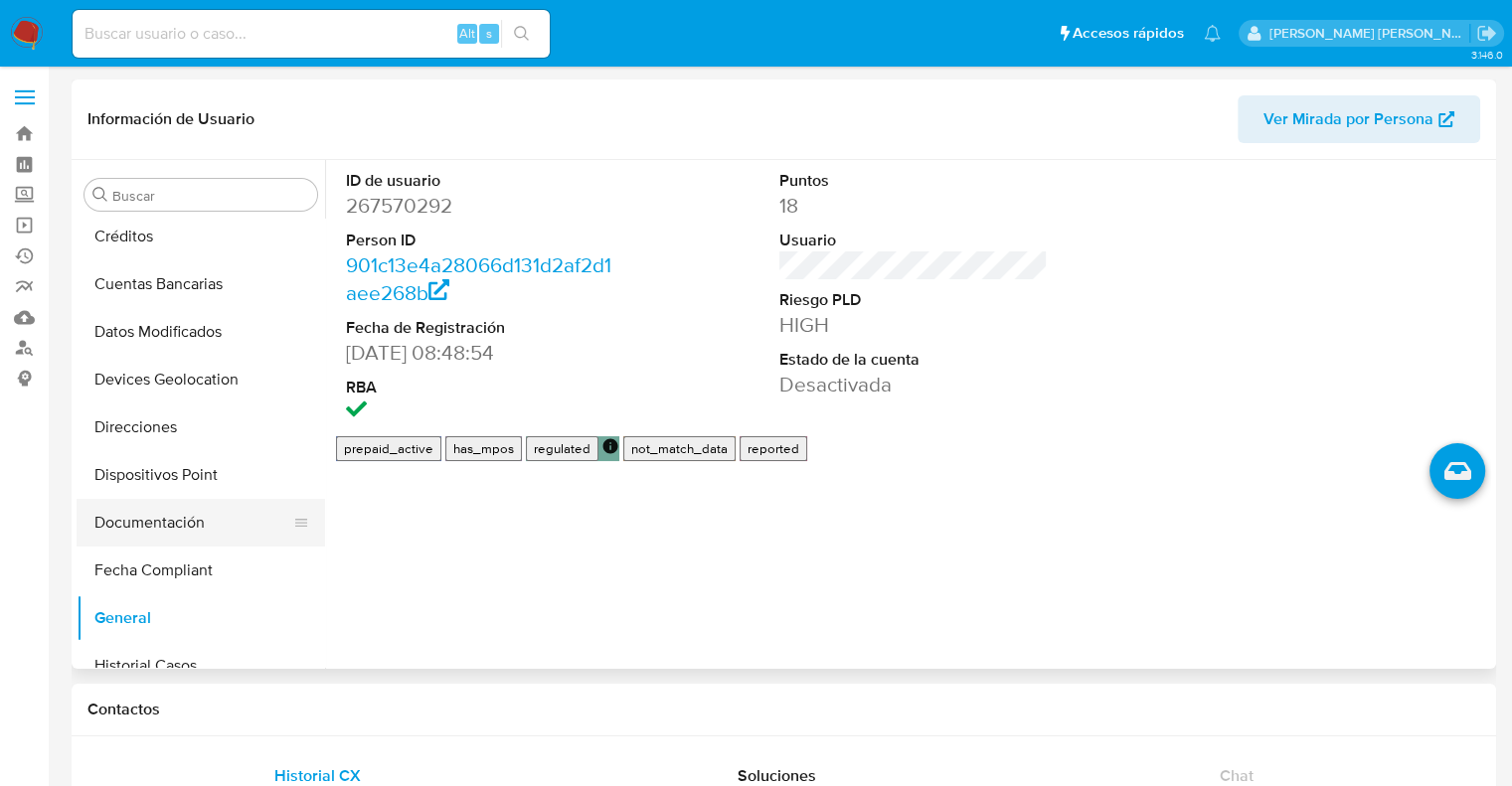 scroll, scrollTop: 199, scrollLeft: 0, axis: vertical 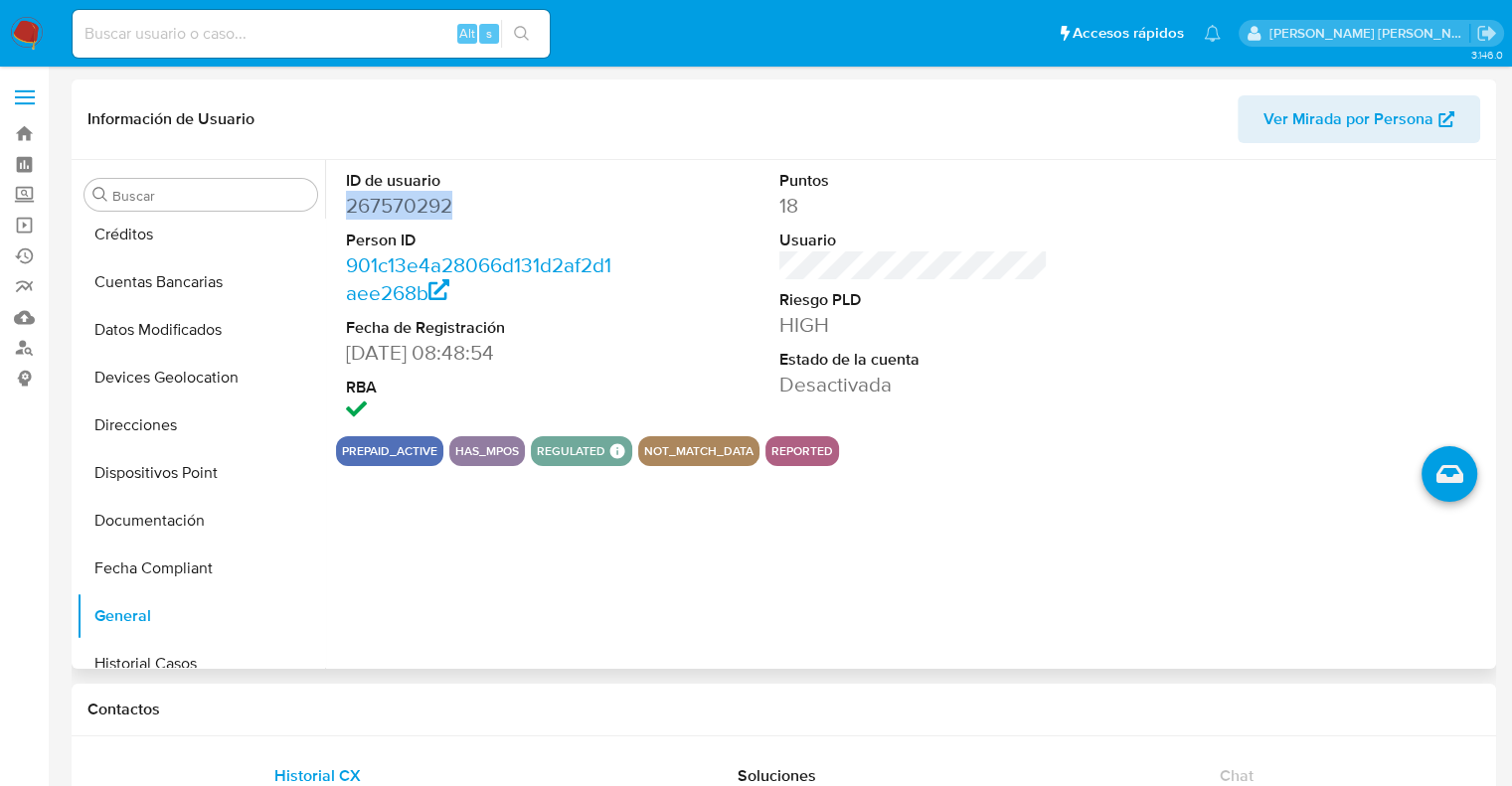 drag, startPoint x: 346, startPoint y: 212, endPoint x: 448, endPoint y: 212, distance: 102 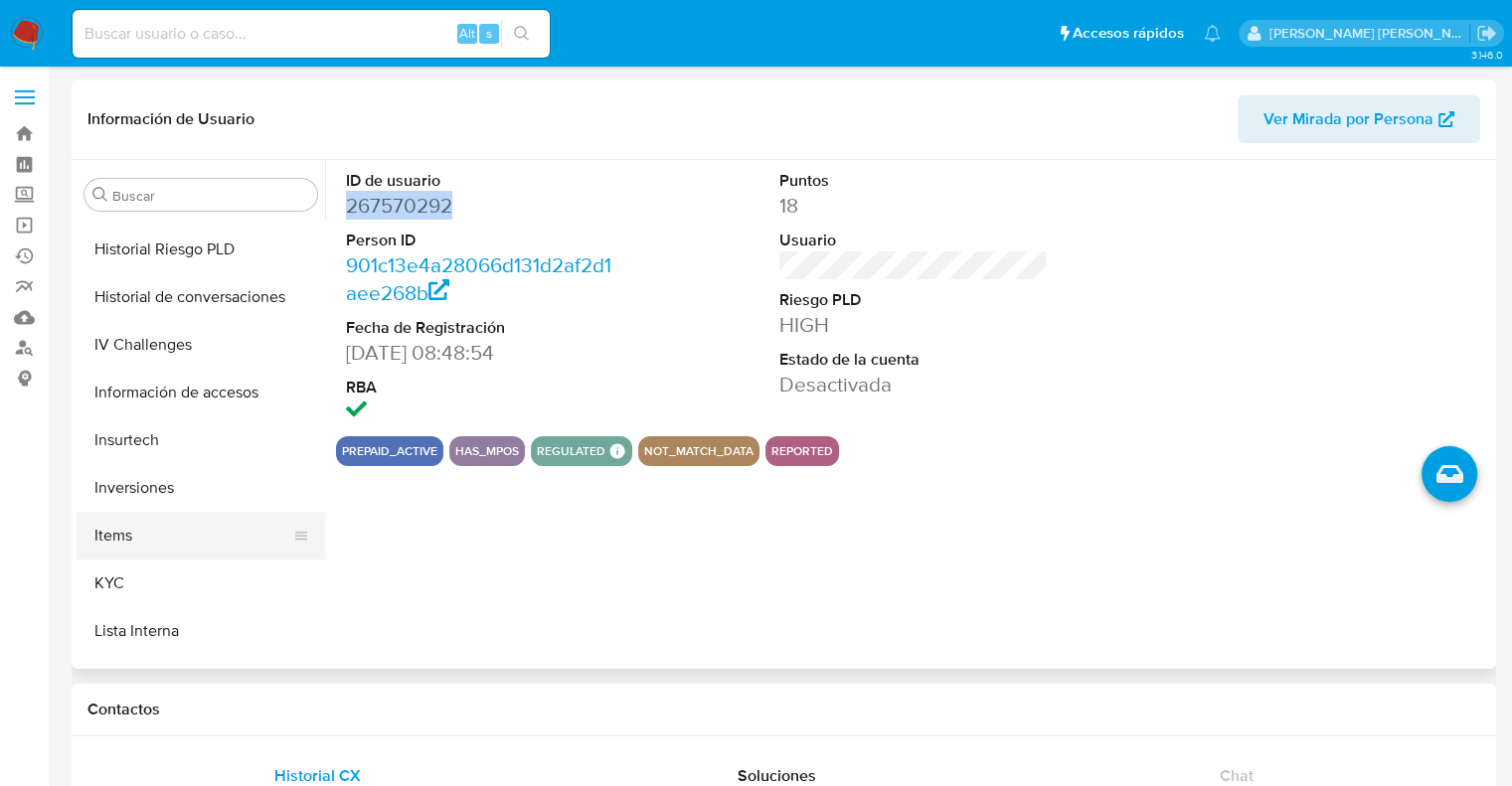 scroll, scrollTop: 795, scrollLeft: 0, axis: vertical 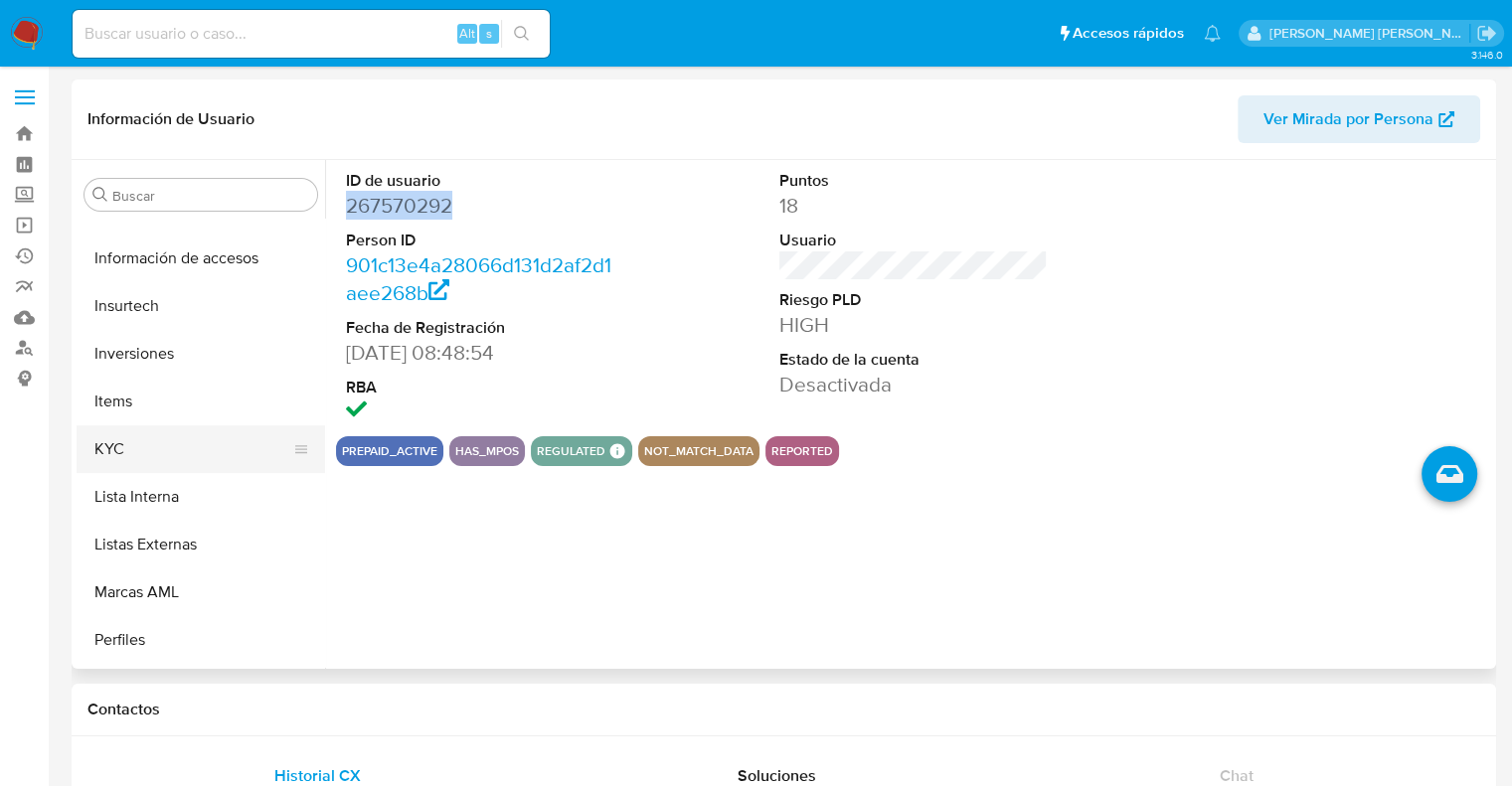 click on "KYC" at bounding box center [193, 449] 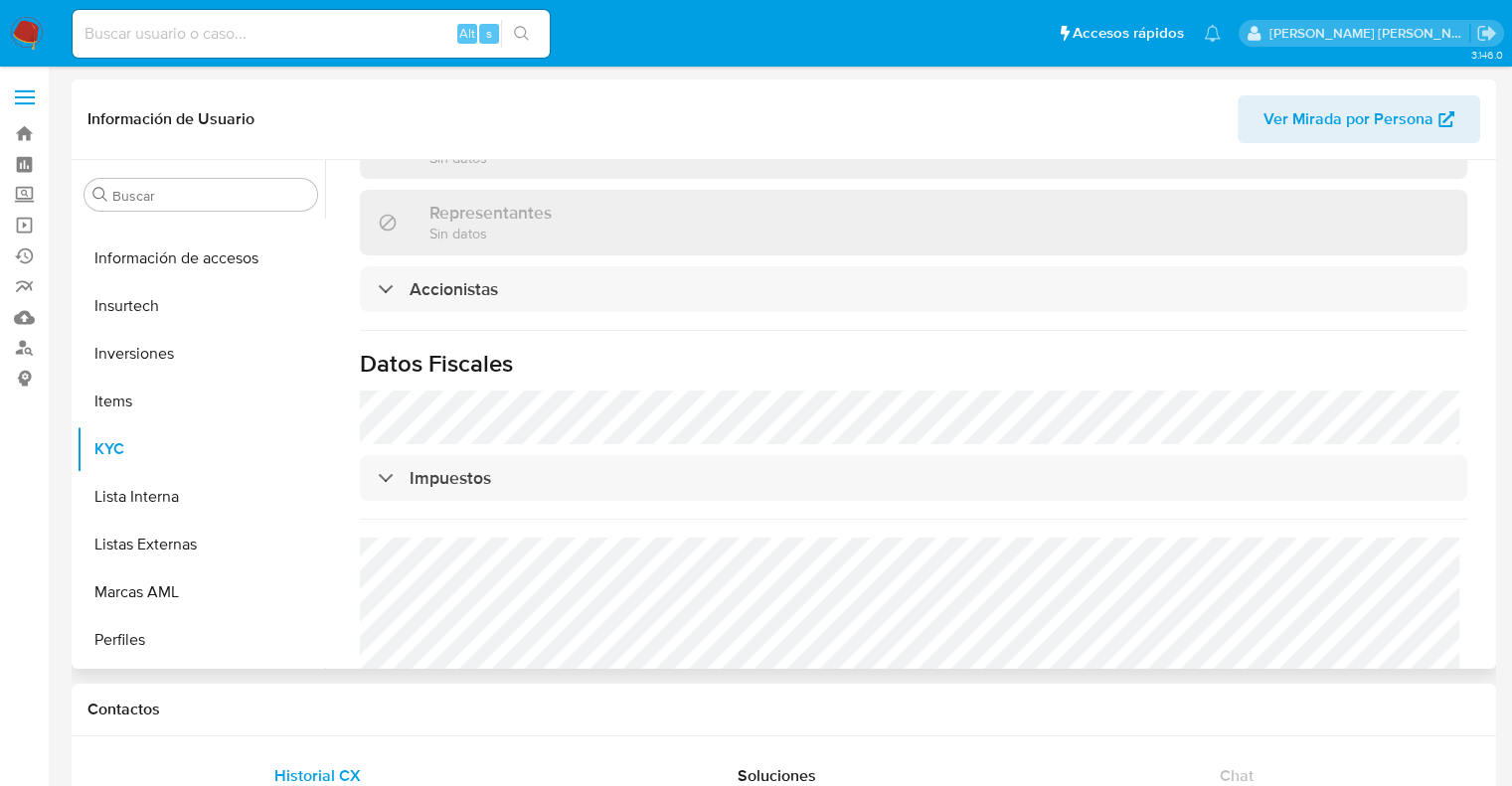 scroll, scrollTop: 1380, scrollLeft: 0, axis: vertical 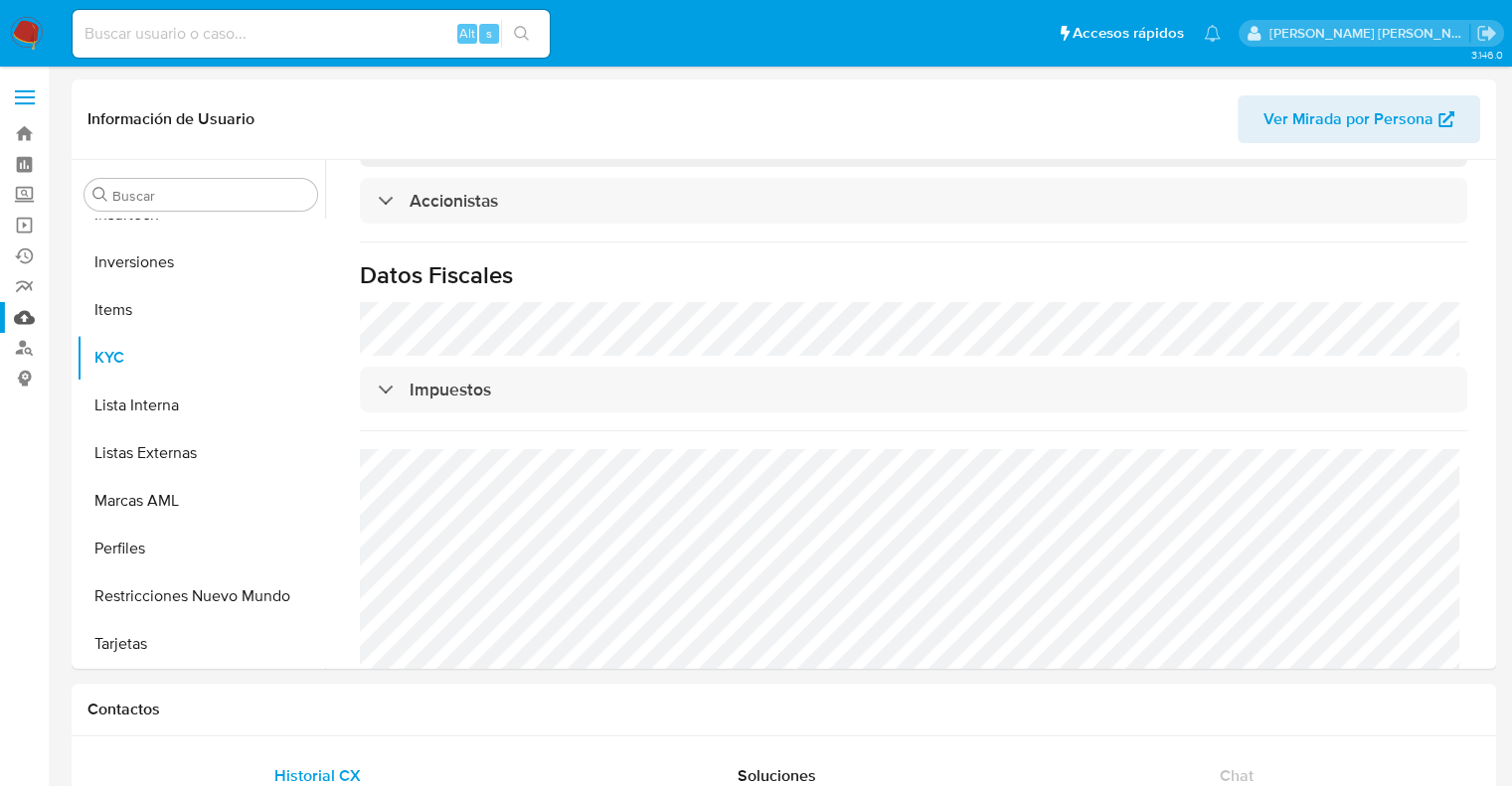 click on "Mulan" at bounding box center (118, 317) 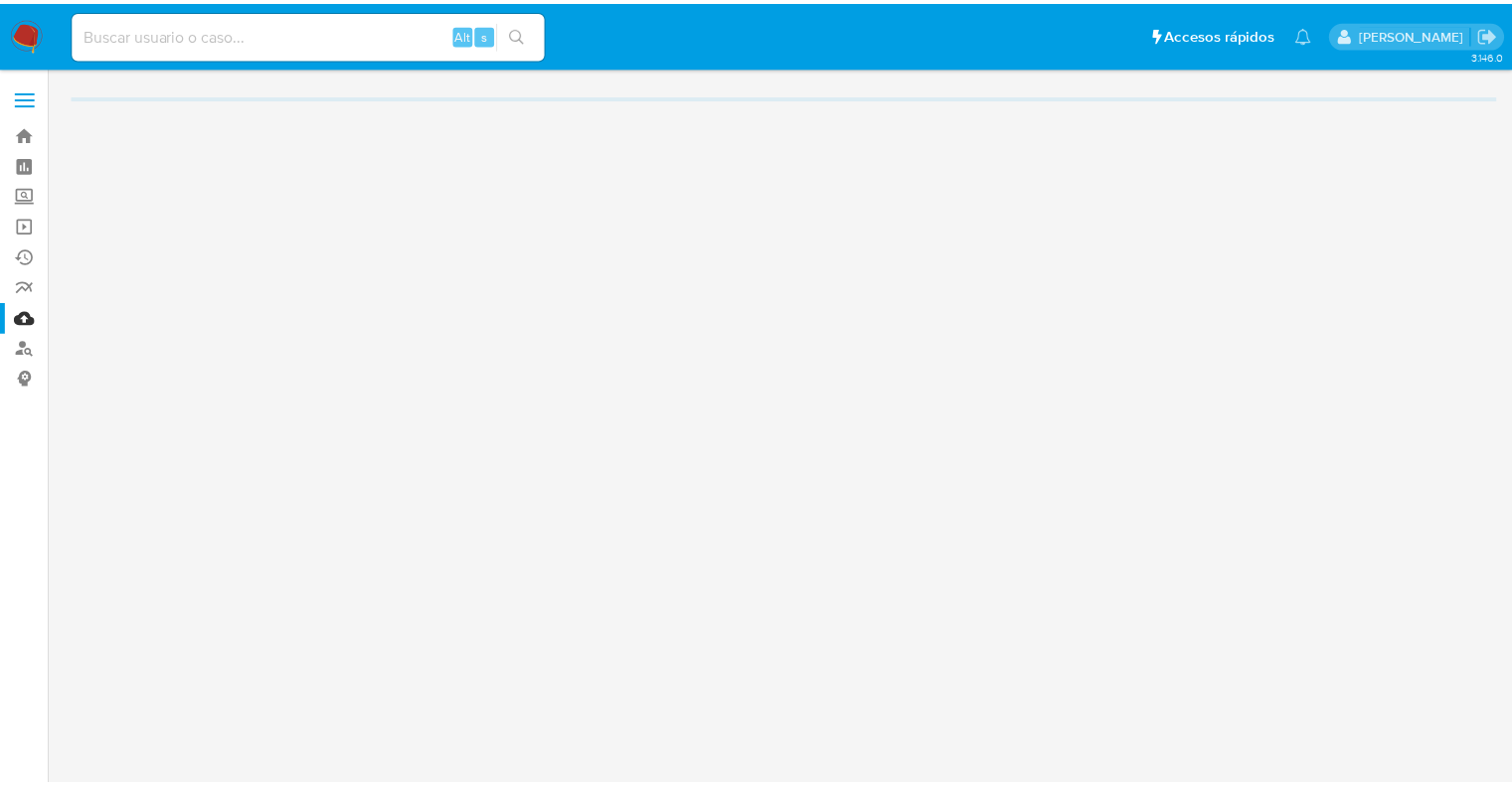 scroll, scrollTop: 0, scrollLeft: 0, axis: both 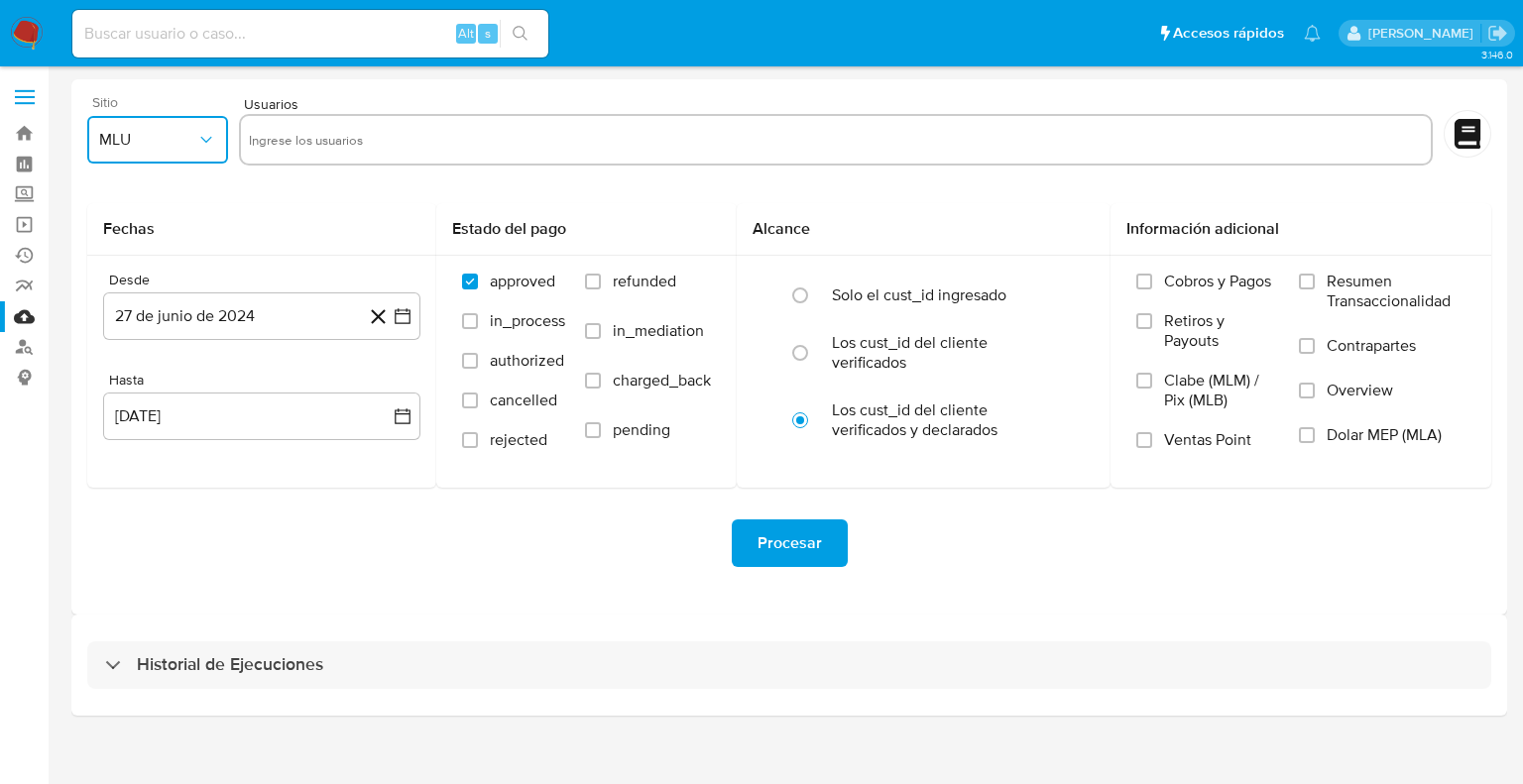 click on "MLU" at bounding box center [148, 140] 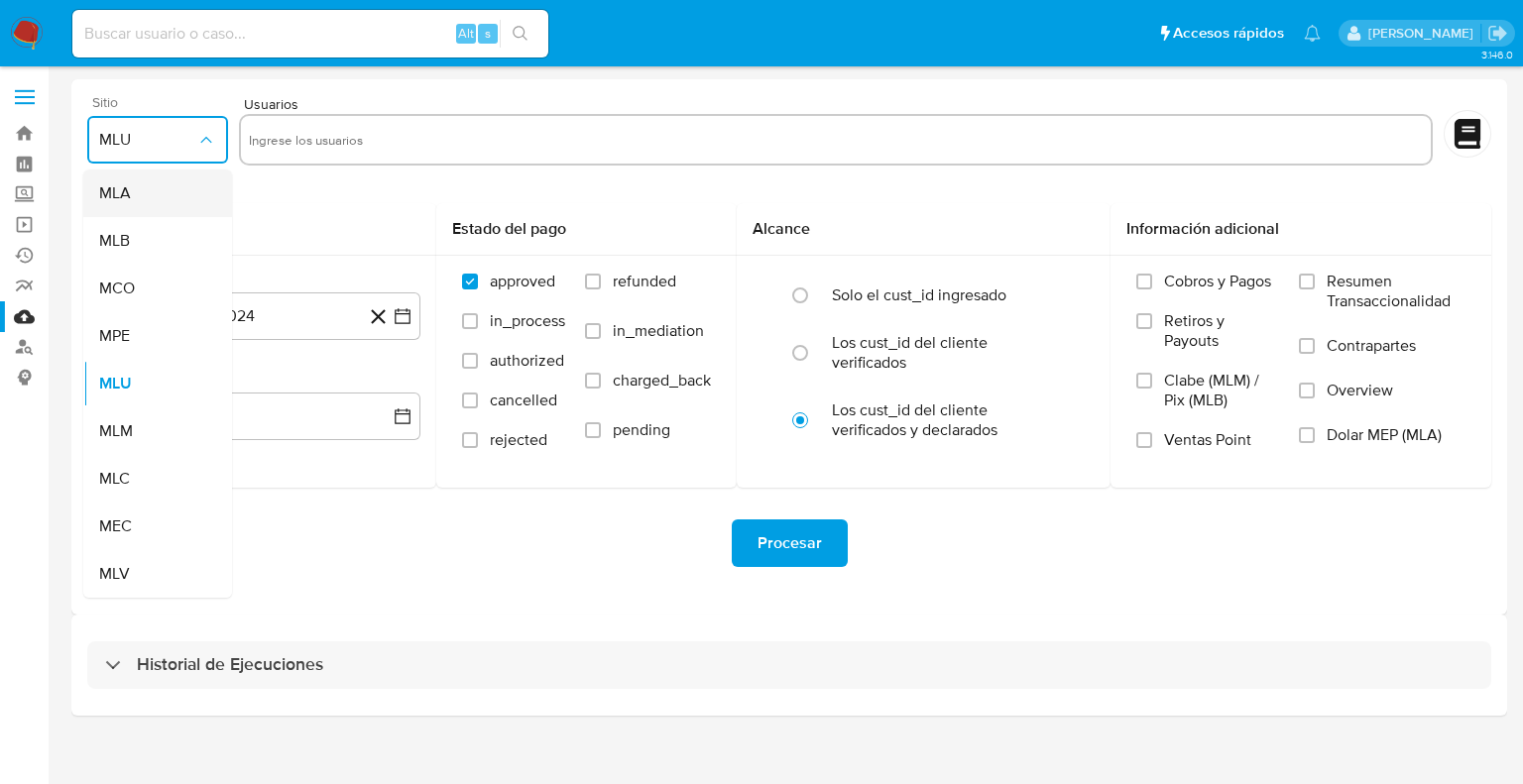 click on "MLA" at bounding box center (152, 193) 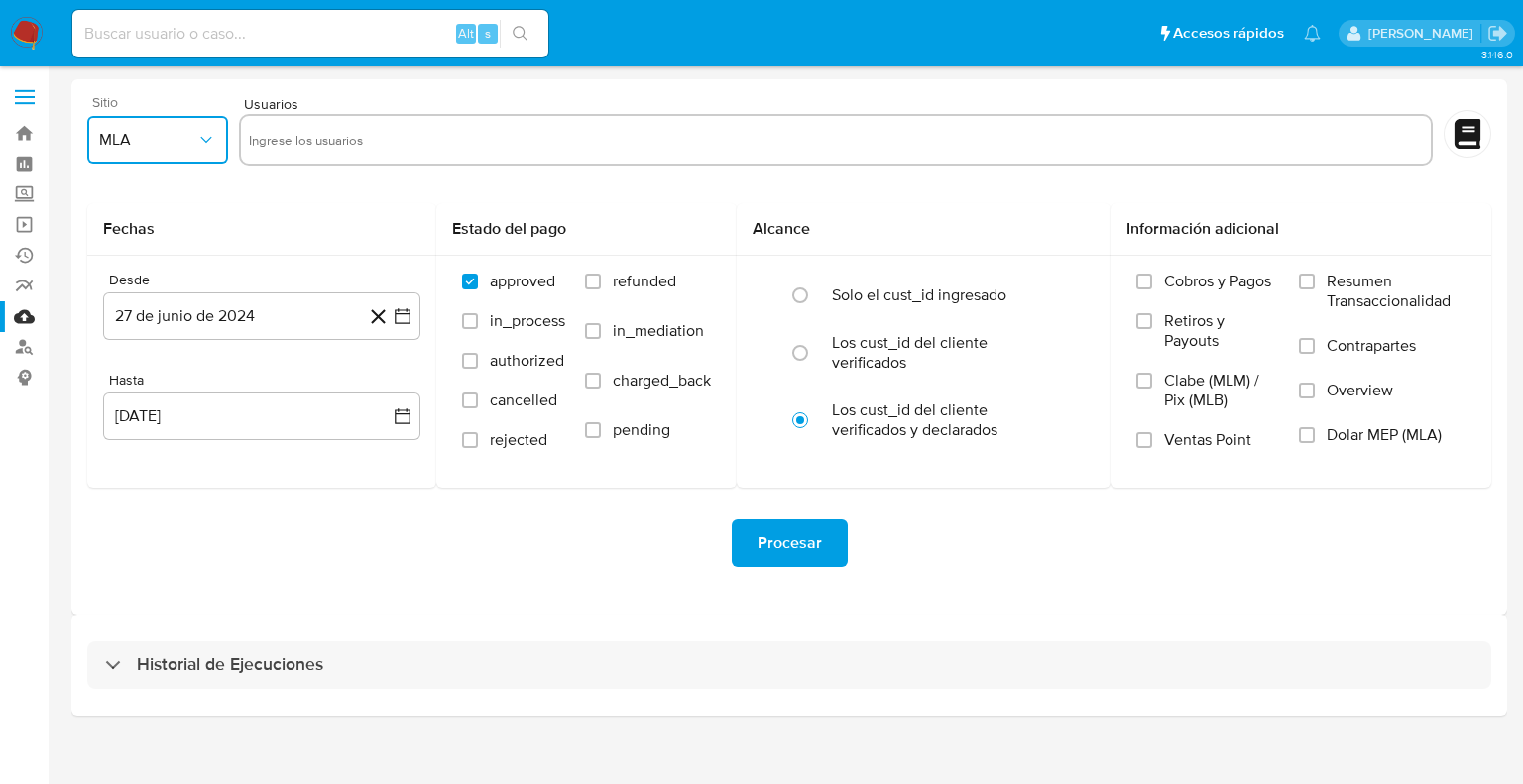 click at bounding box center [836, 140] 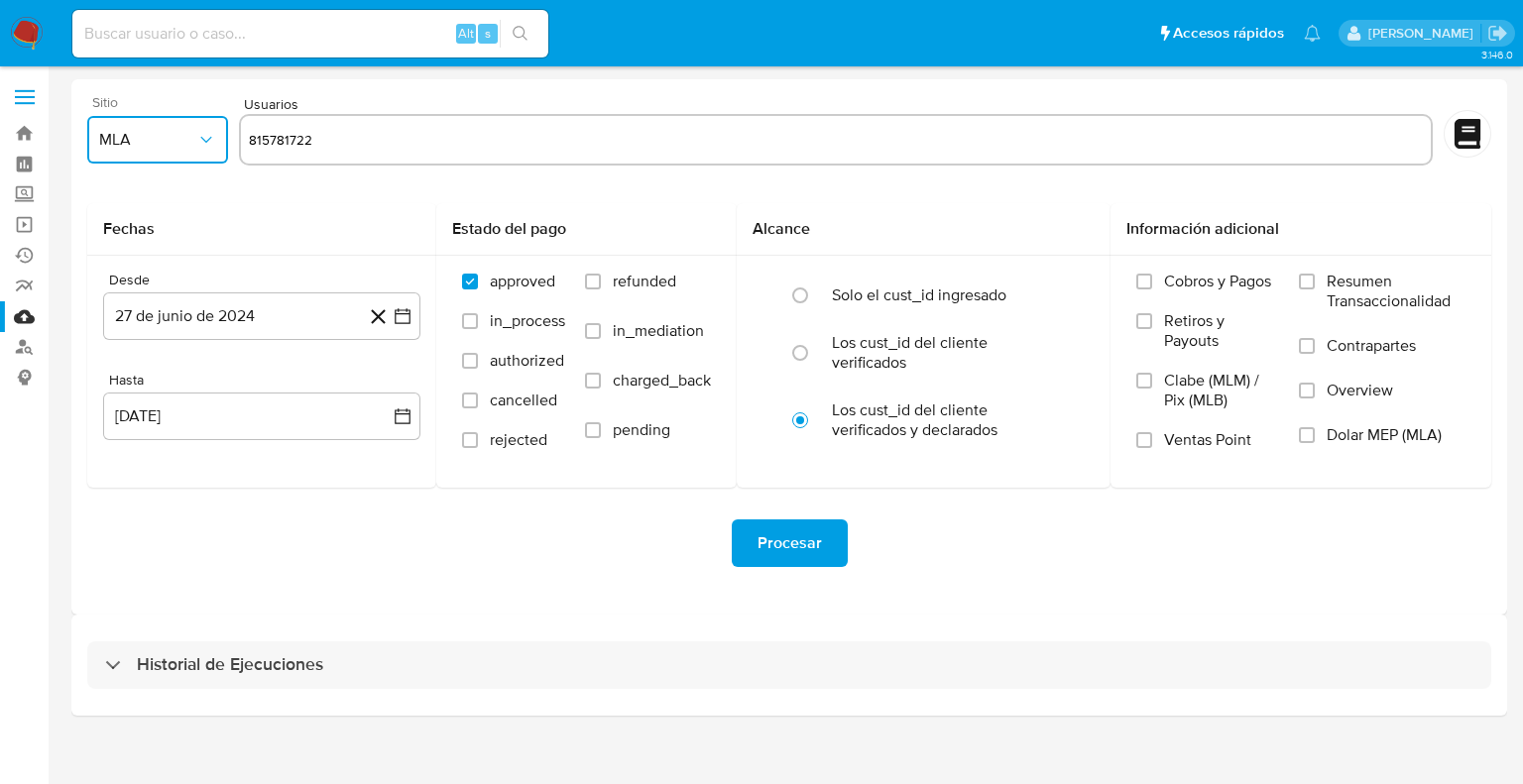 type on ";" 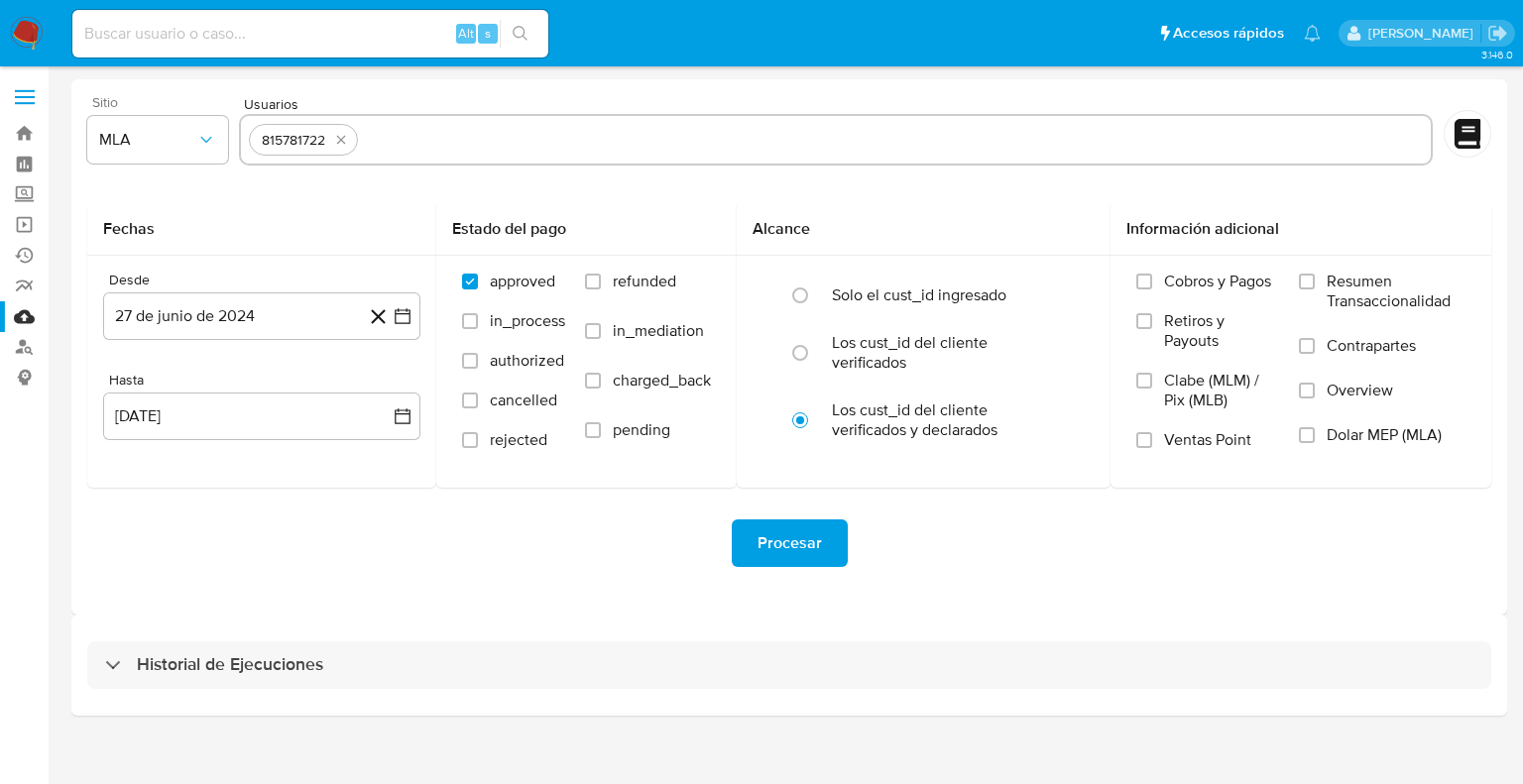 paste on "267570292" 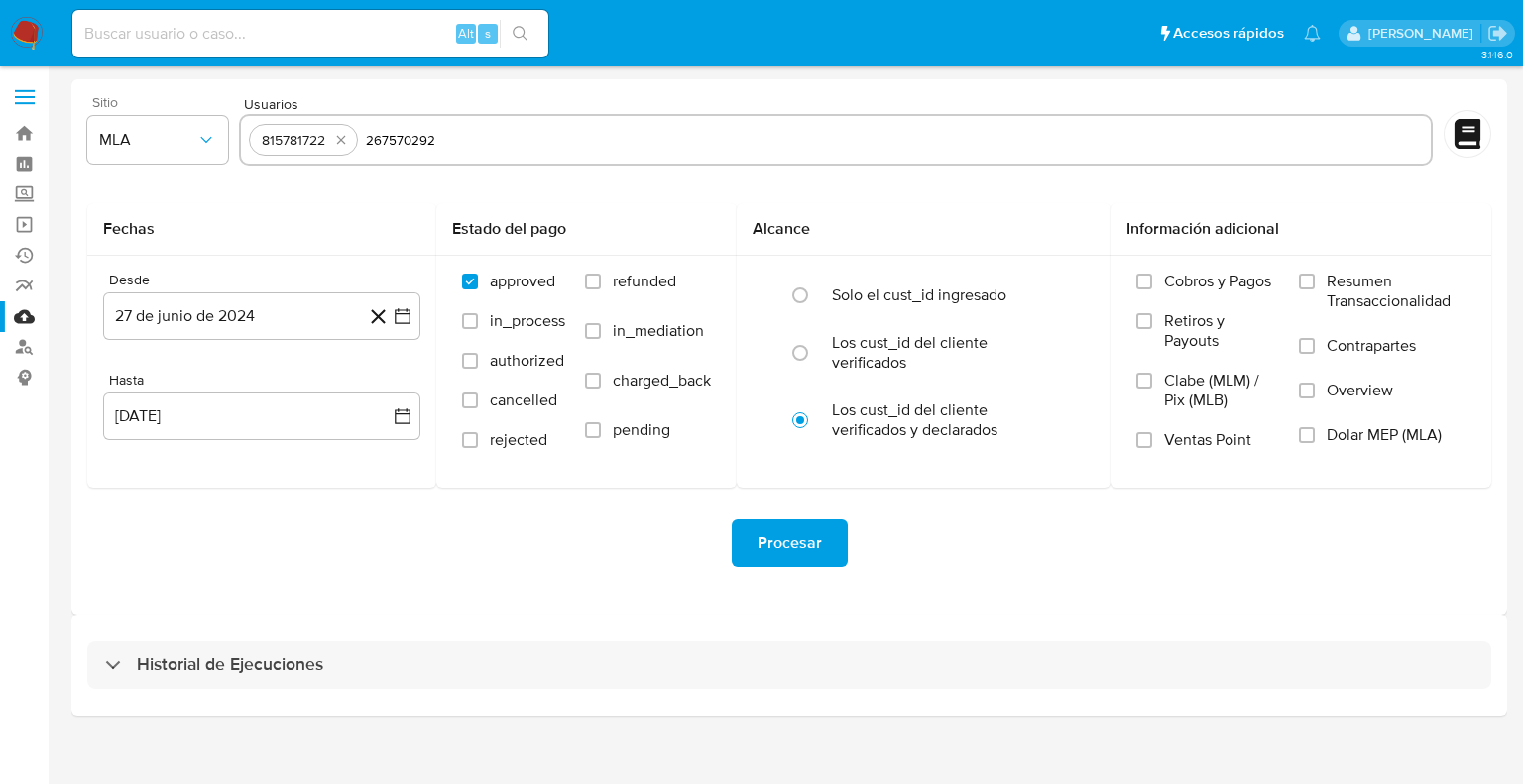 click on "267570292" at bounding box center [894, 140] 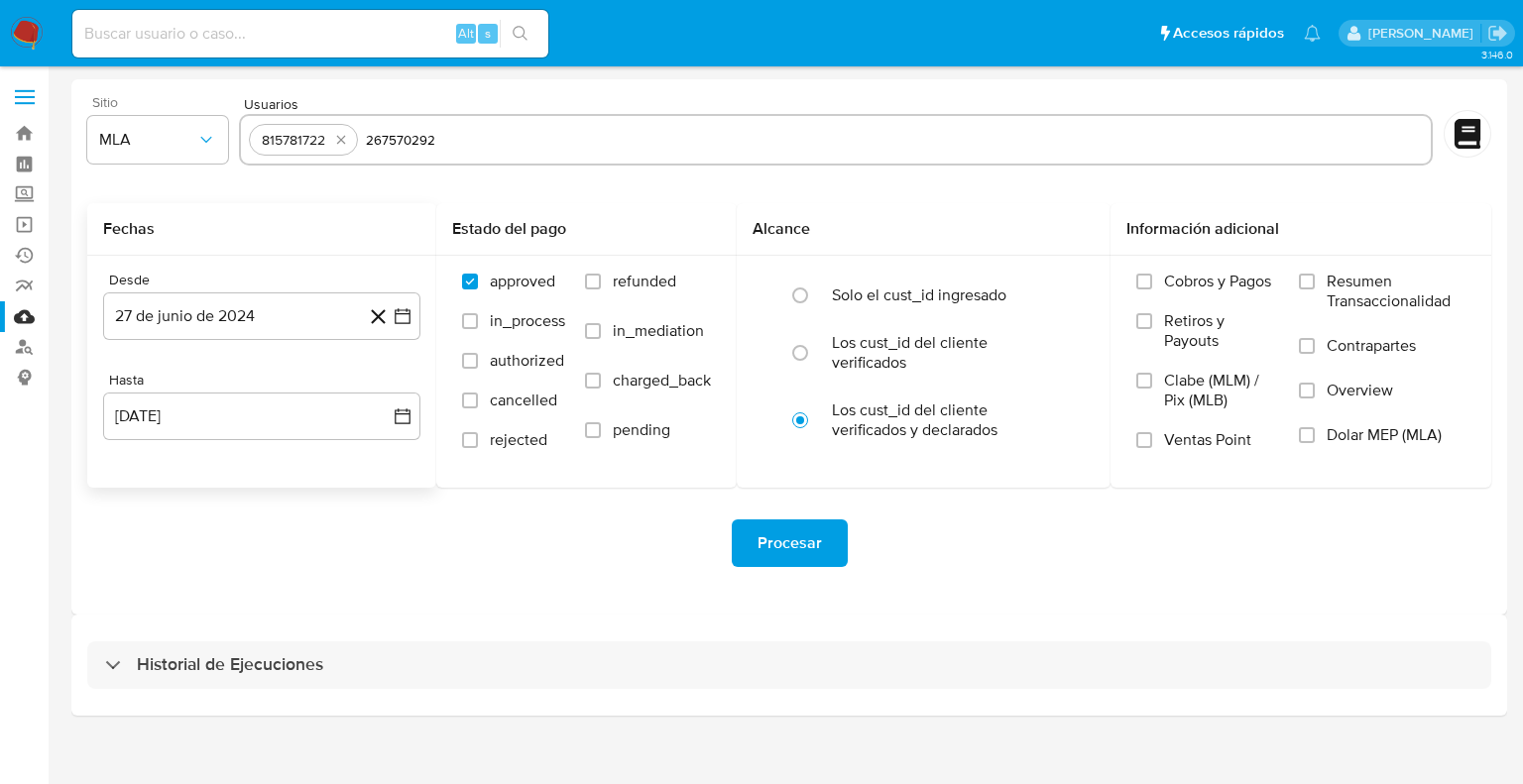 type on "267570292" 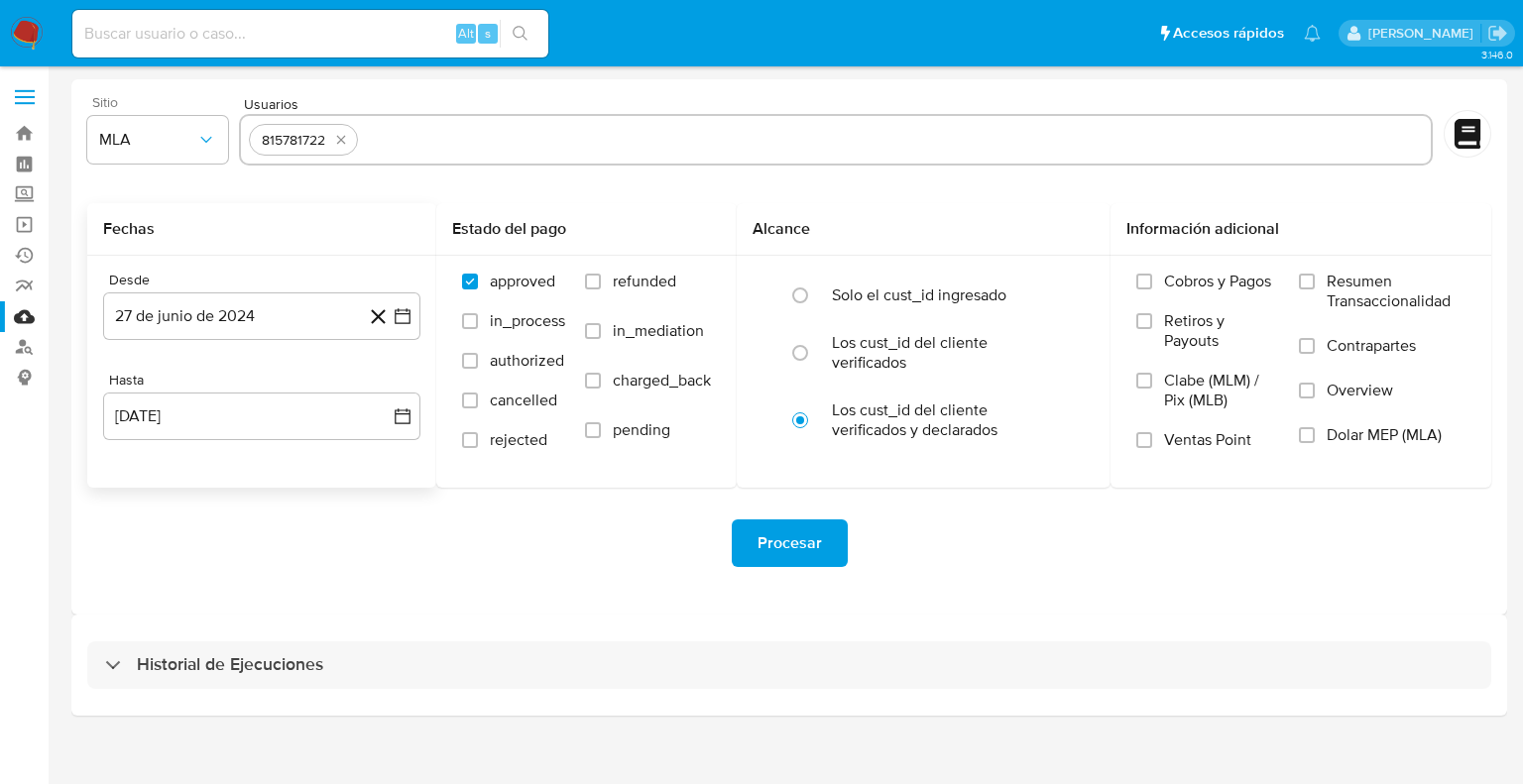 click on "Desde 27 de junio de 2024 27-06-2024 Hasta 27 de julio de 2025 27-07-2025" at bounding box center [262, 372] 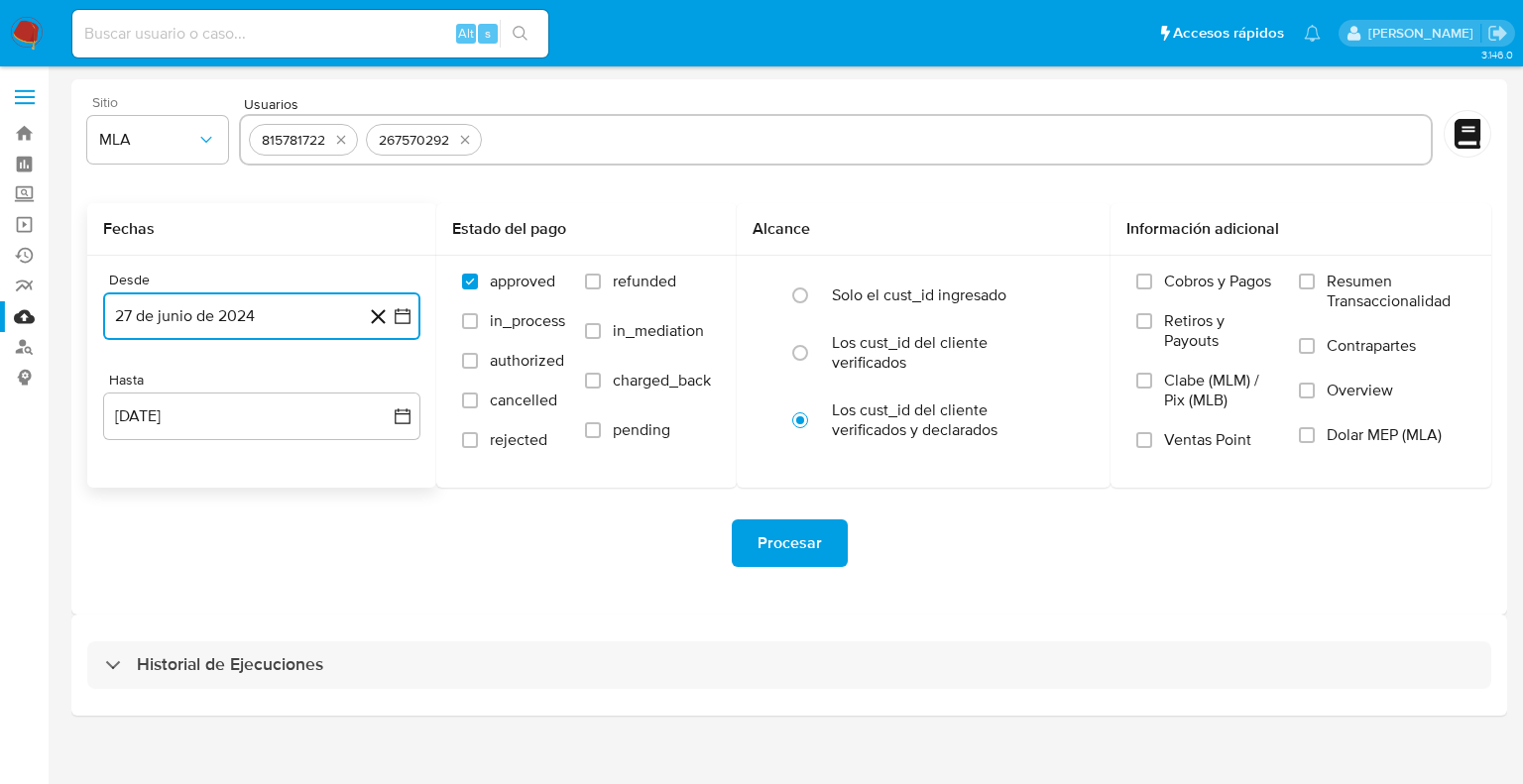 click 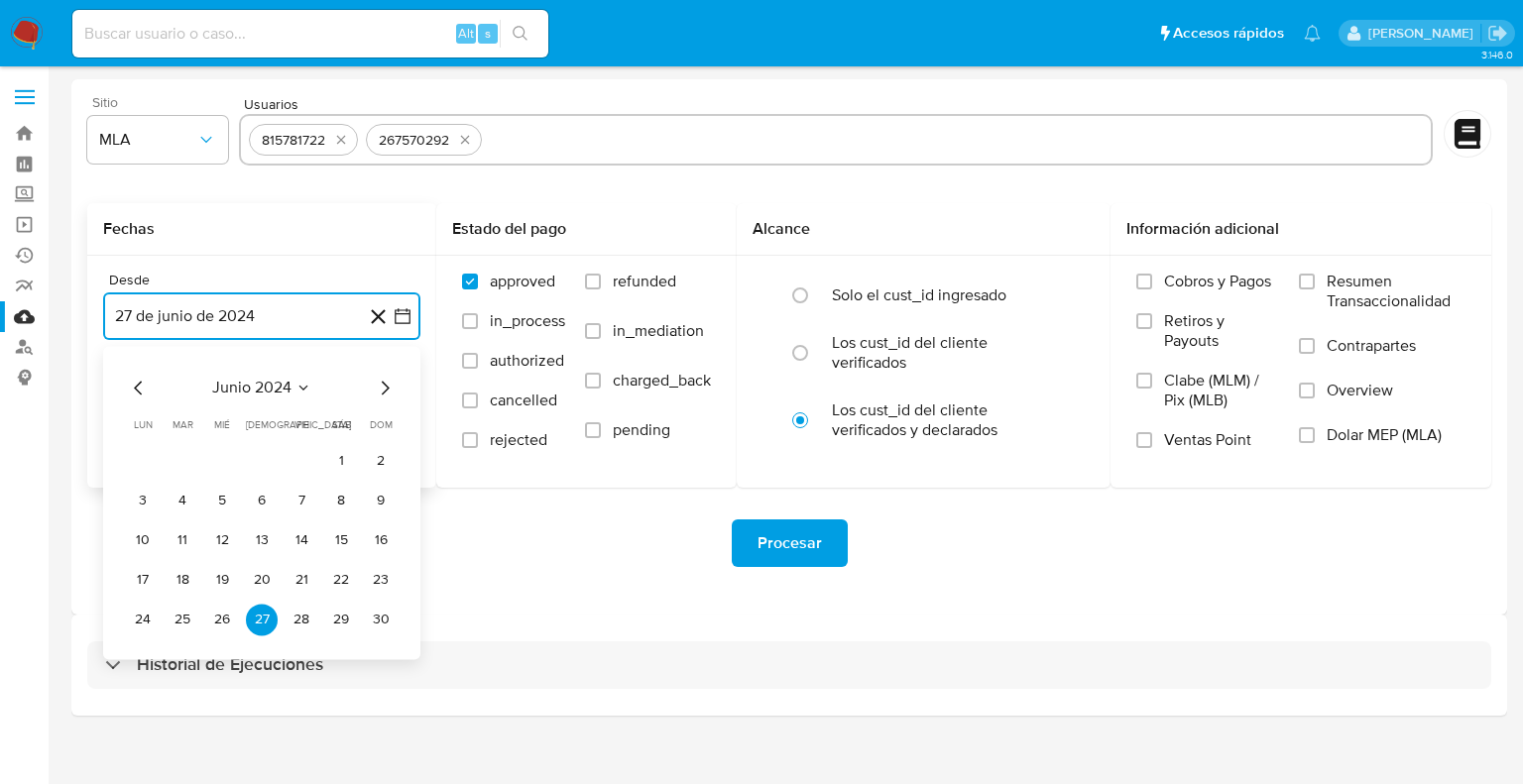 click 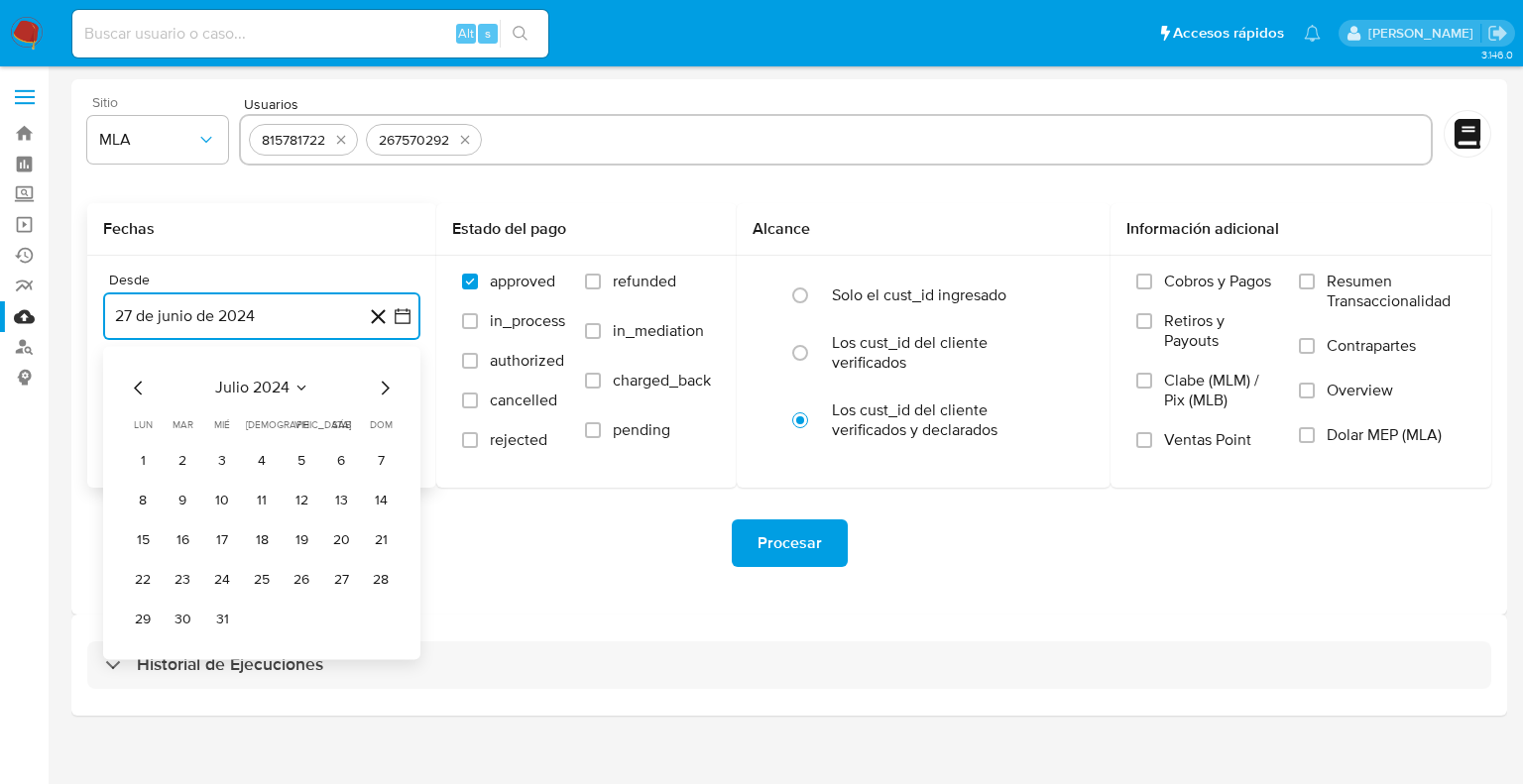 click 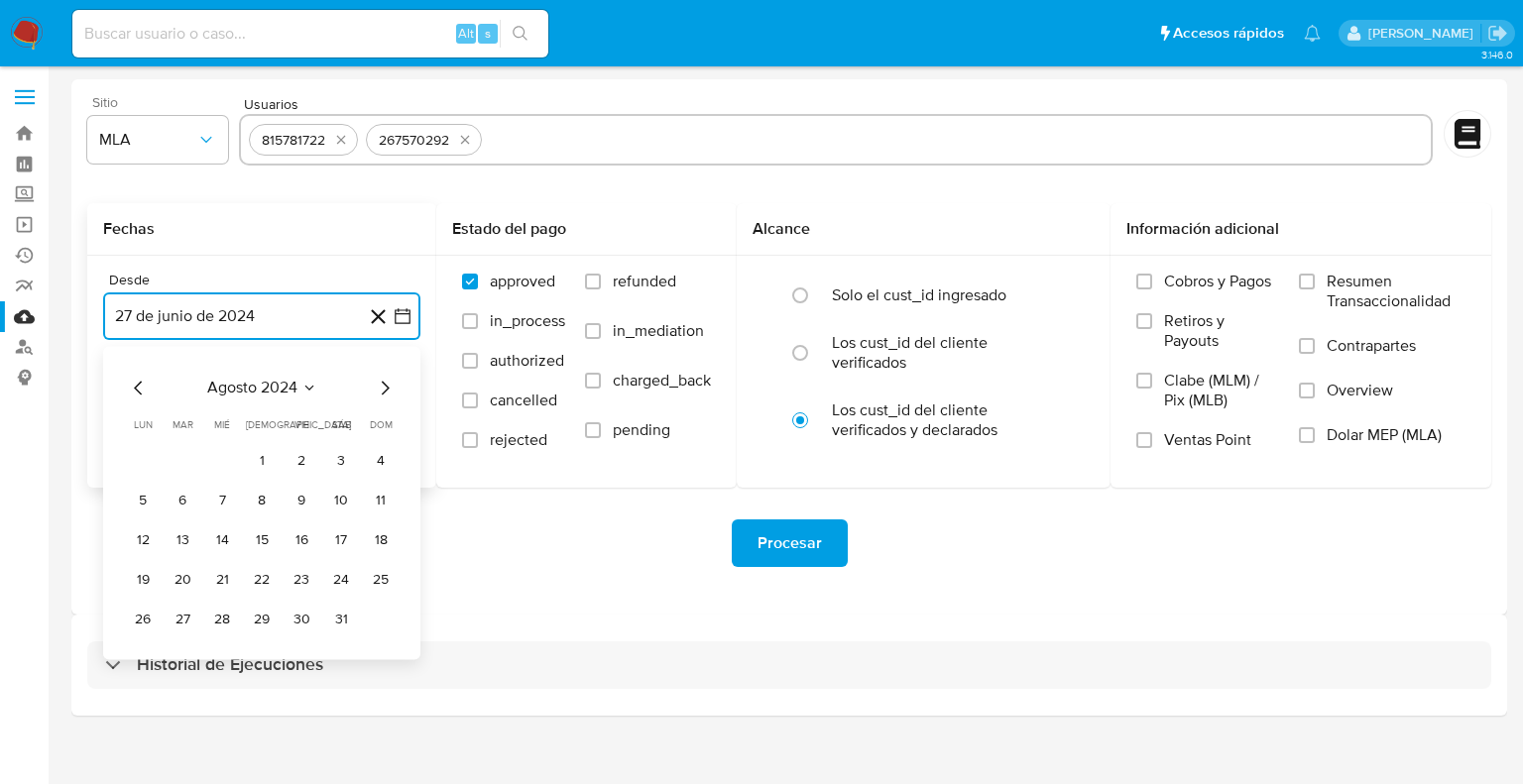 click 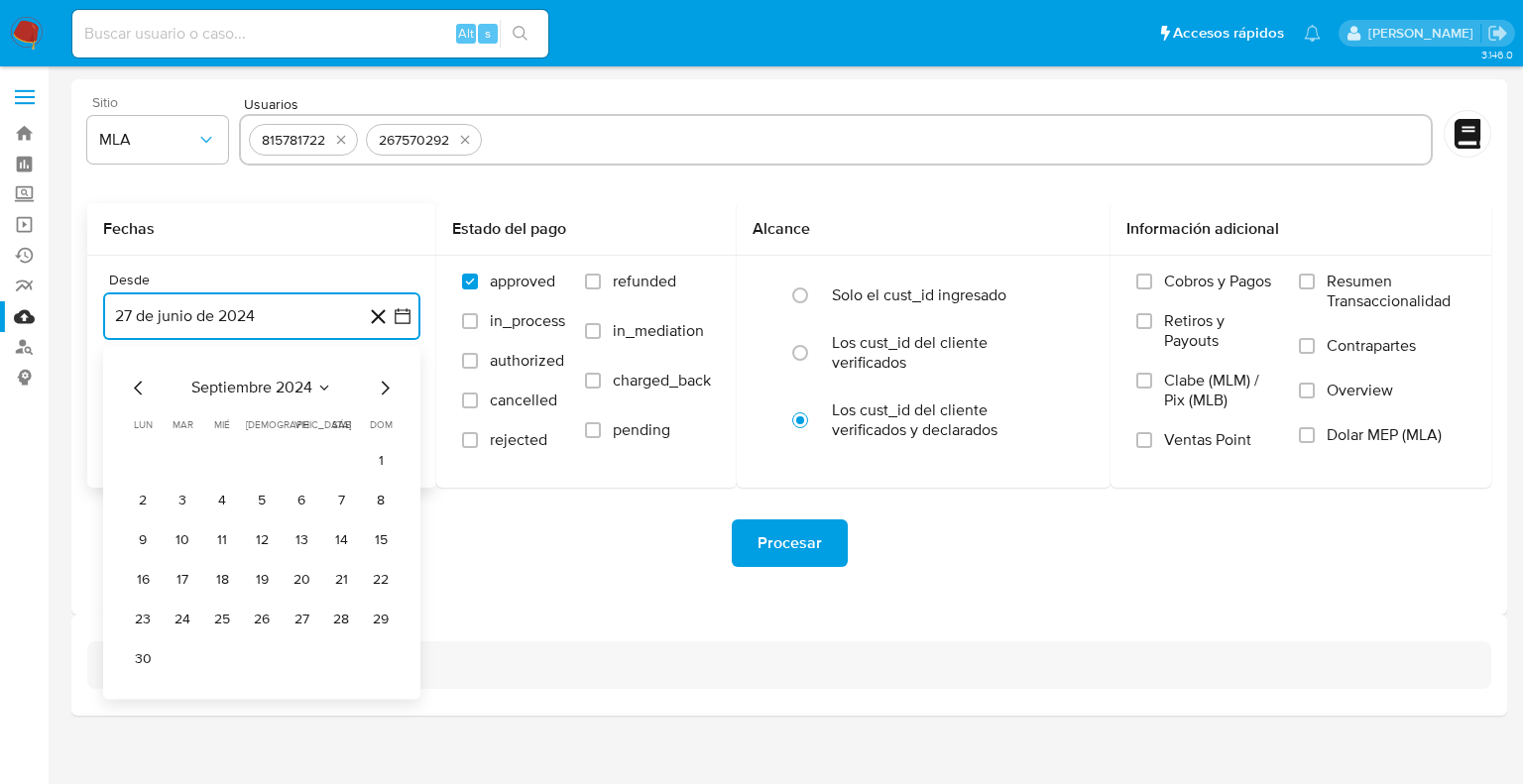 click 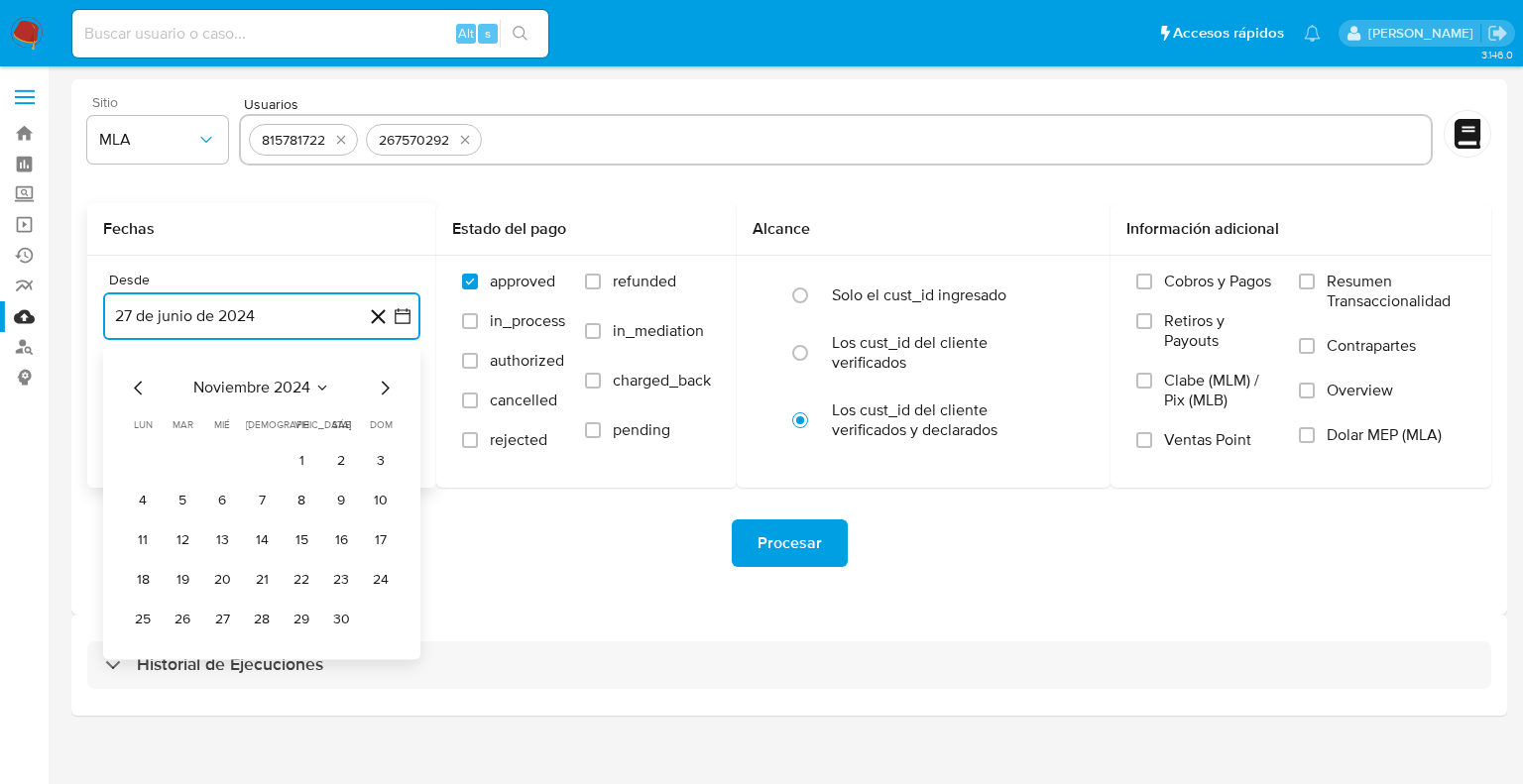 click 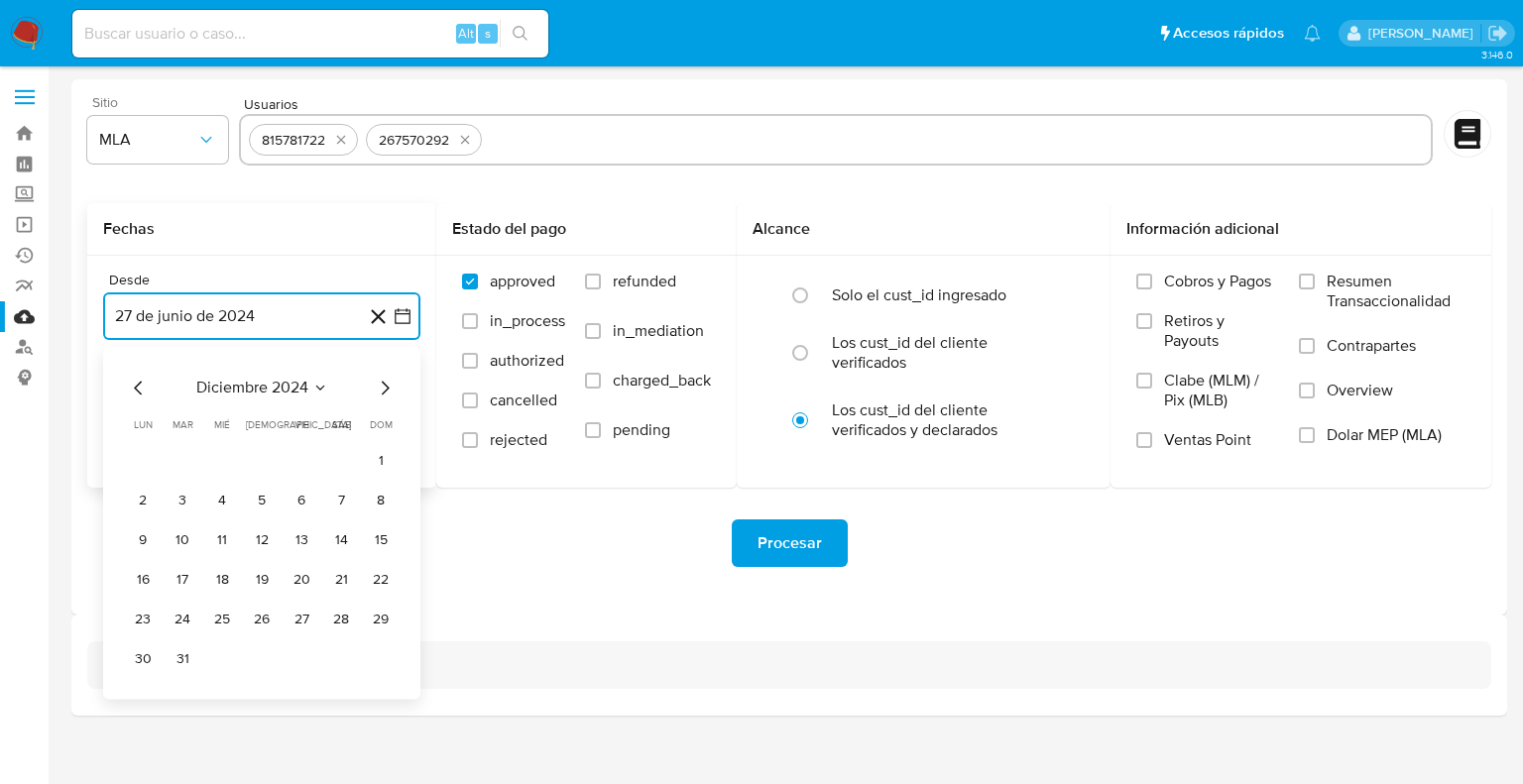 click 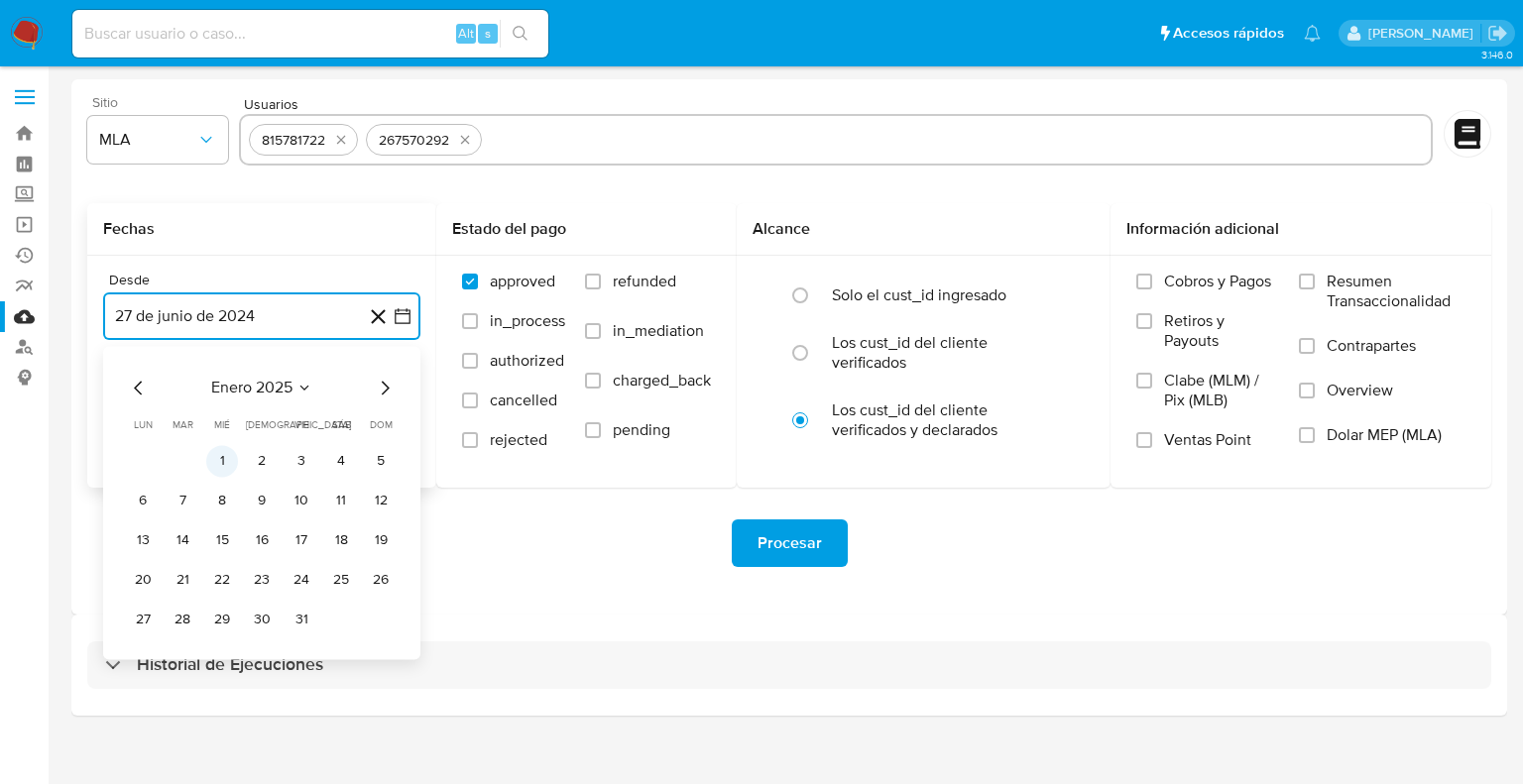 click on "1" at bounding box center (222, 461) 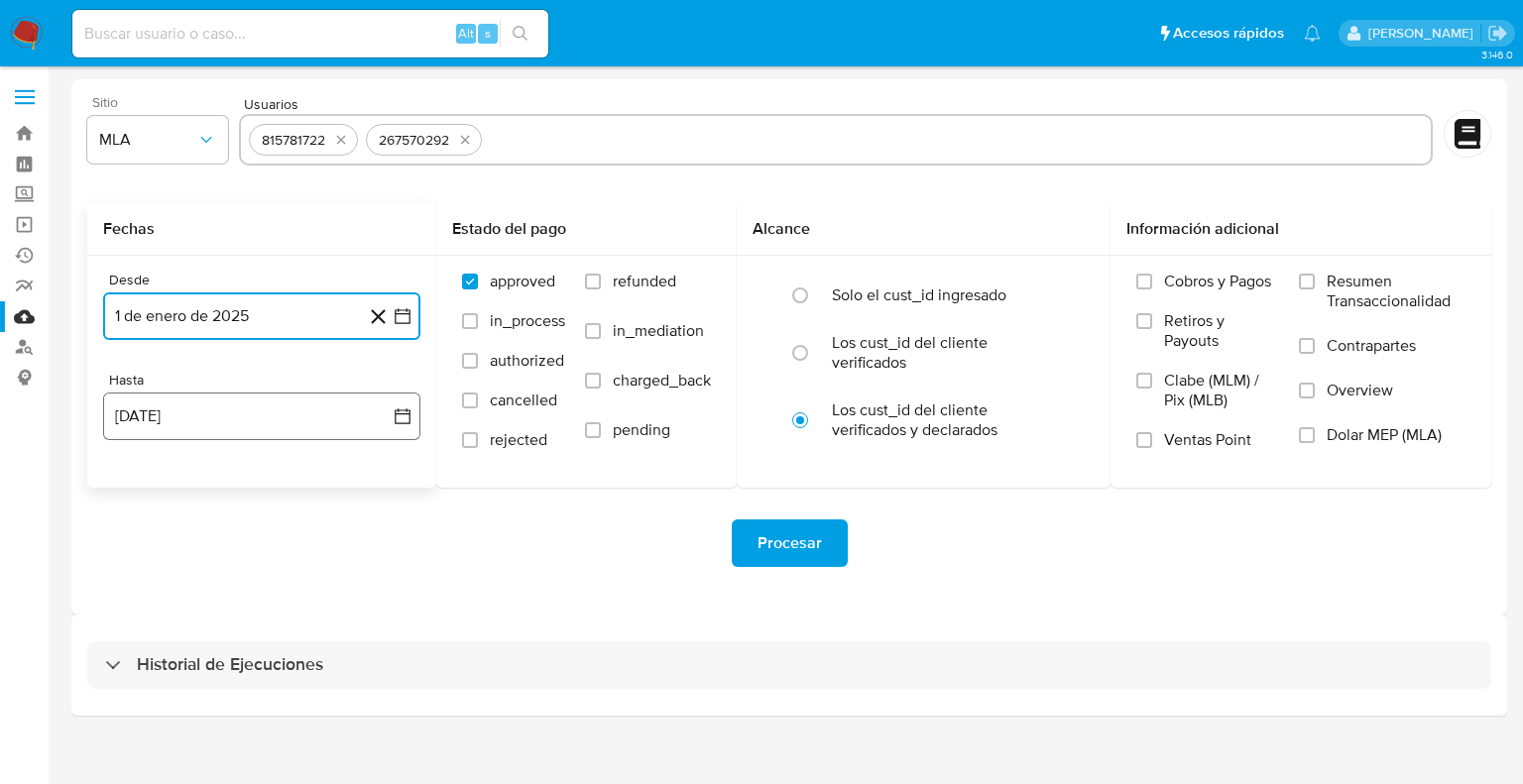 click on "27 de [PERSON_NAME] de 2025" at bounding box center (262, 416) 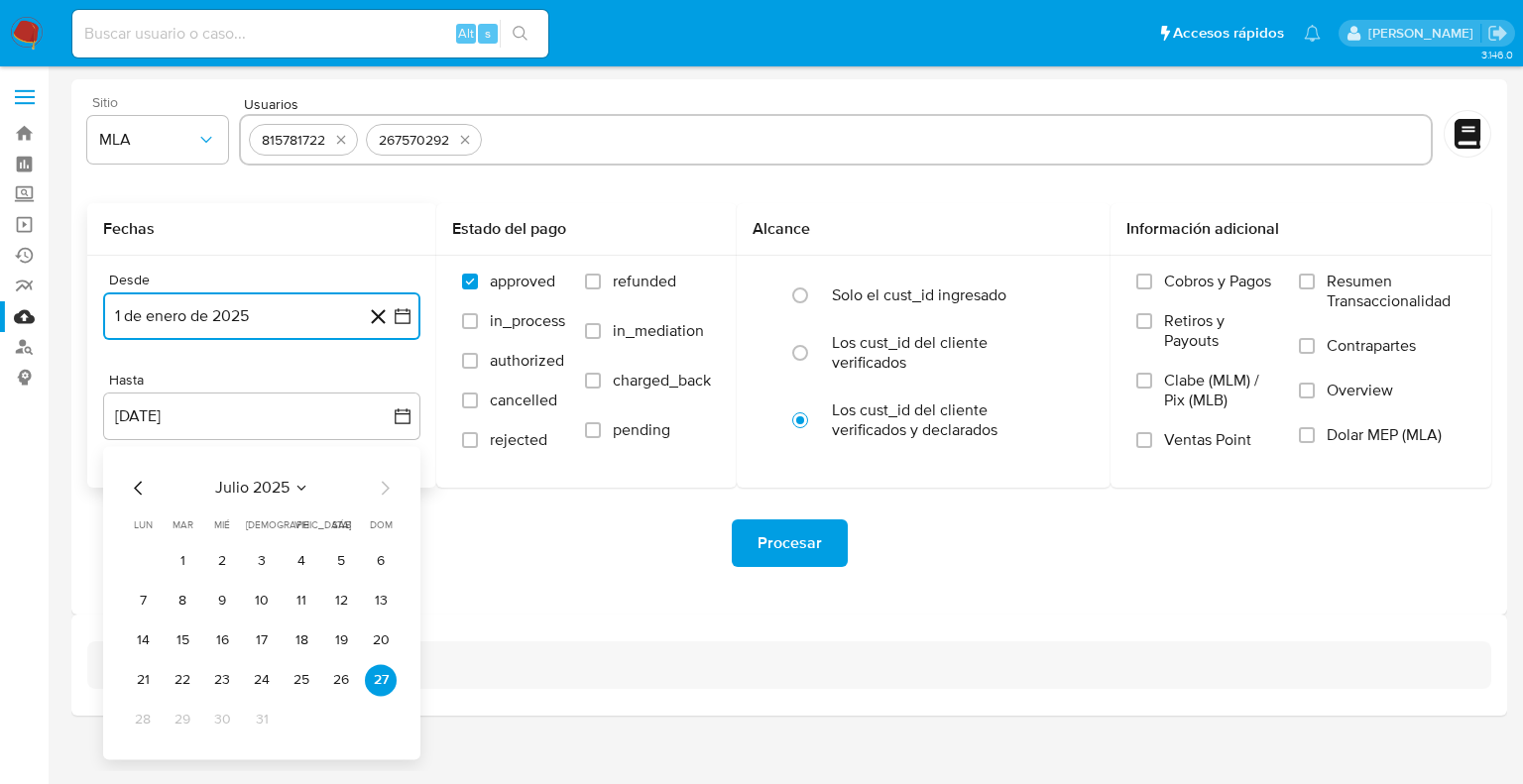 click 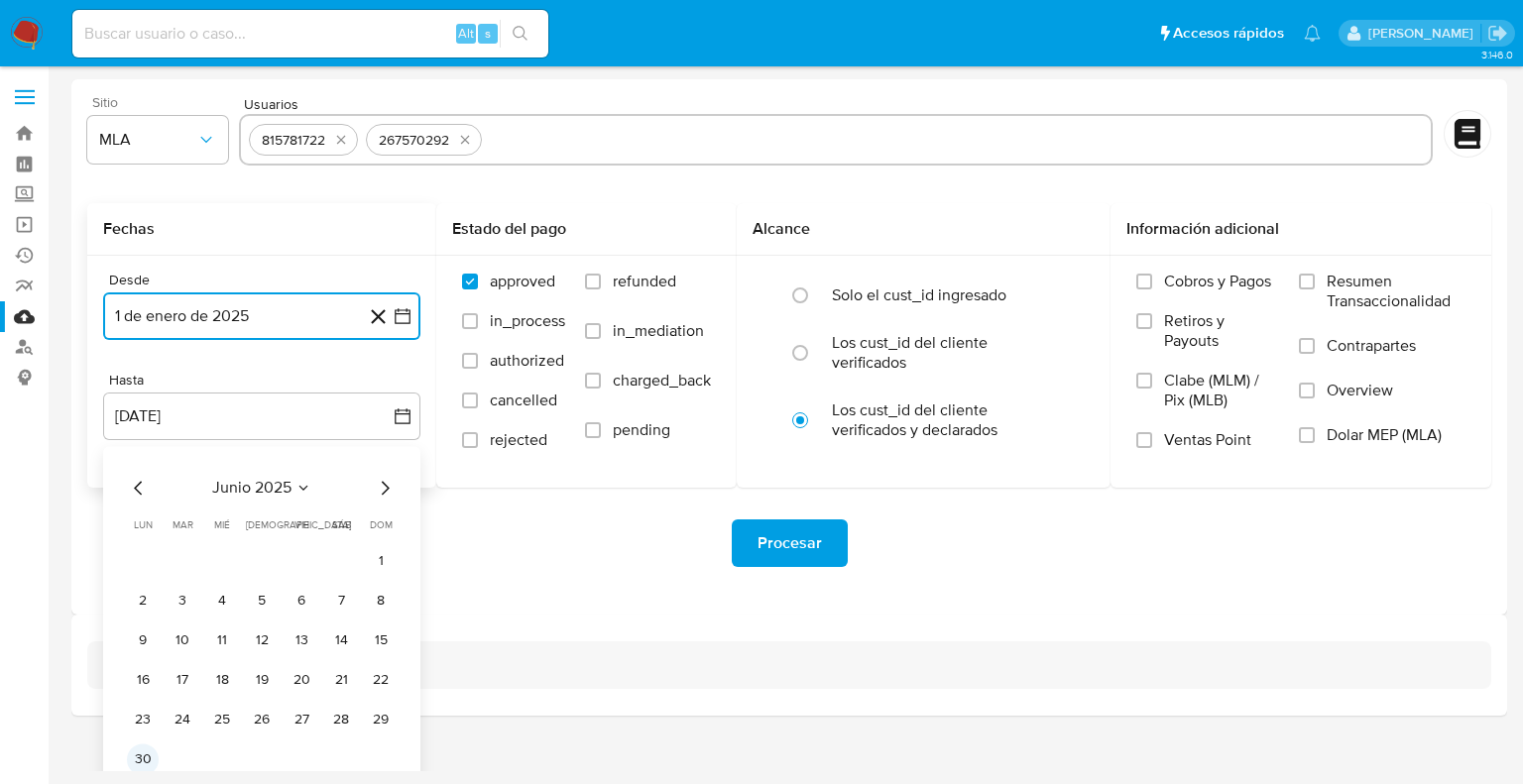 click on "30" at bounding box center (143, 759) 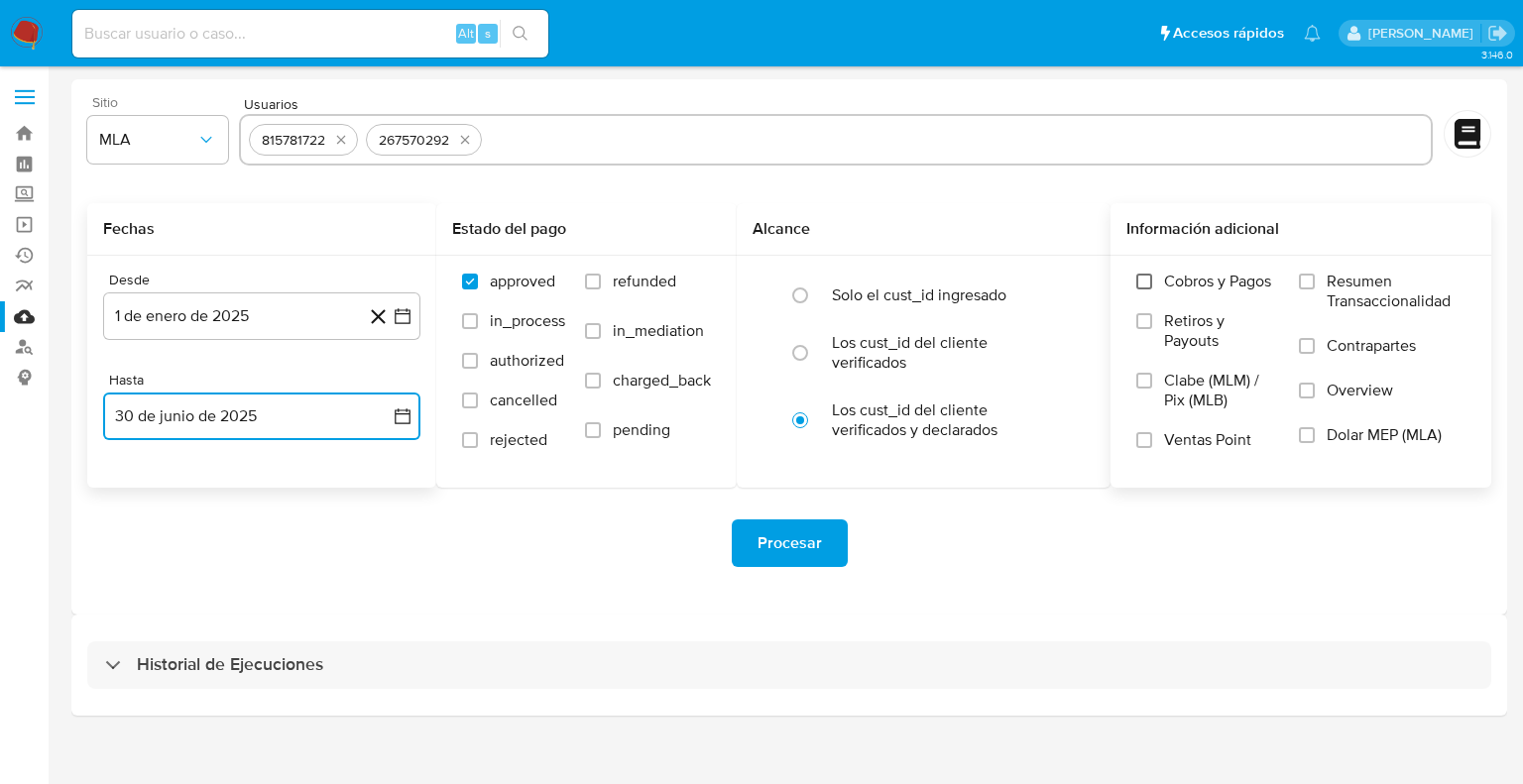 click on "Cobros y Pagos" at bounding box center (1144, 281) 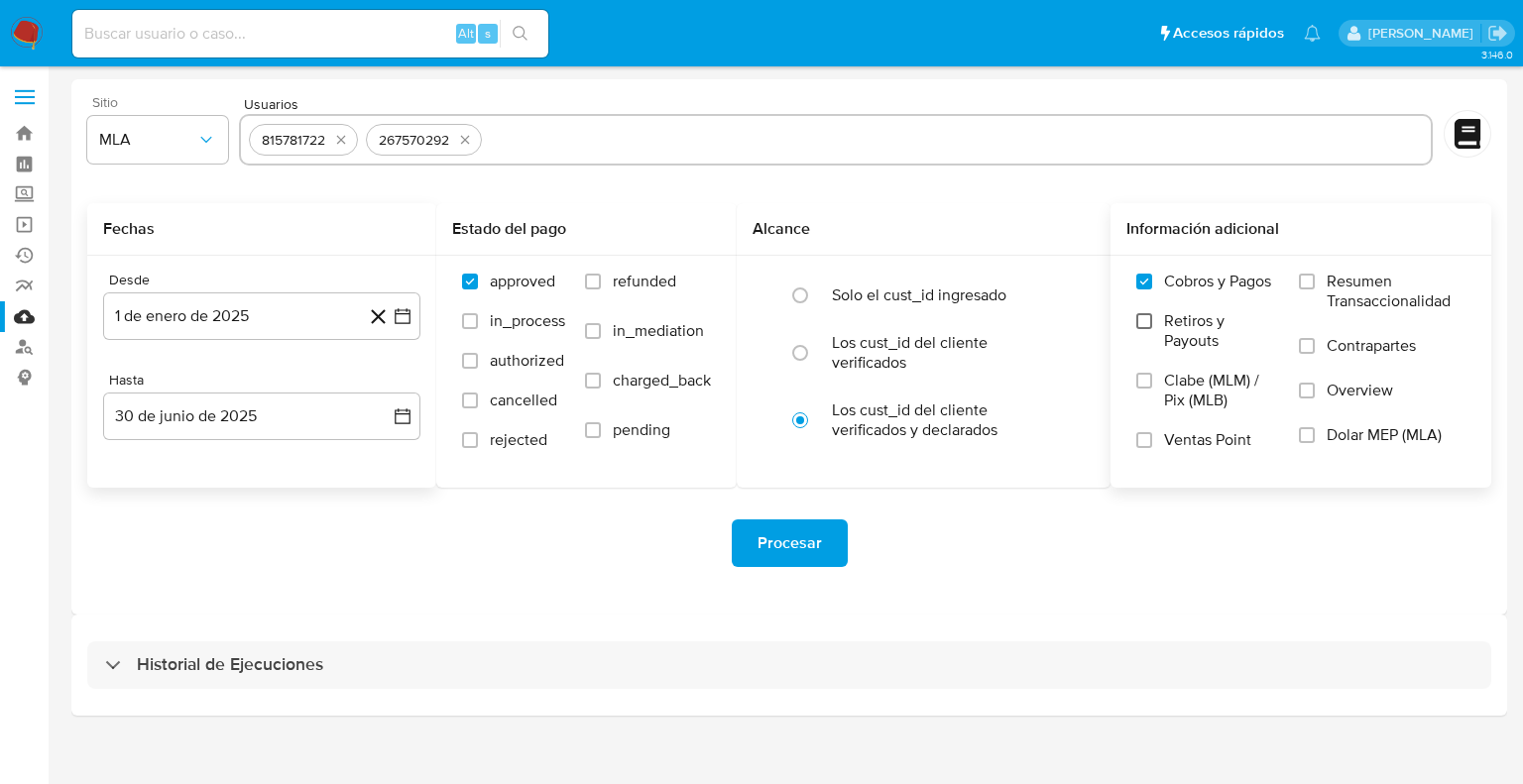 click on "Retiros y Payouts" at bounding box center [1144, 321] 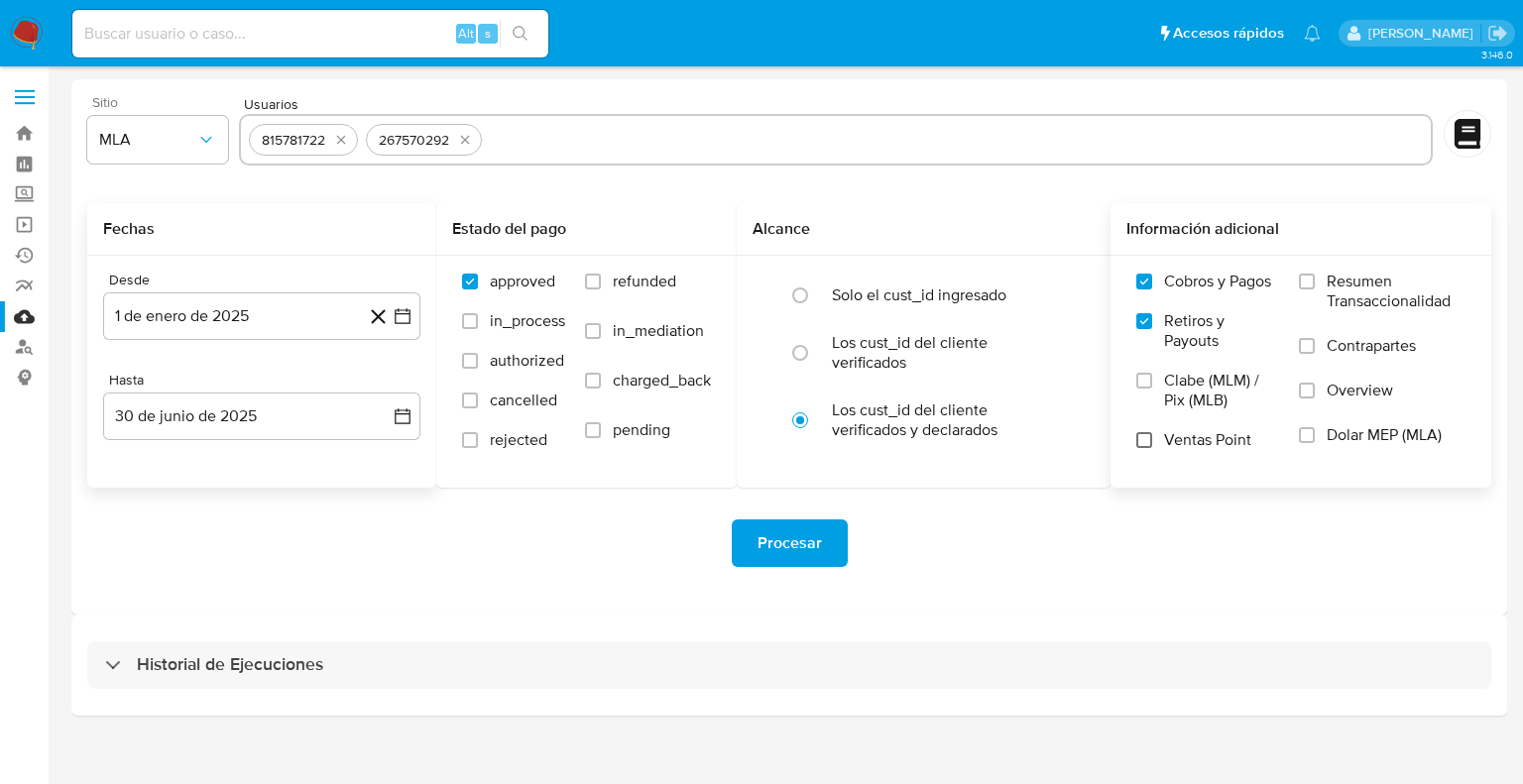 click on "Ventas Point" at bounding box center [1144, 440] 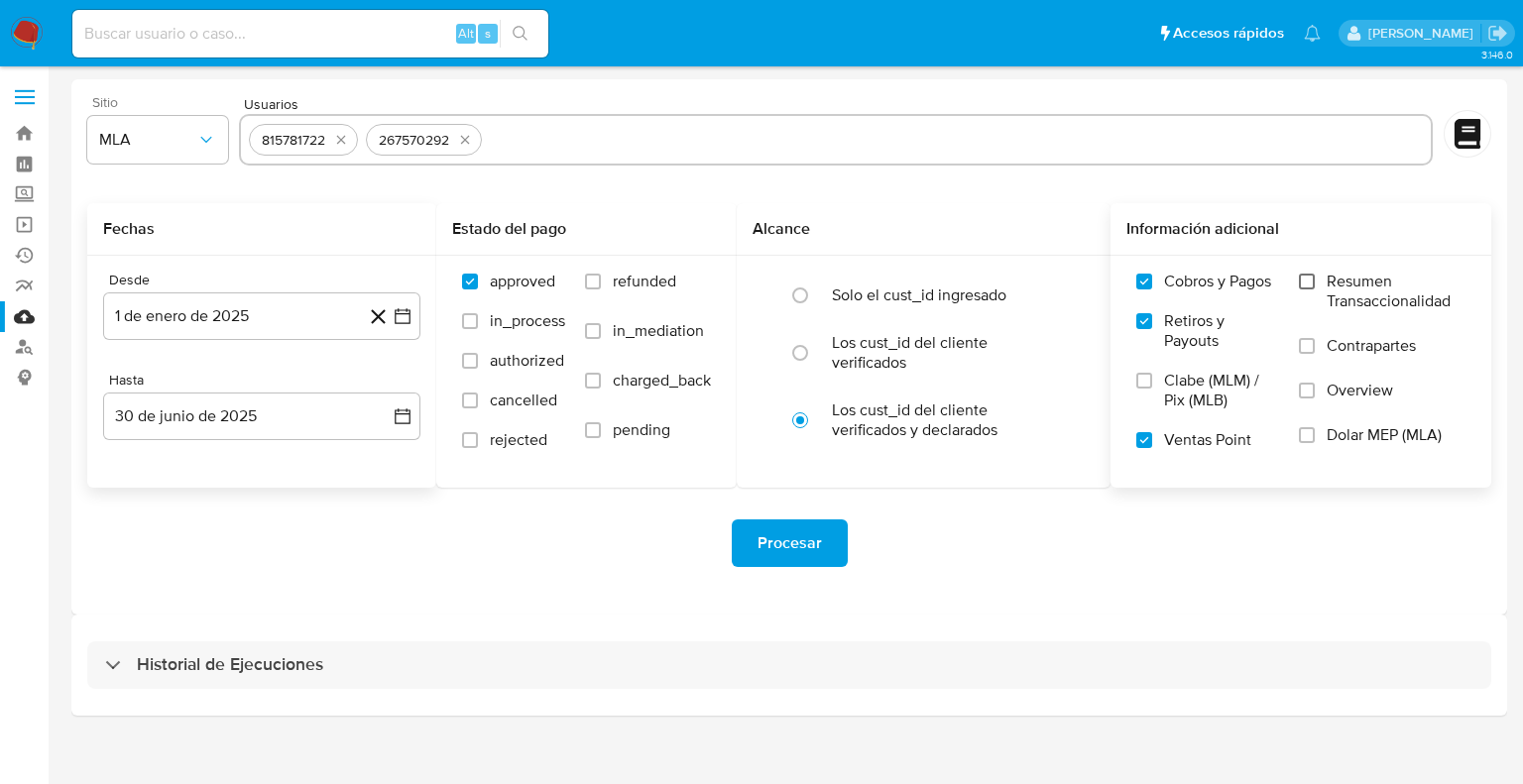 click on "Resumen Transaccionalidad" at bounding box center [1307, 281] 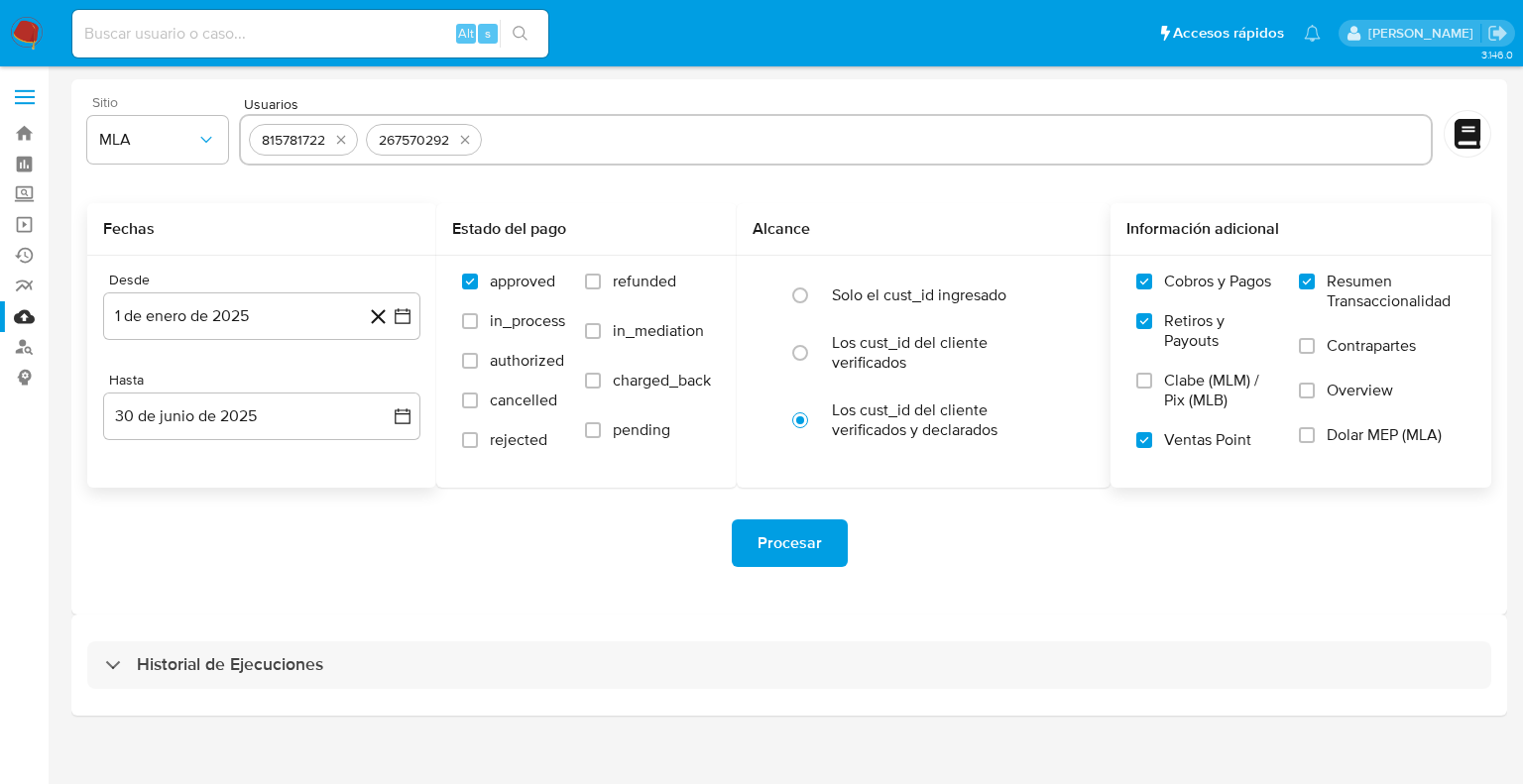 click on "Dolar MEP (MLA)" at bounding box center (1382, 447) 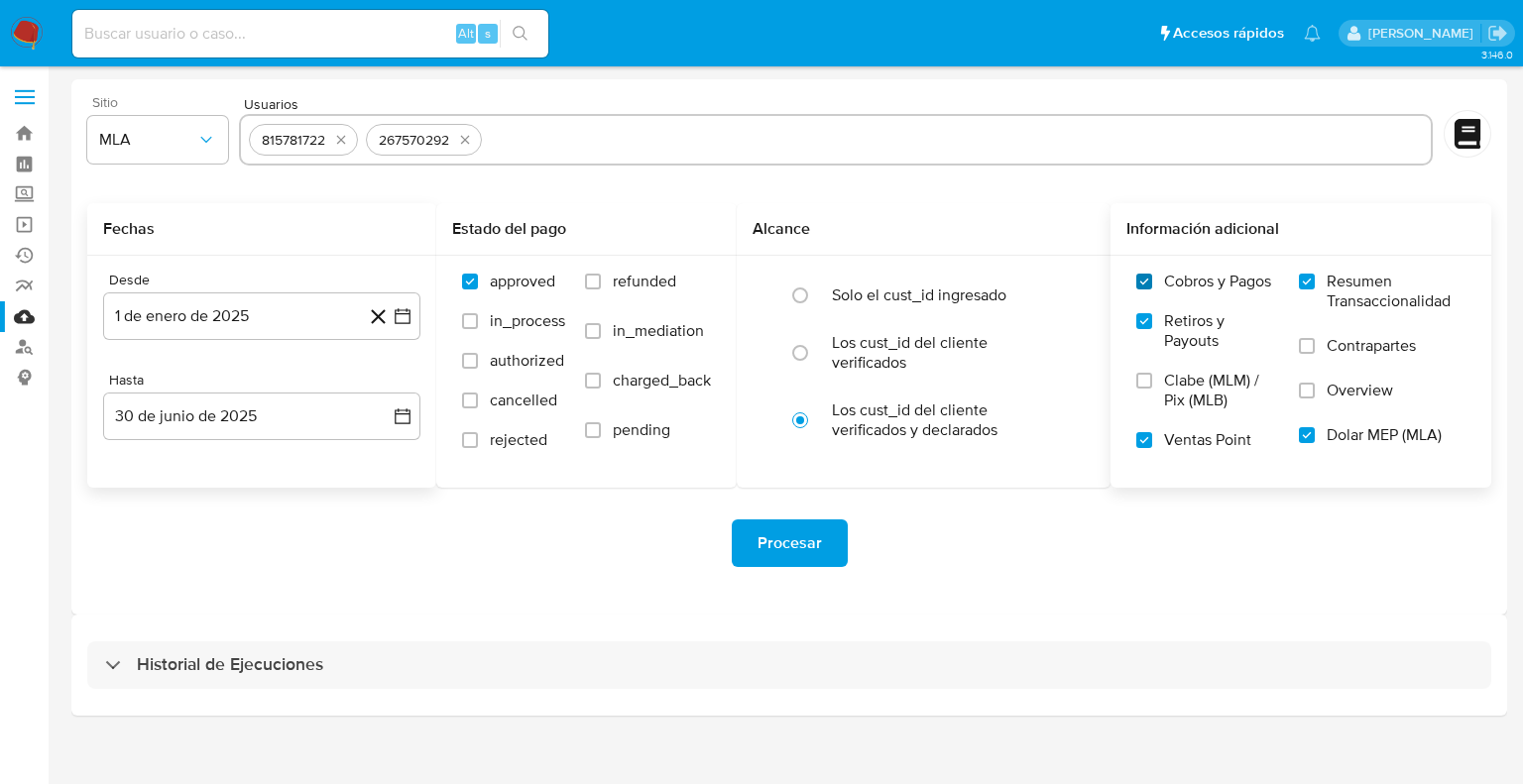 click on "Cobros y Pagos" at bounding box center (1144, 281) 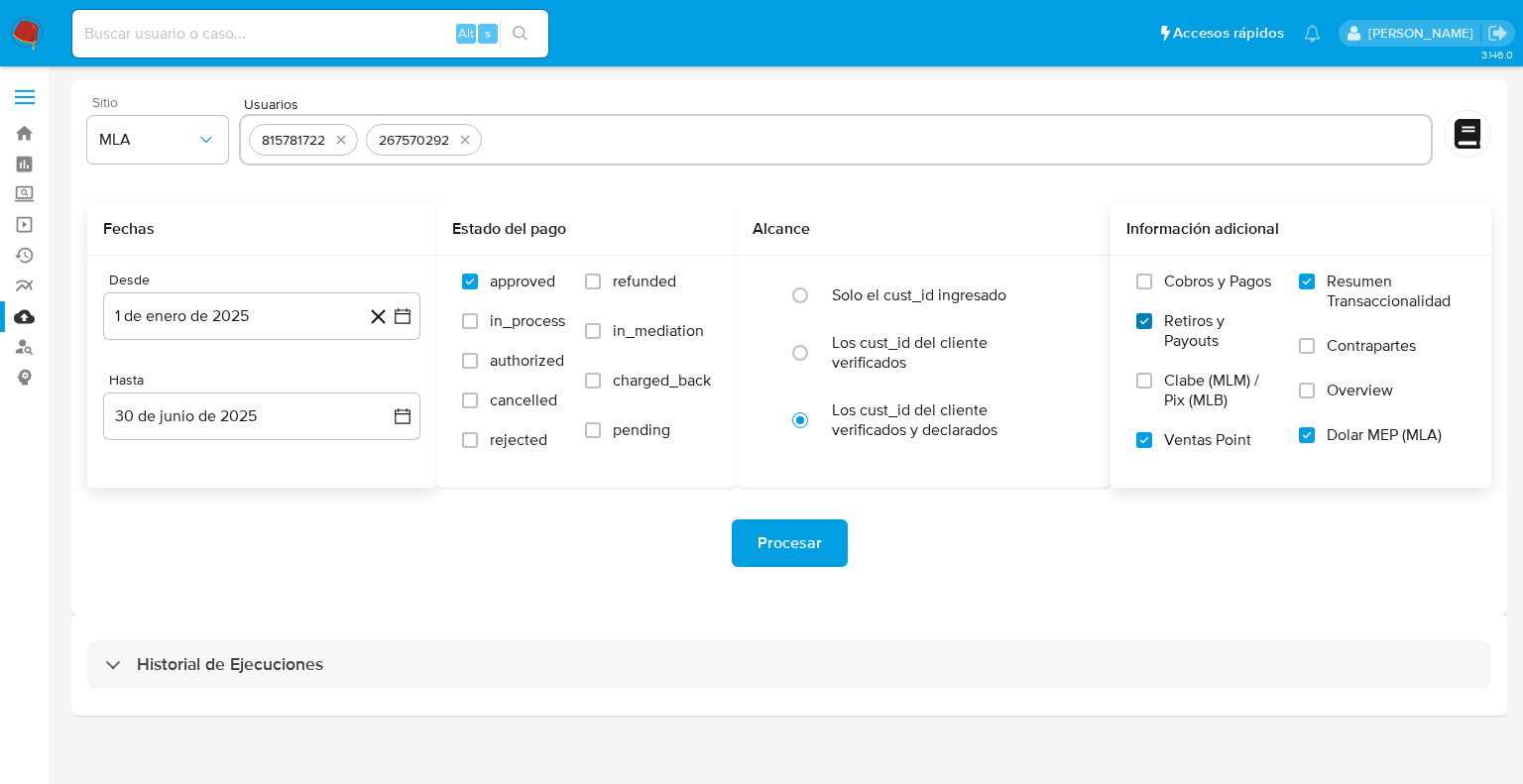 click on "Retiros y Payouts" at bounding box center (1144, 321) 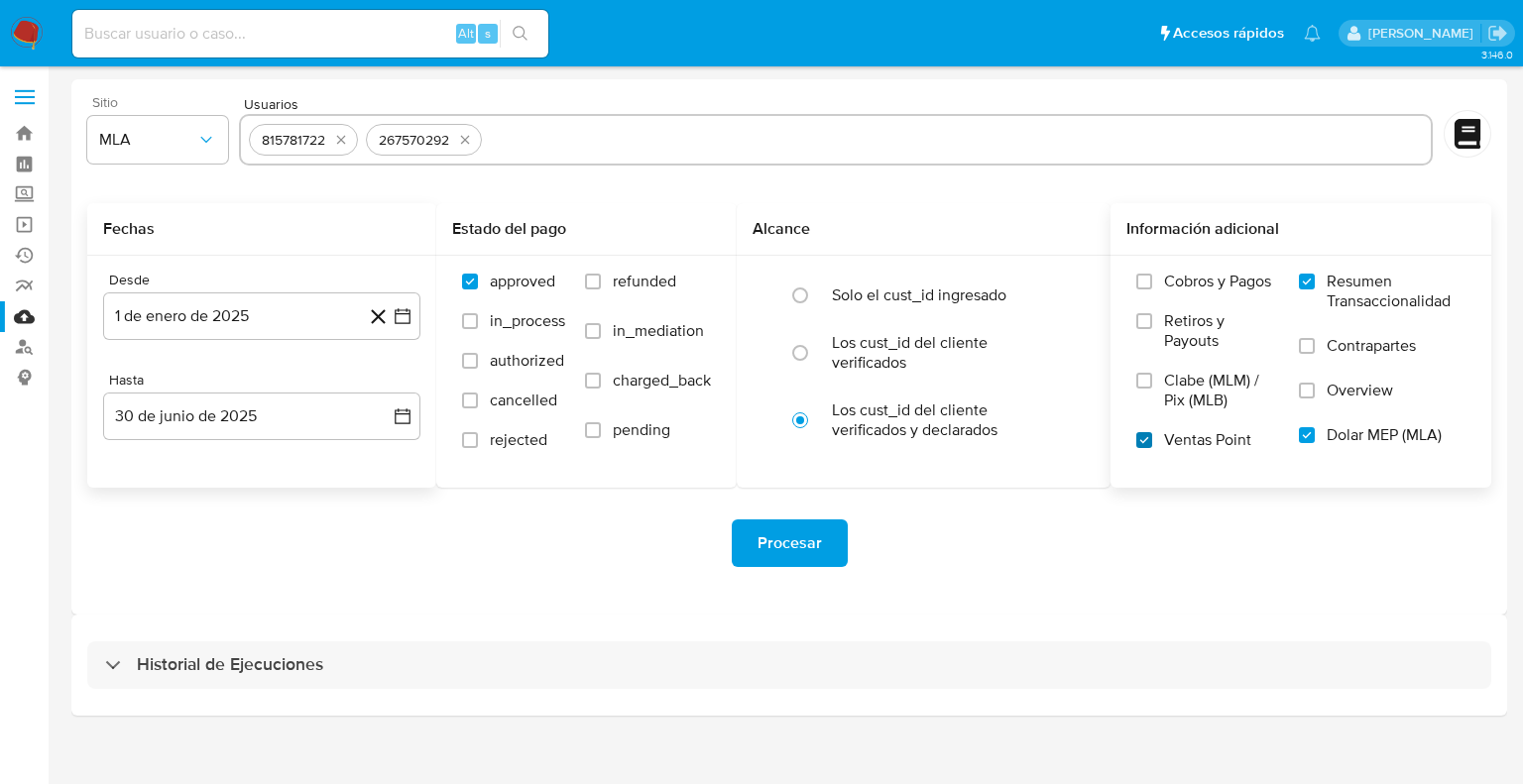 click on "Ventas Point" at bounding box center (1144, 440) 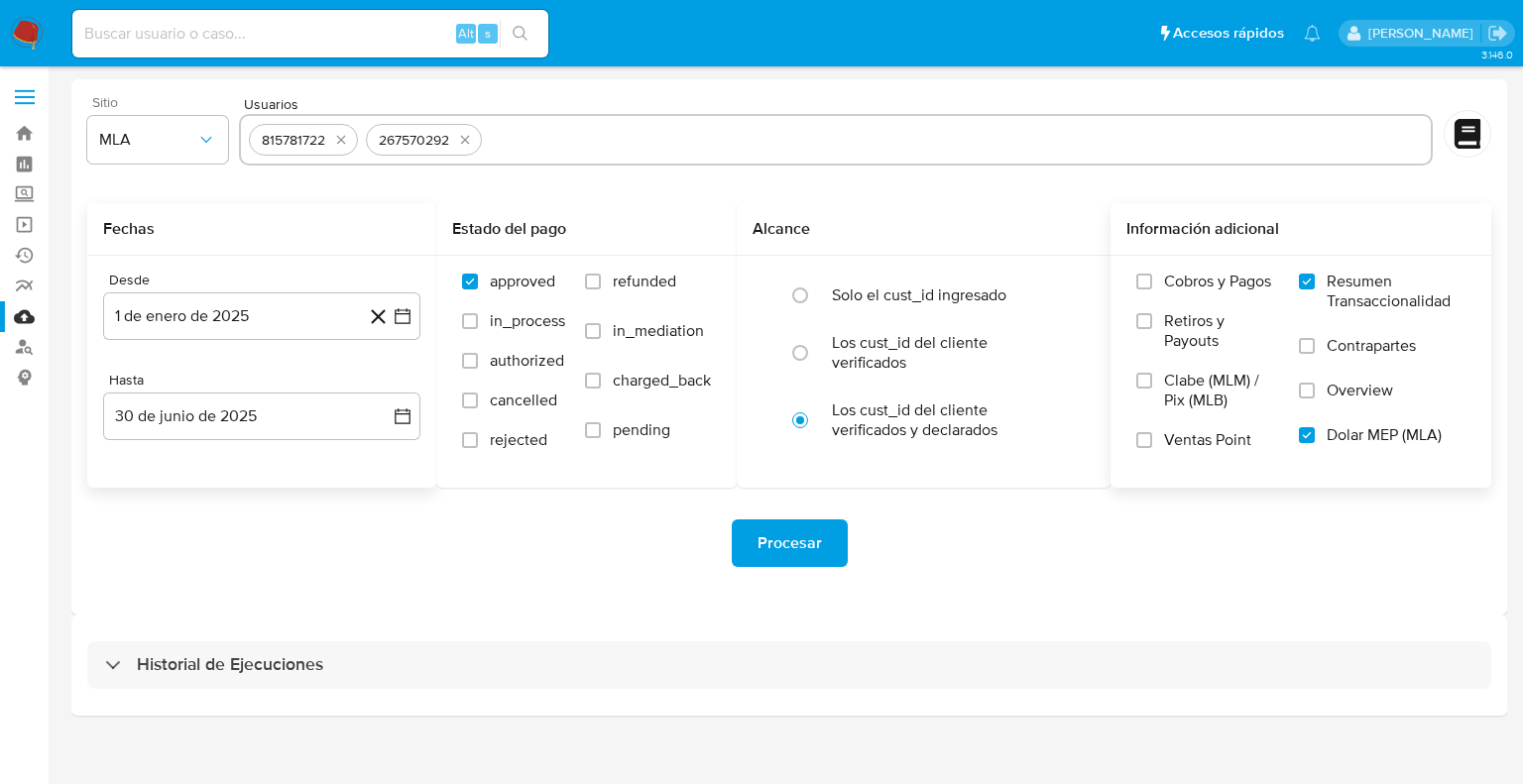 click on "Procesar" at bounding box center (789, 543) 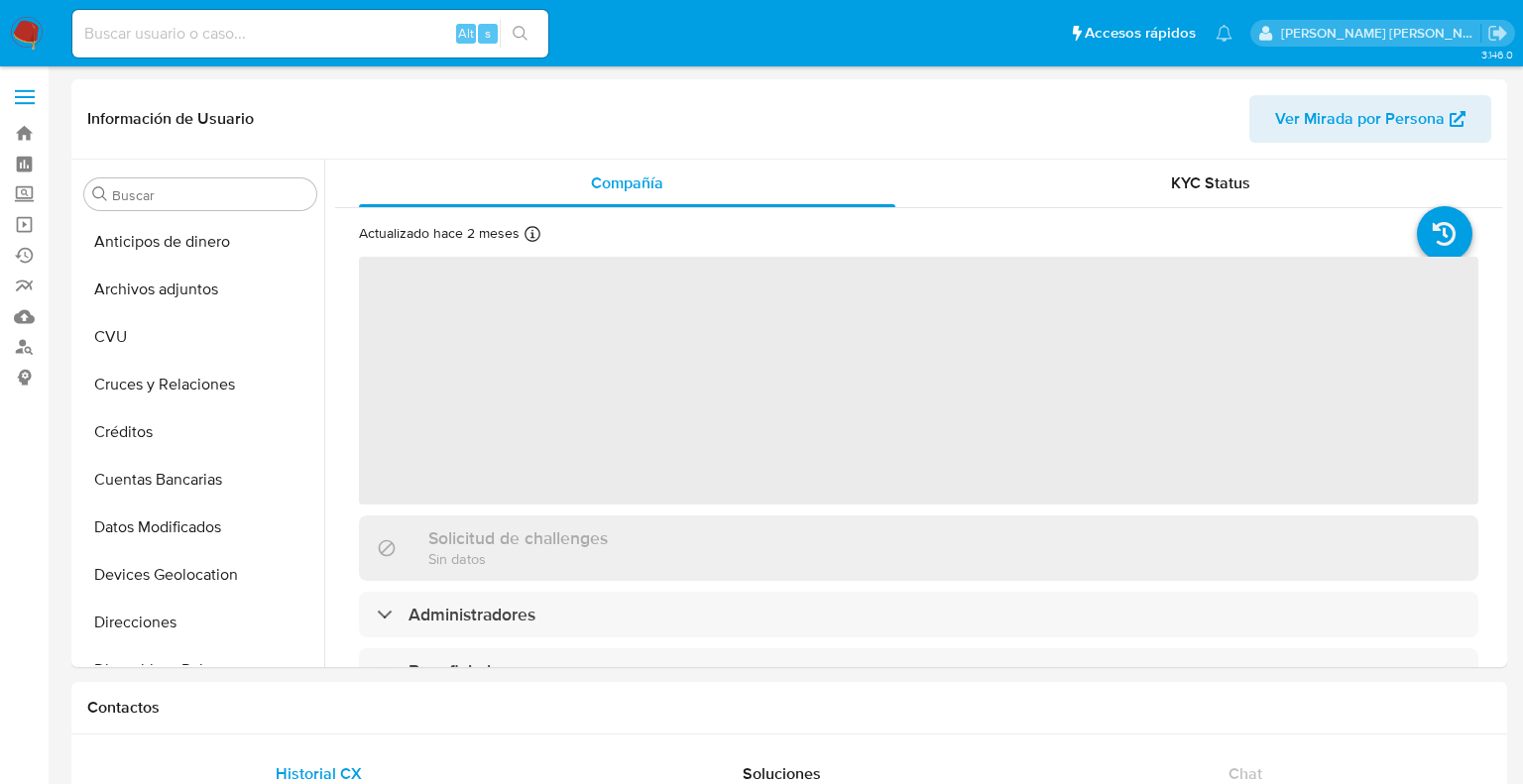 select on "10" 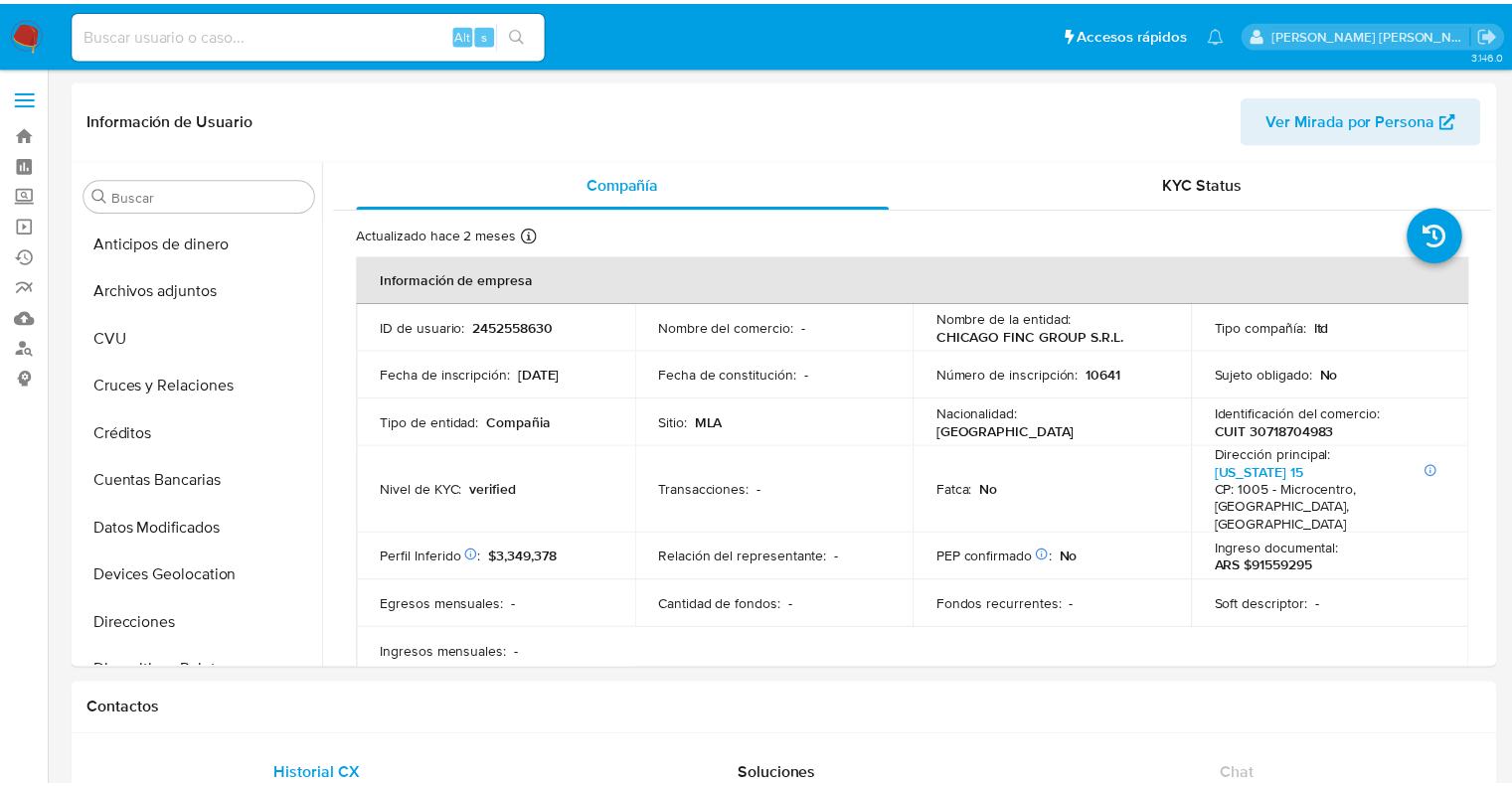 scroll, scrollTop: 0, scrollLeft: 0, axis: both 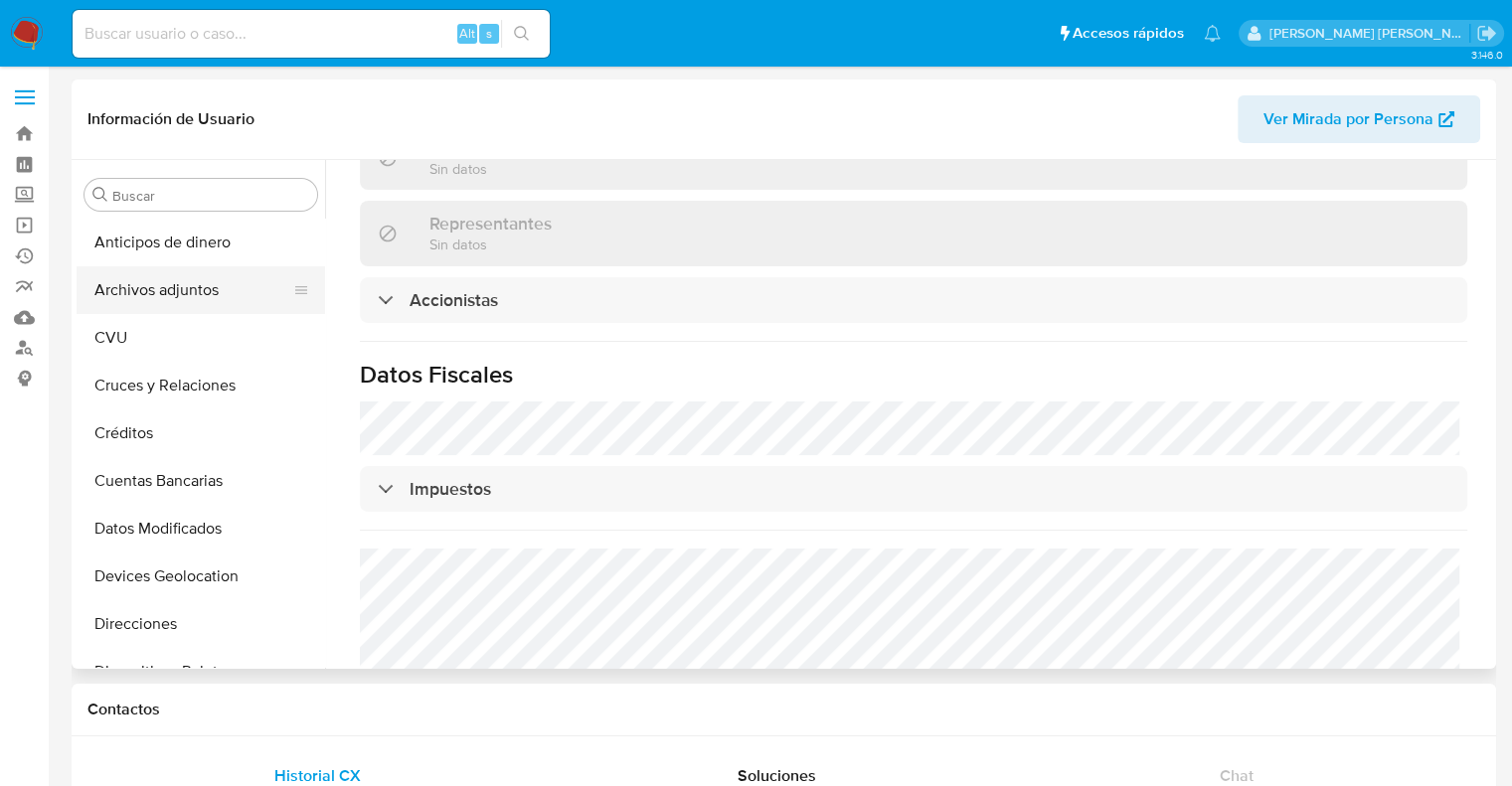 click on "Archivos adjuntos" at bounding box center (193, 290) 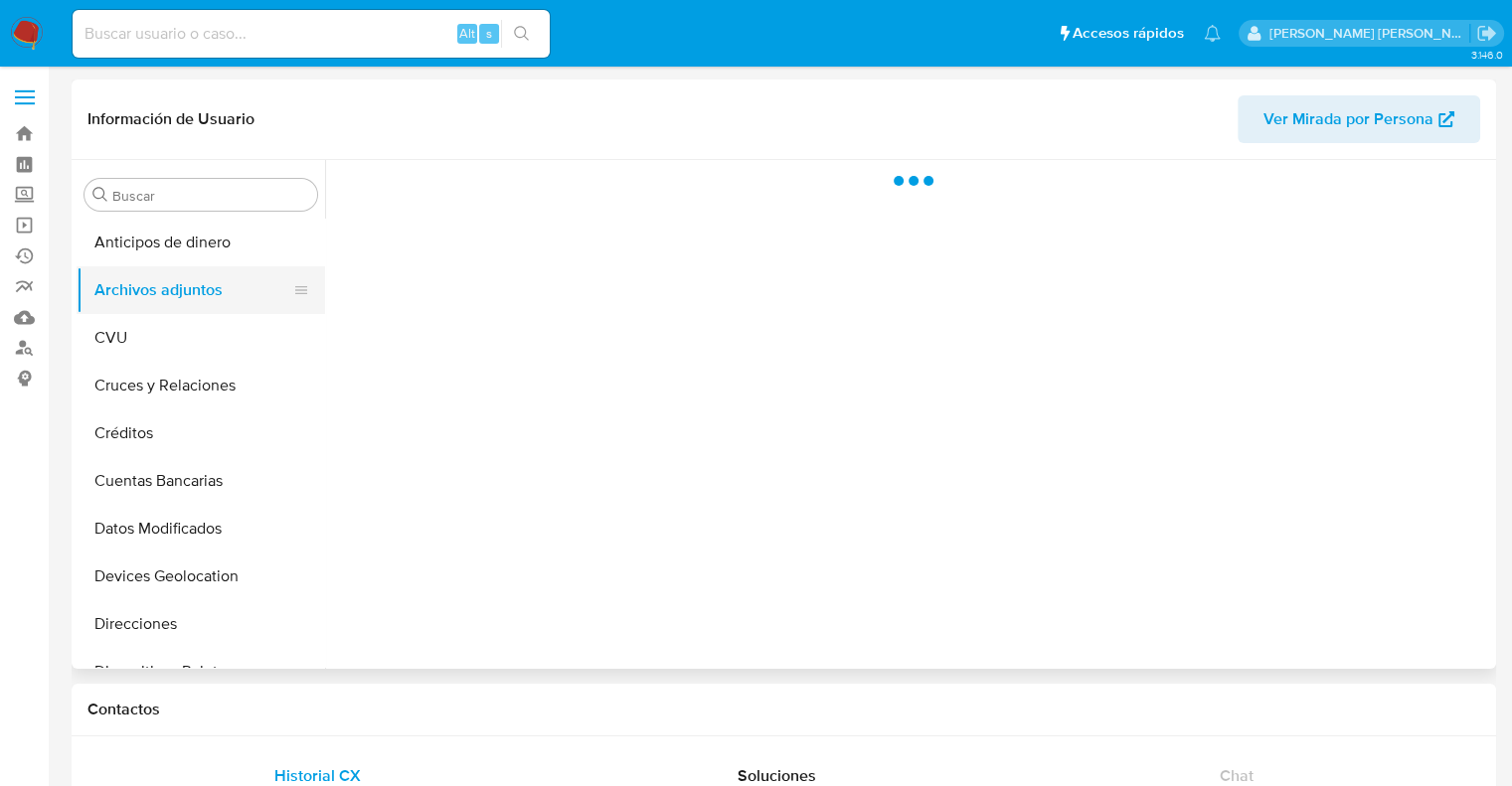 scroll, scrollTop: 0, scrollLeft: 0, axis: both 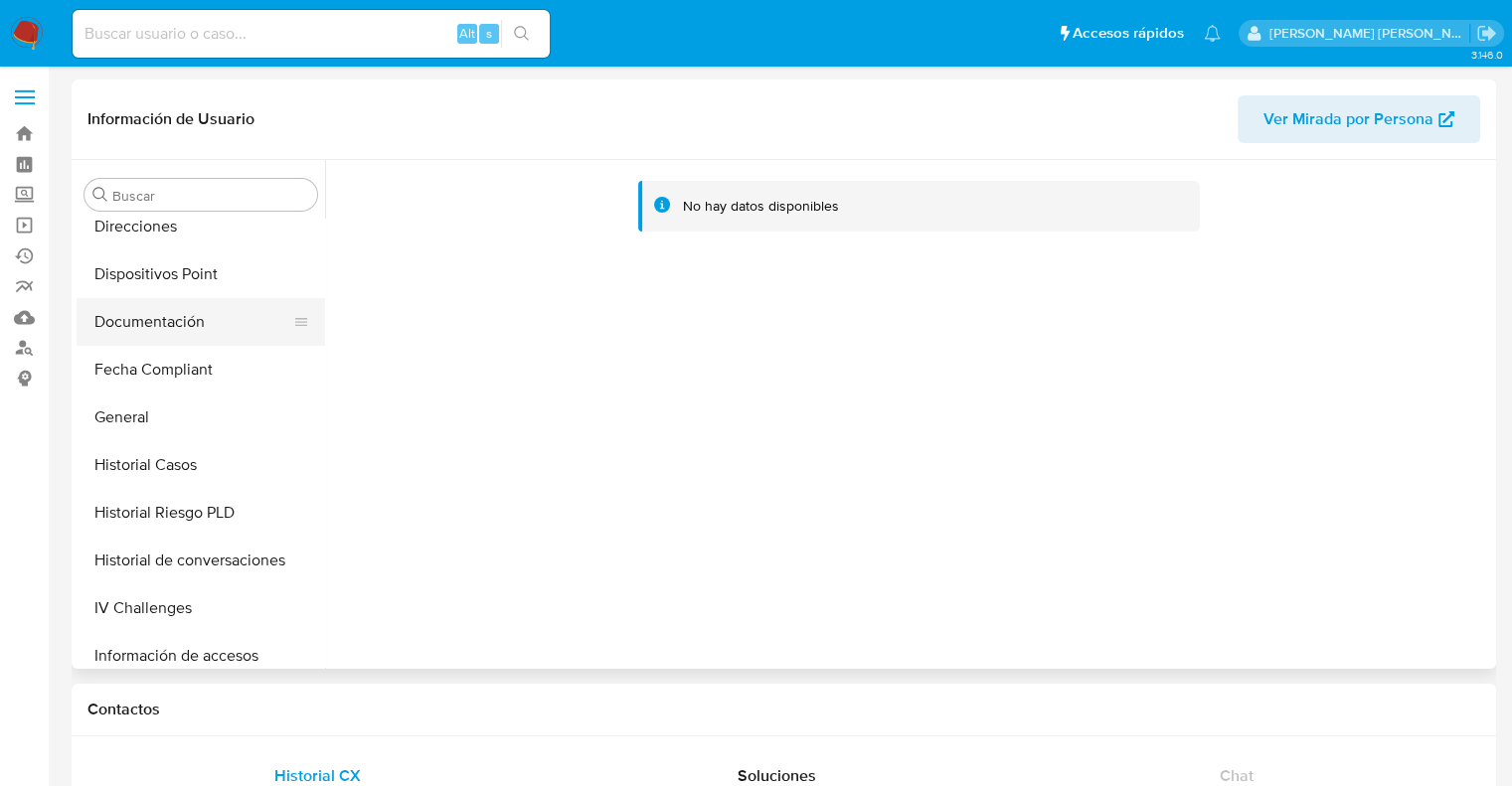 click on "Documentación" at bounding box center (193, 322) 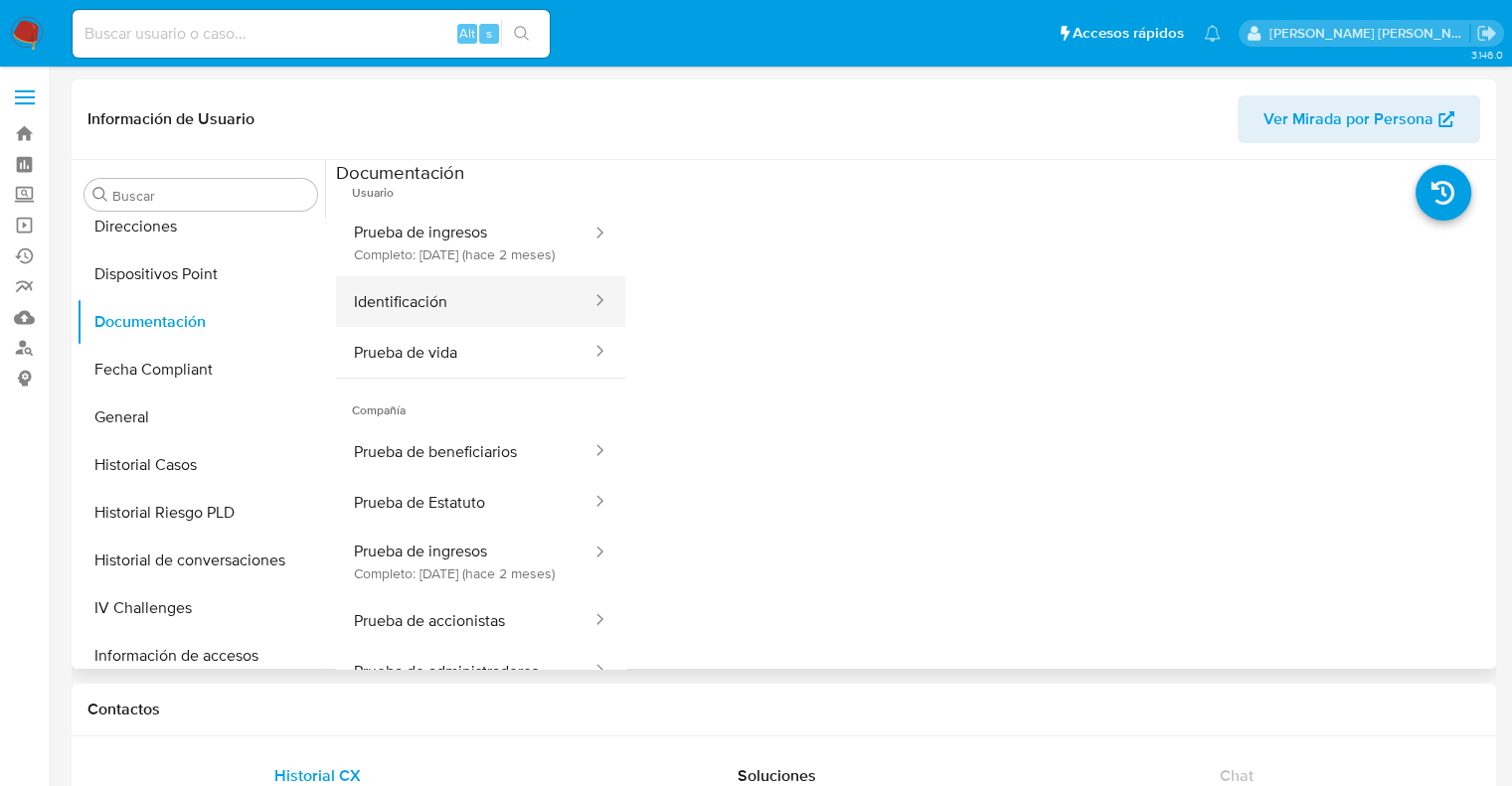 scroll, scrollTop: 65, scrollLeft: 0, axis: vertical 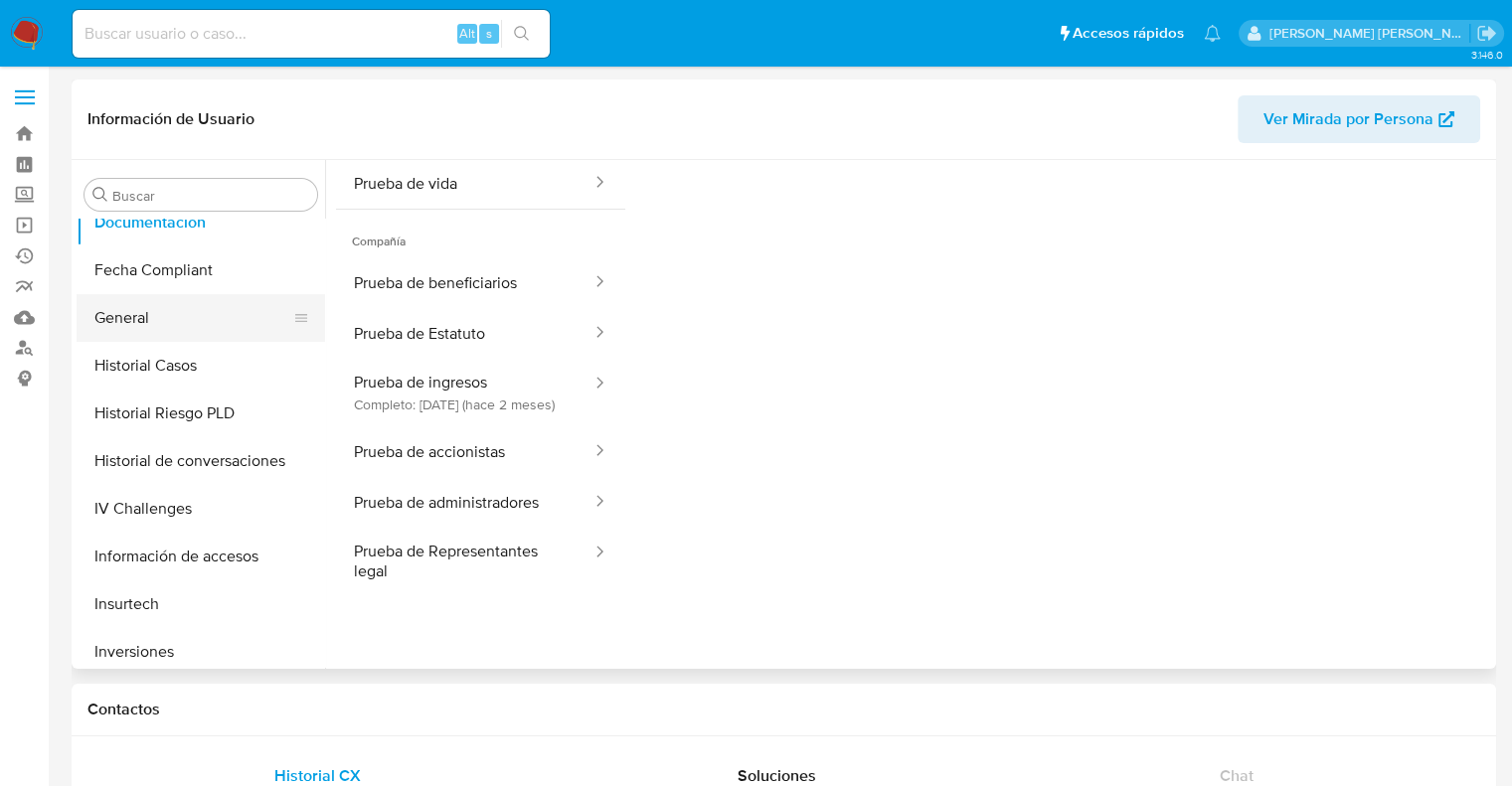click on "General" at bounding box center (193, 318) 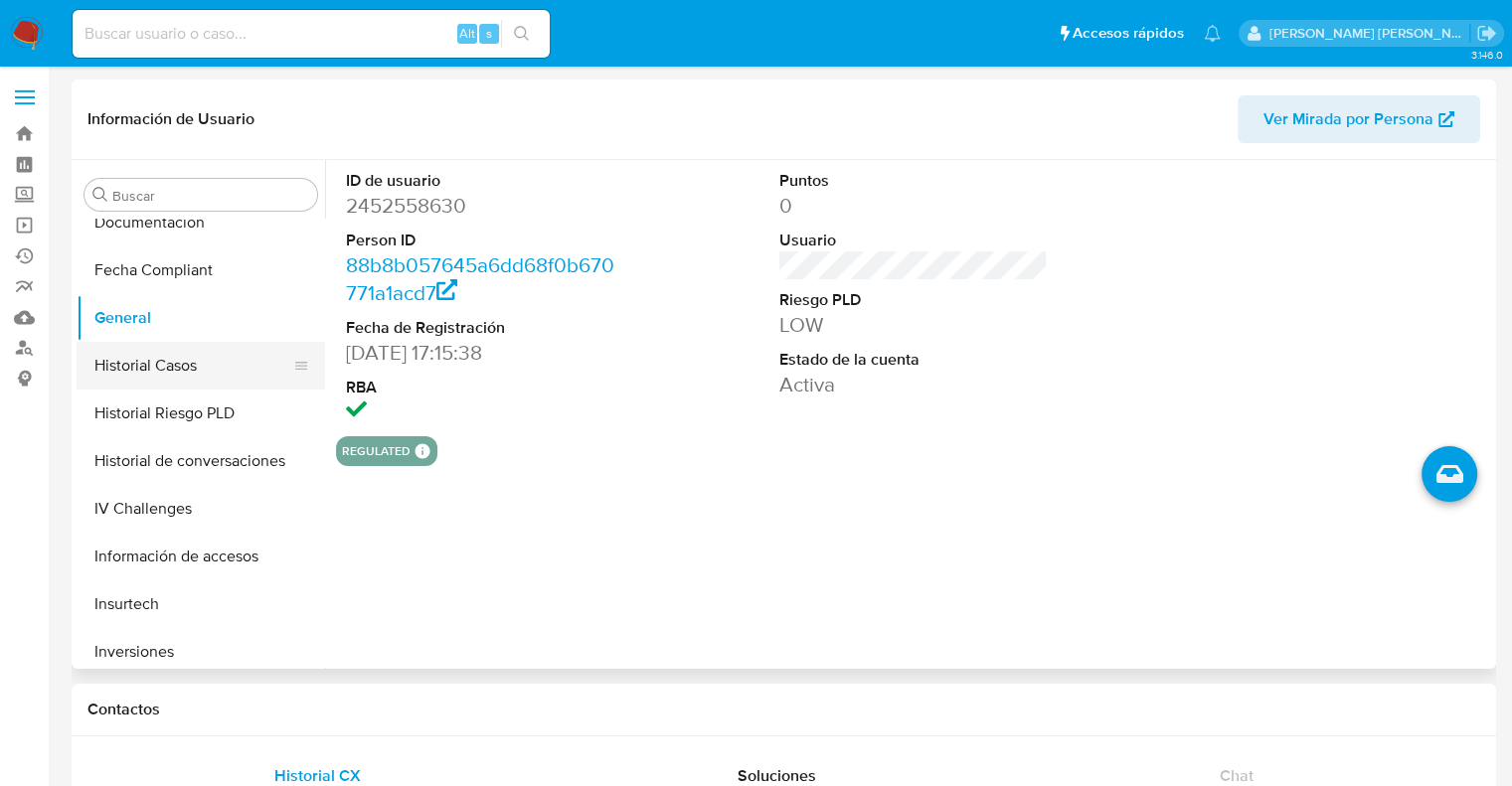 click on "Historial Casos" at bounding box center [193, 366] 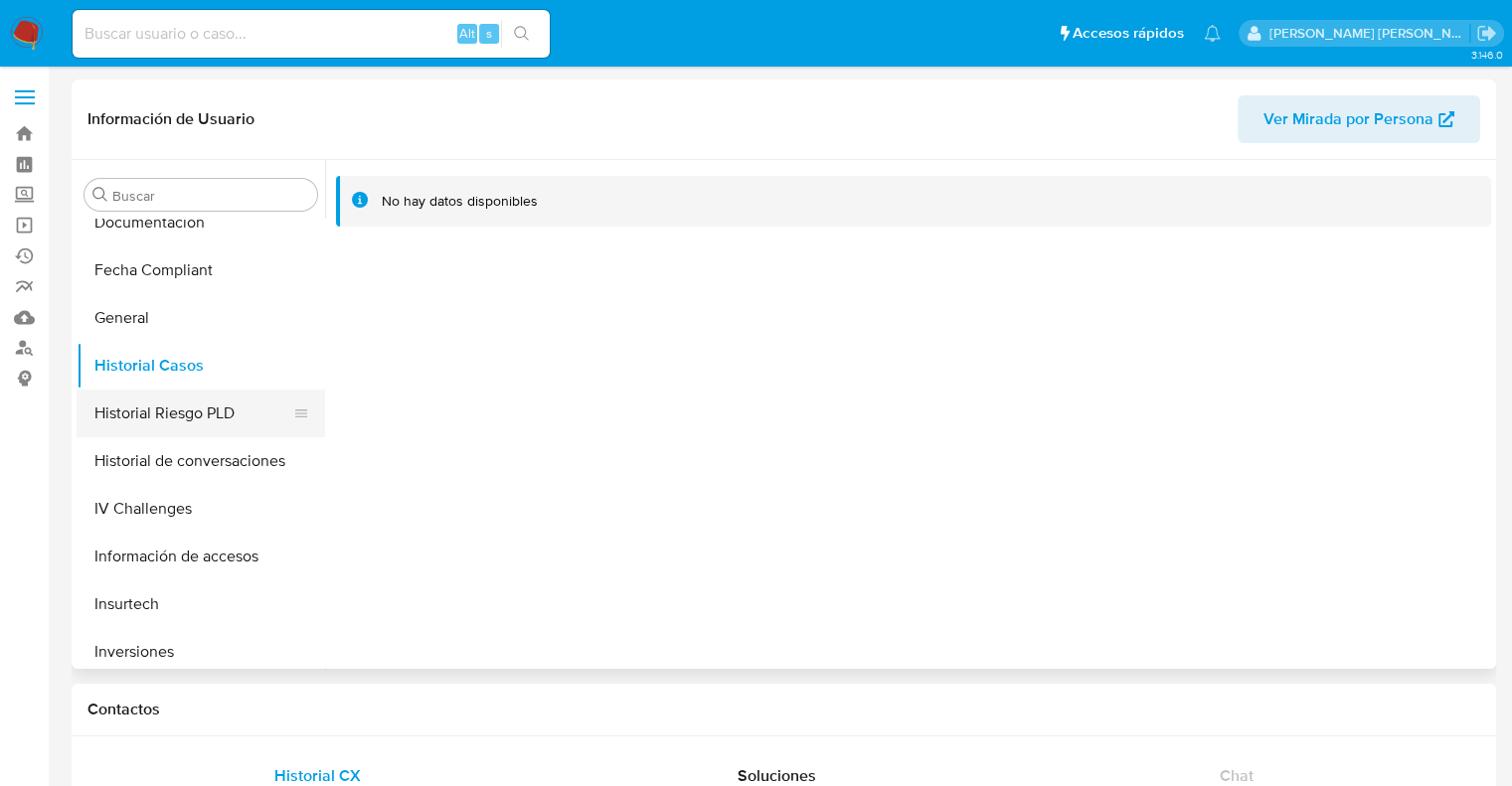 click on "Historial Riesgo PLD" at bounding box center (193, 413) 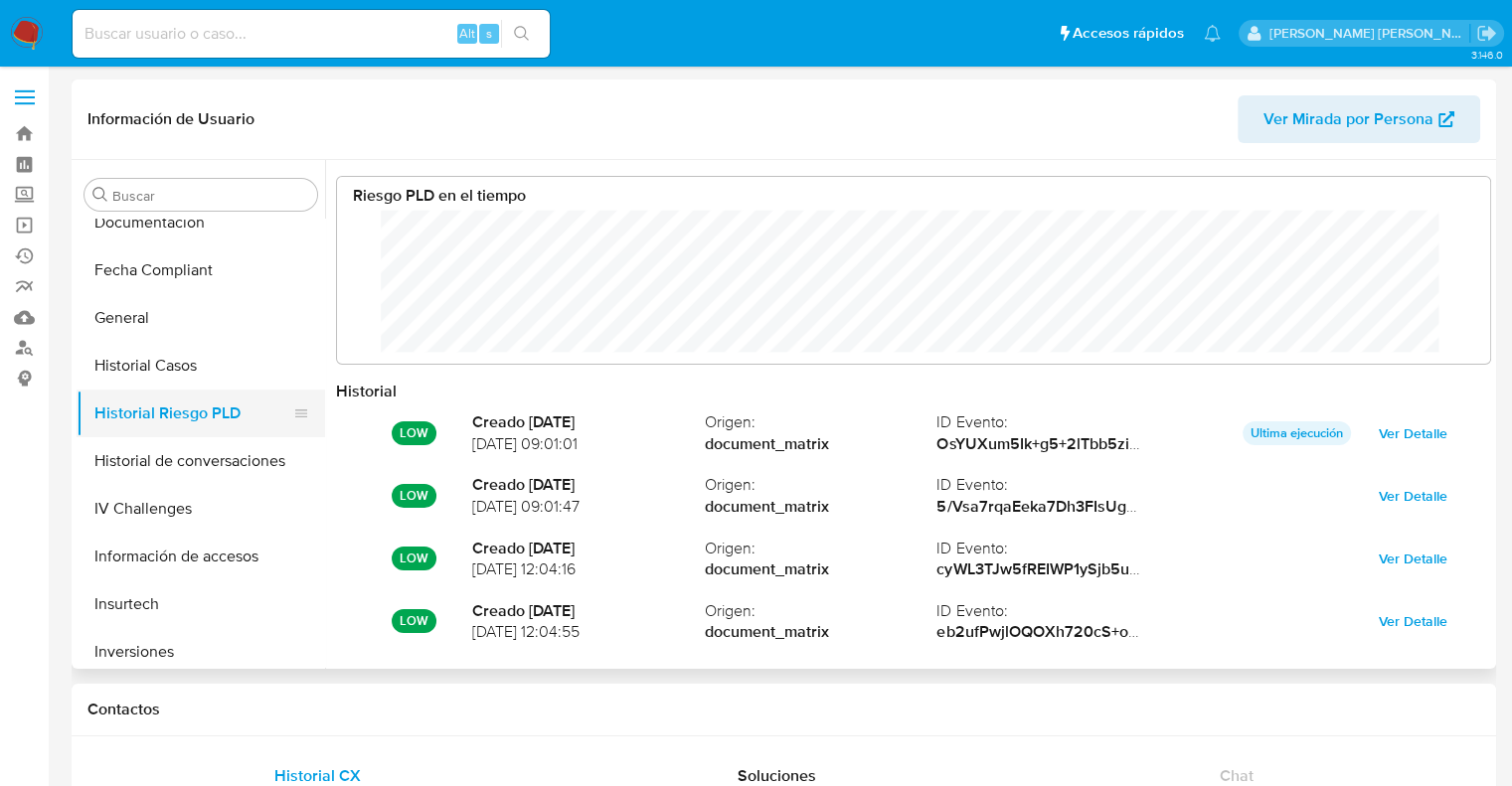 scroll, scrollTop: 993529, scrollLeft: 992968, axis: both 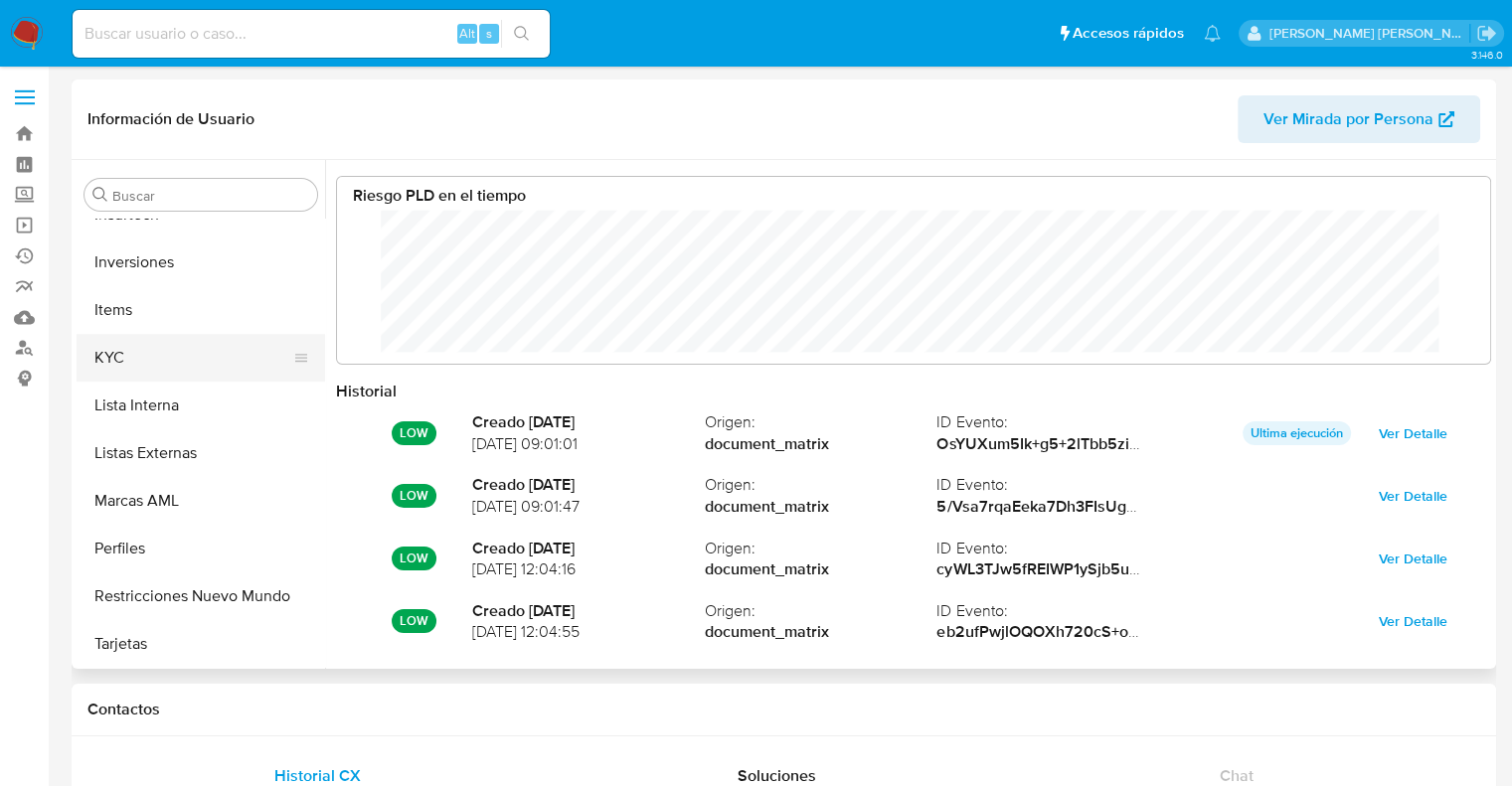 click on "KYC" at bounding box center [193, 358] 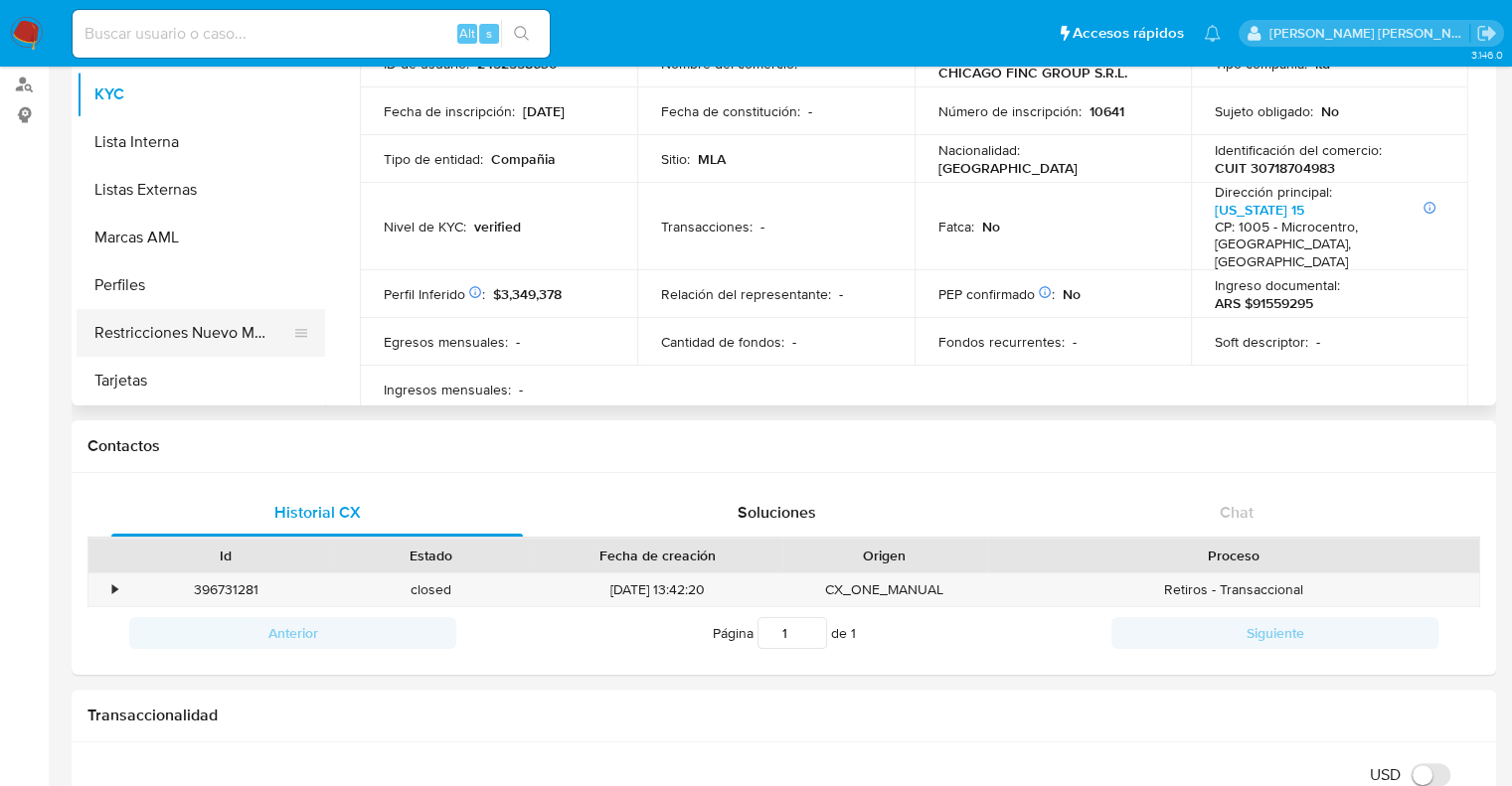 scroll, scrollTop: 298, scrollLeft: 0, axis: vertical 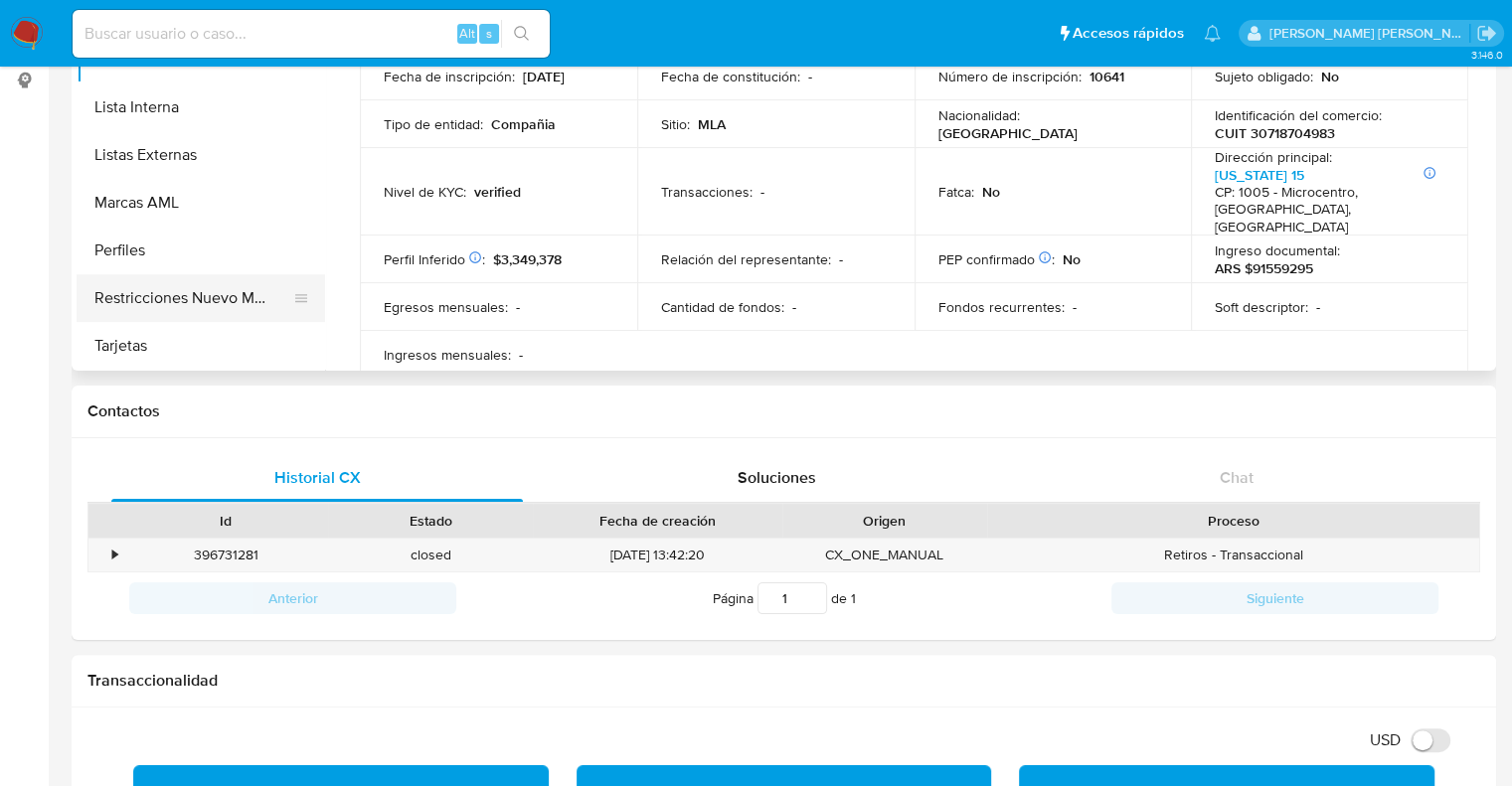 click on "Restricciones Nuevo Mundo" at bounding box center [193, 298] 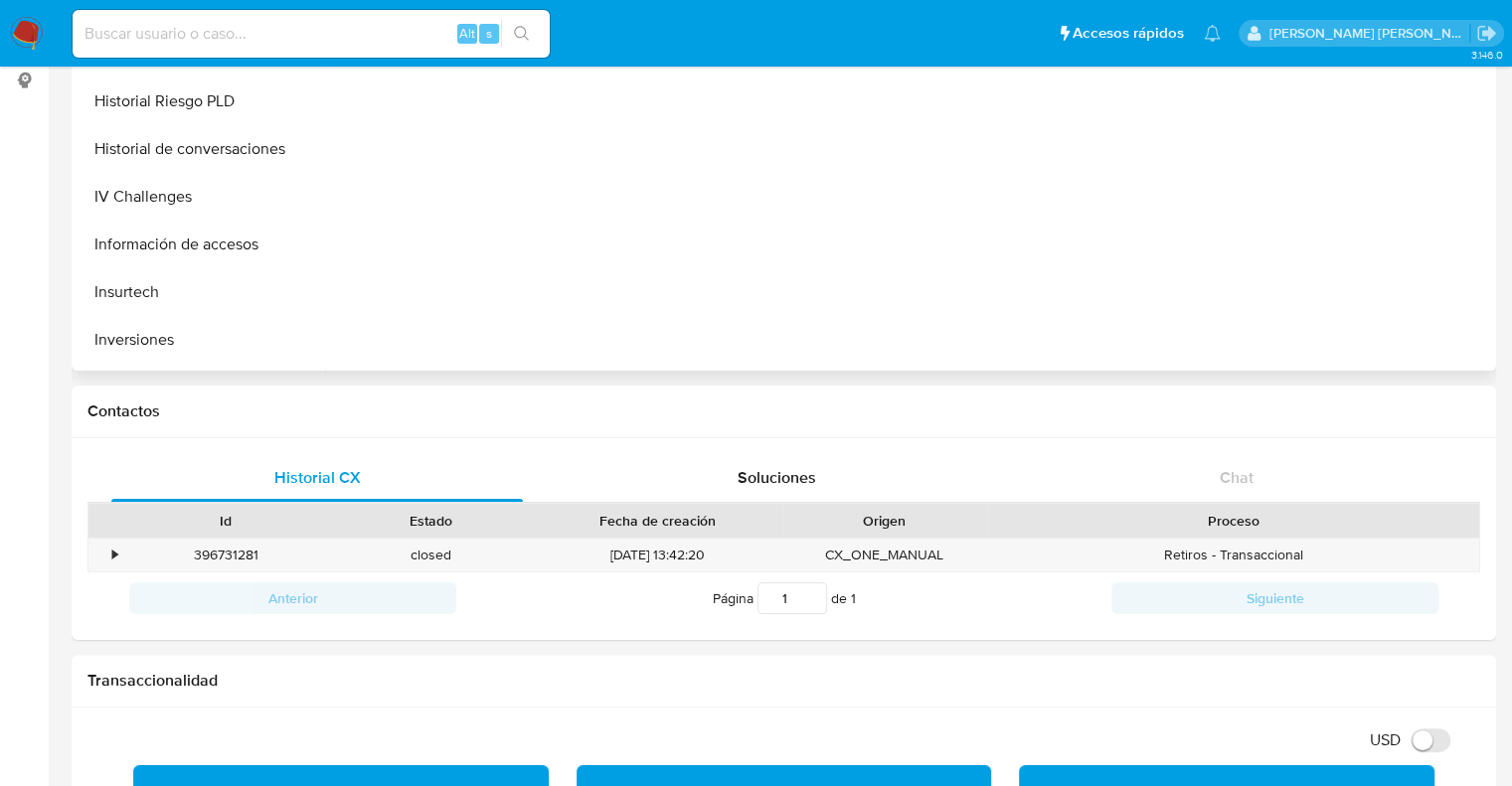 scroll, scrollTop: 489, scrollLeft: 0, axis: vertical 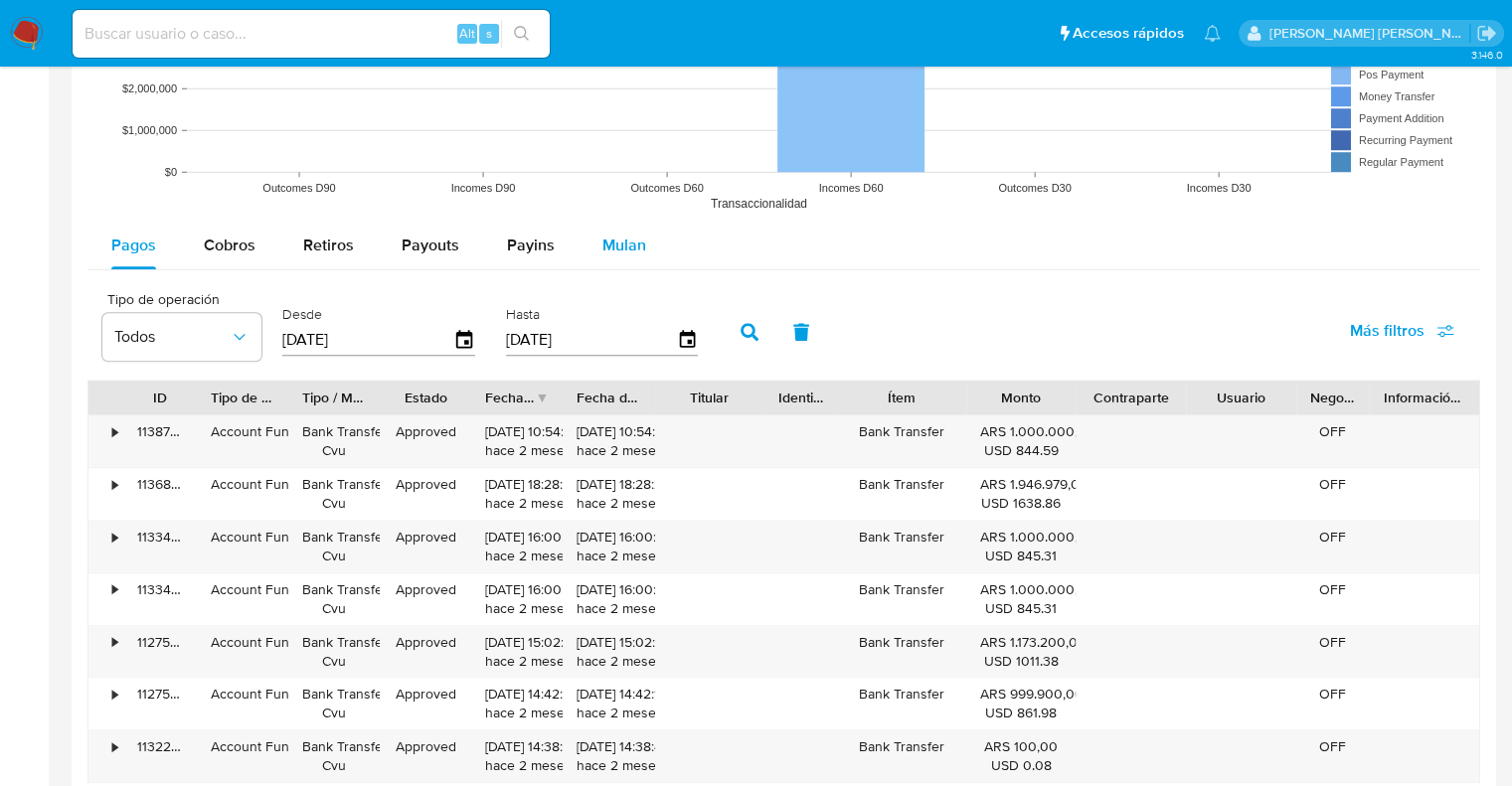 click on "Mulan" at bounding box center [624, 244] 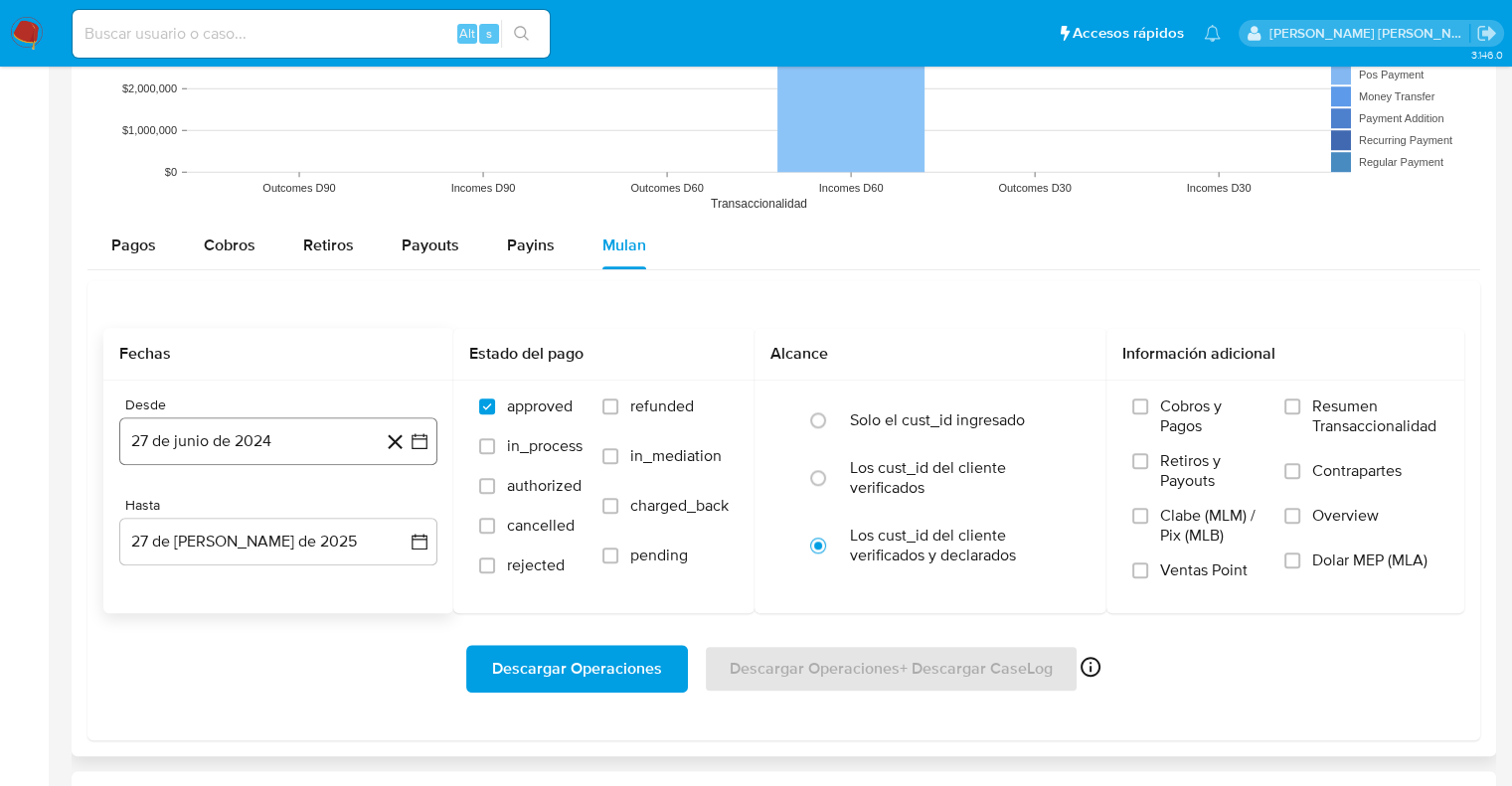 click 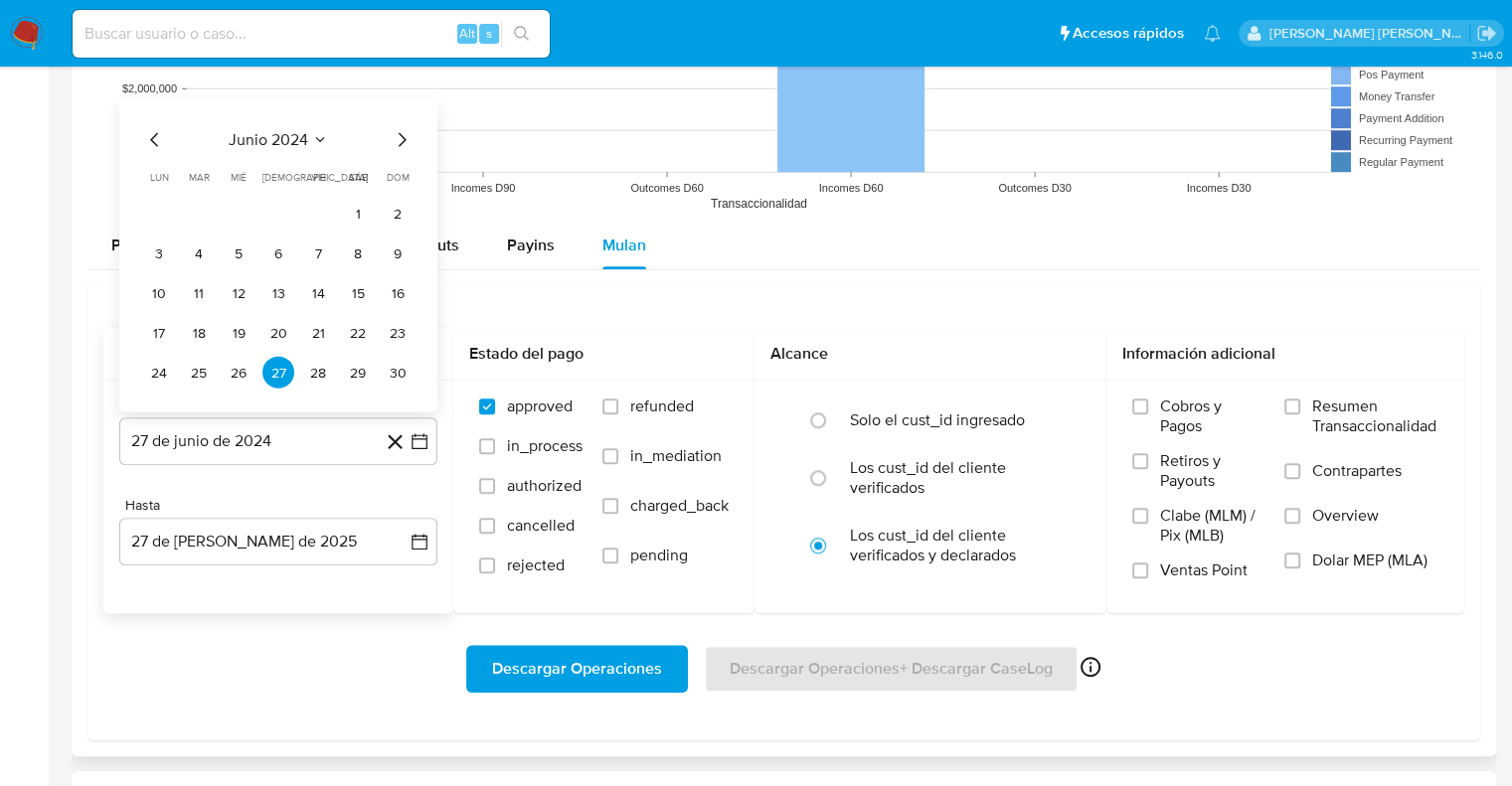click 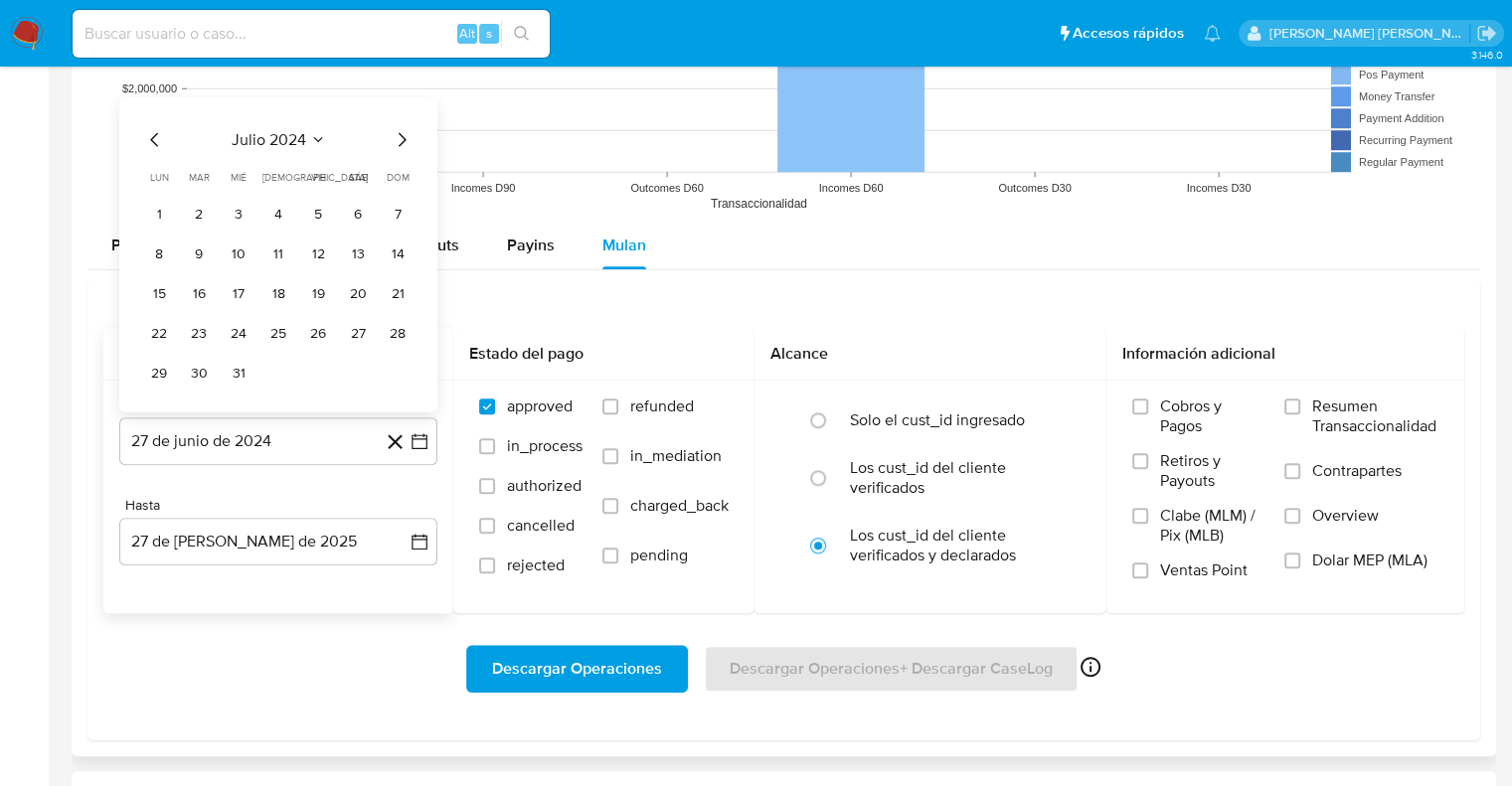 click 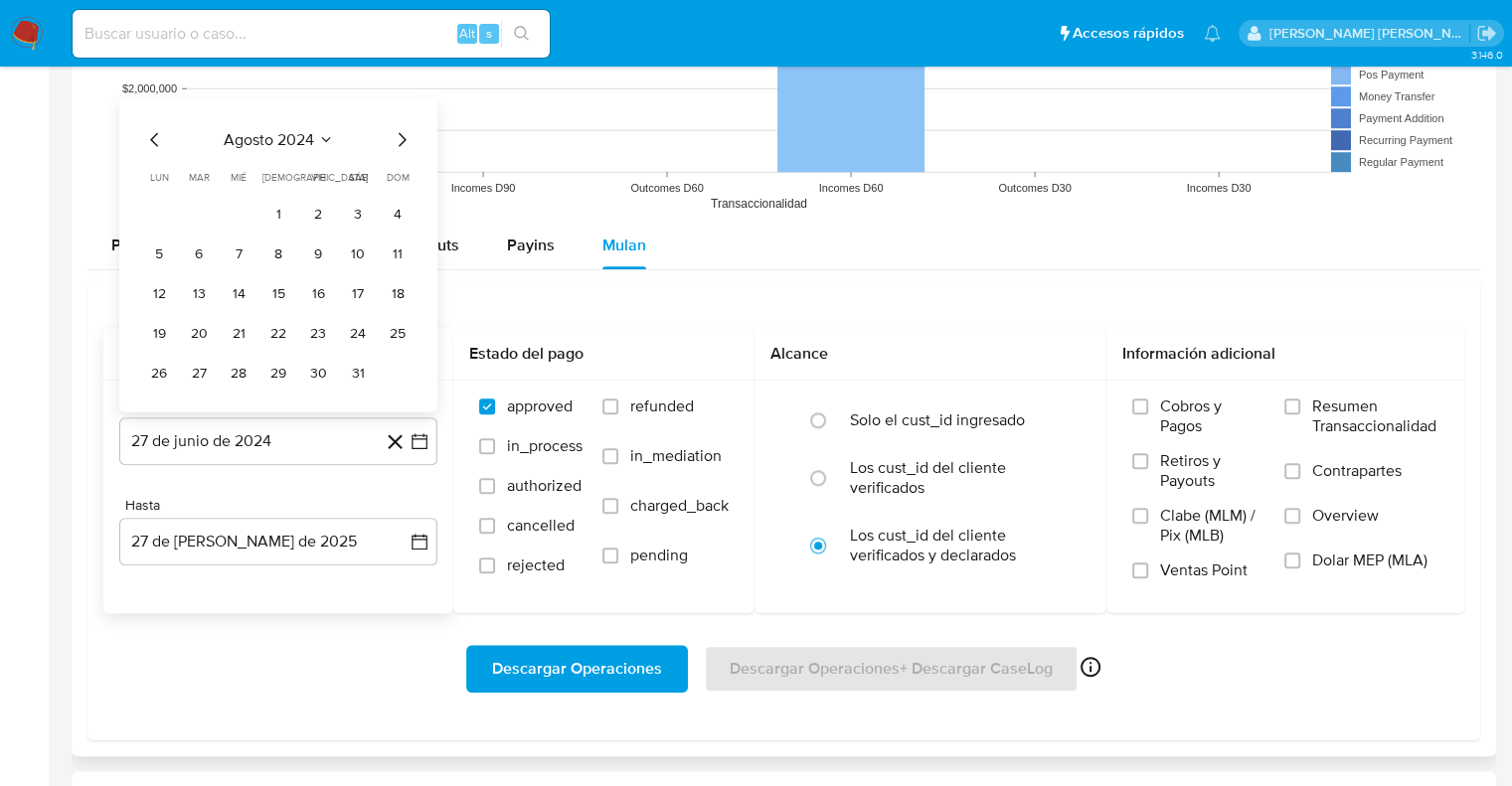 click 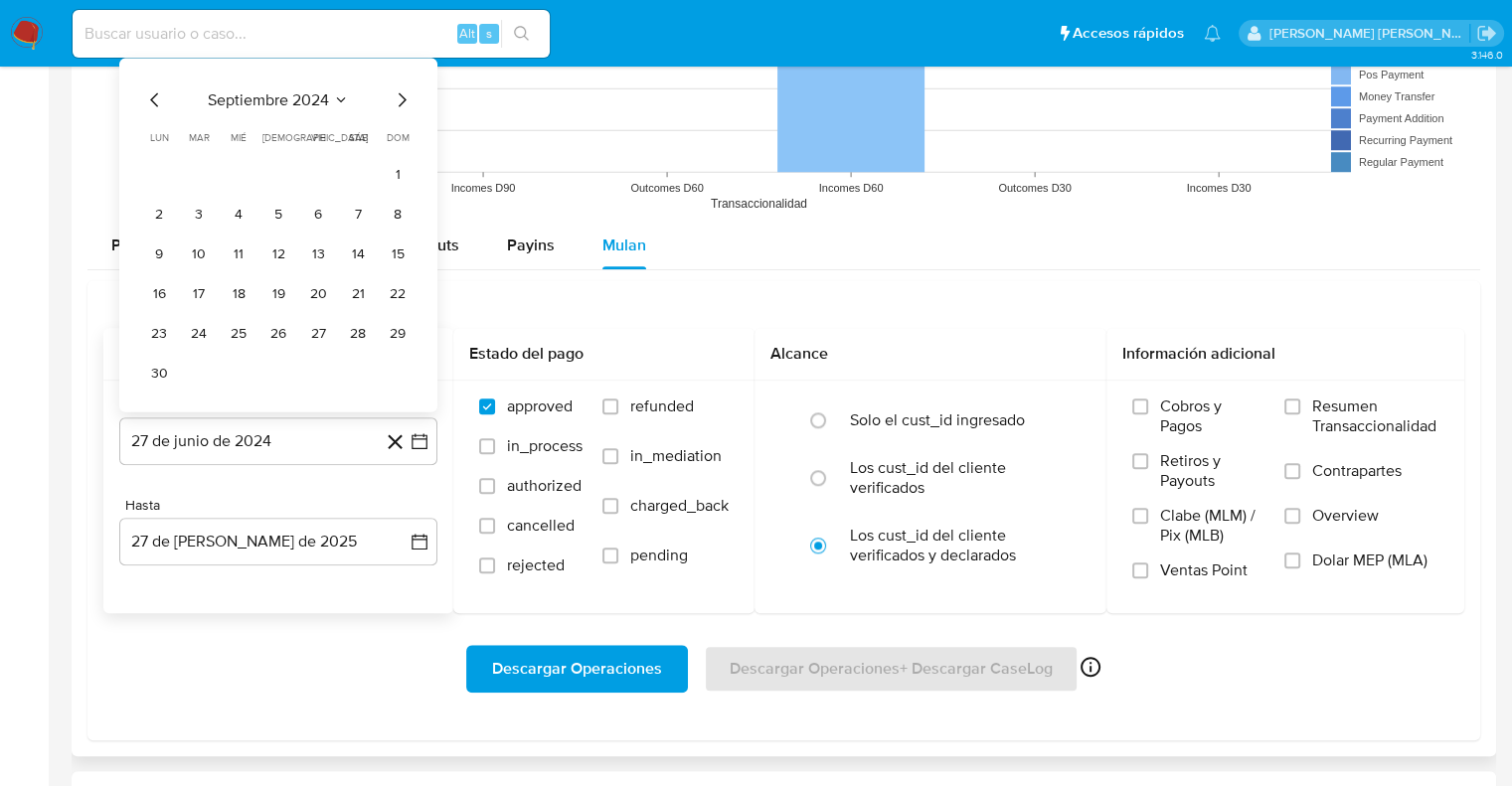 click 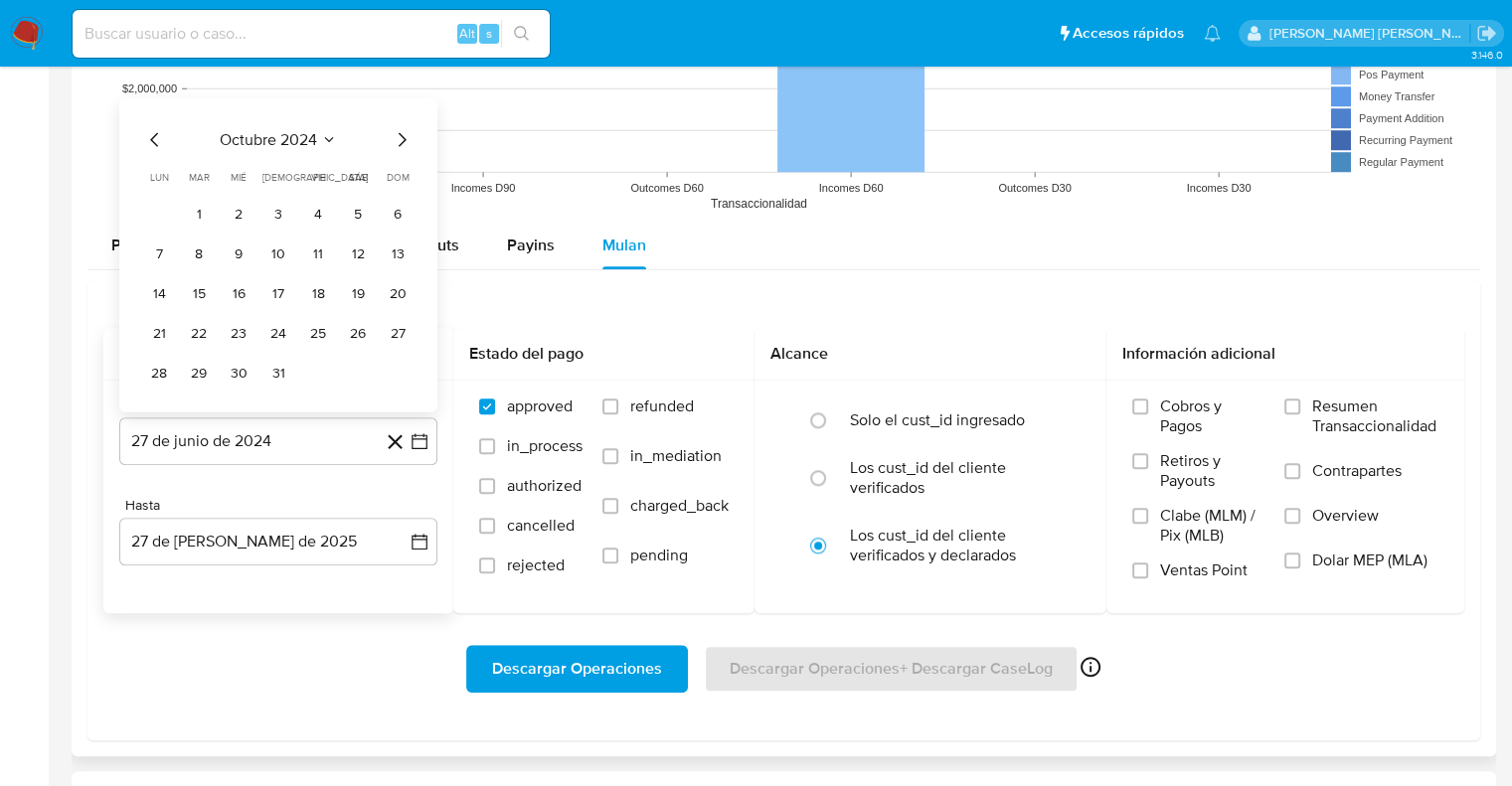 click 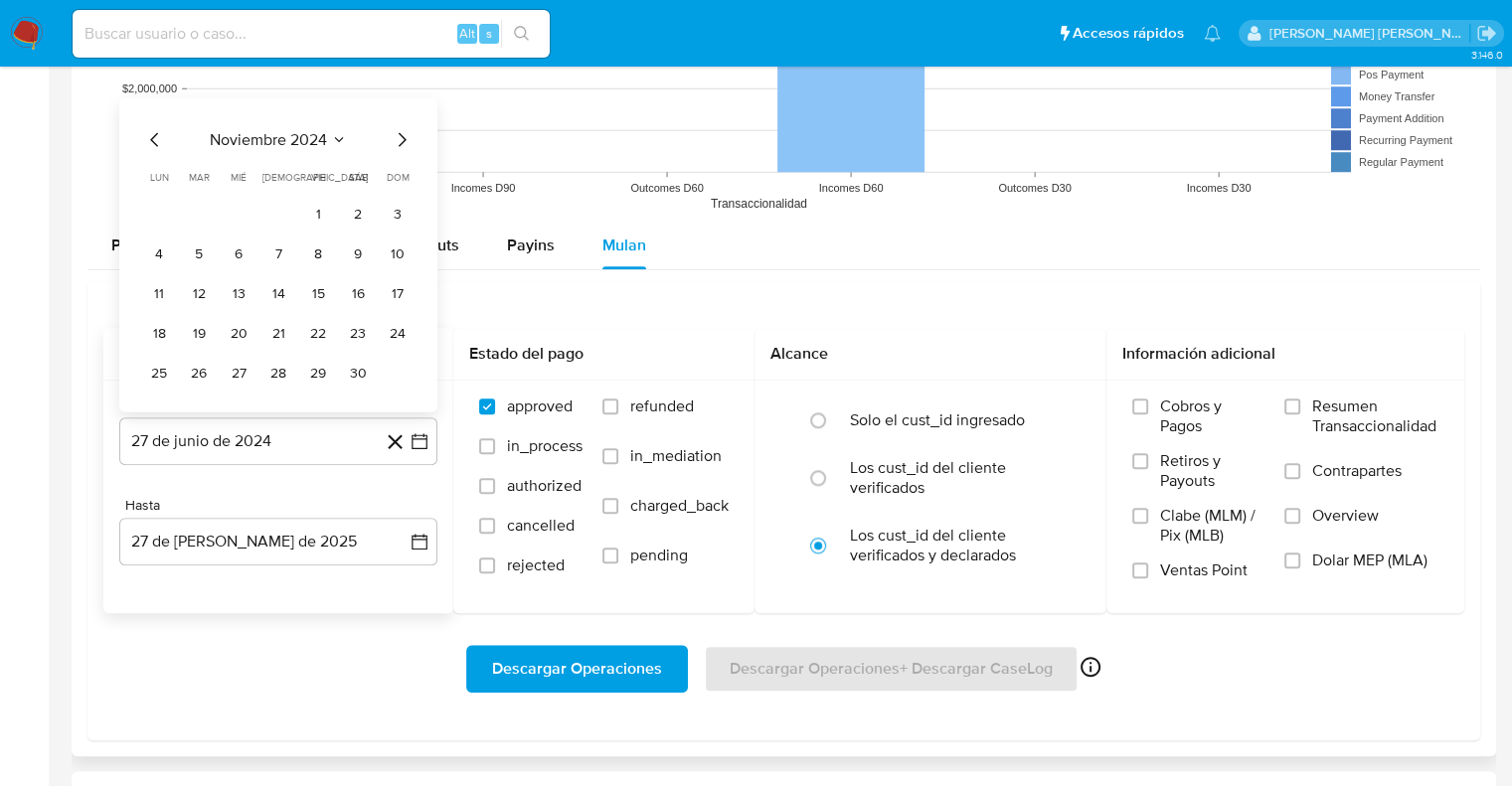 click 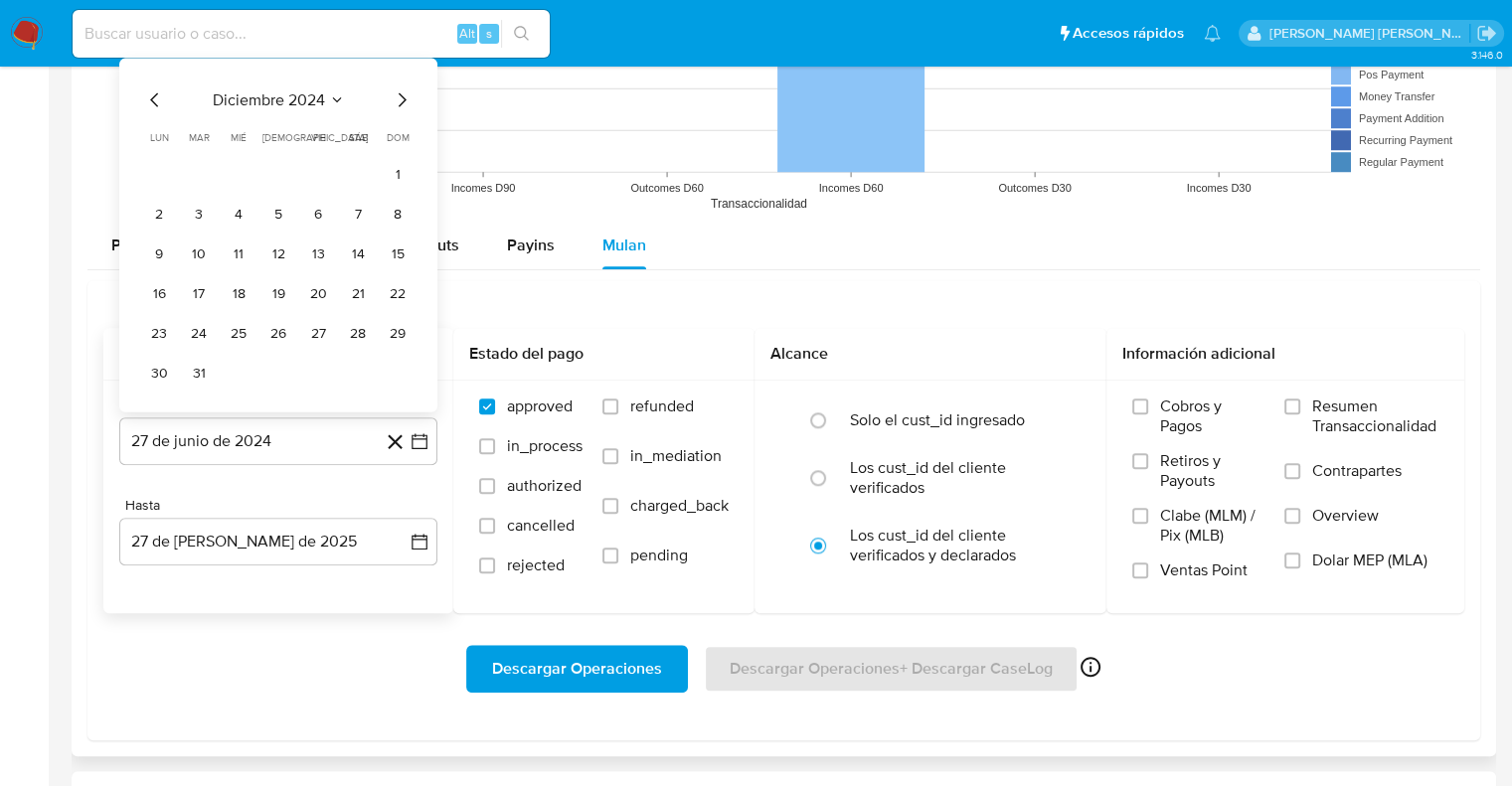 click 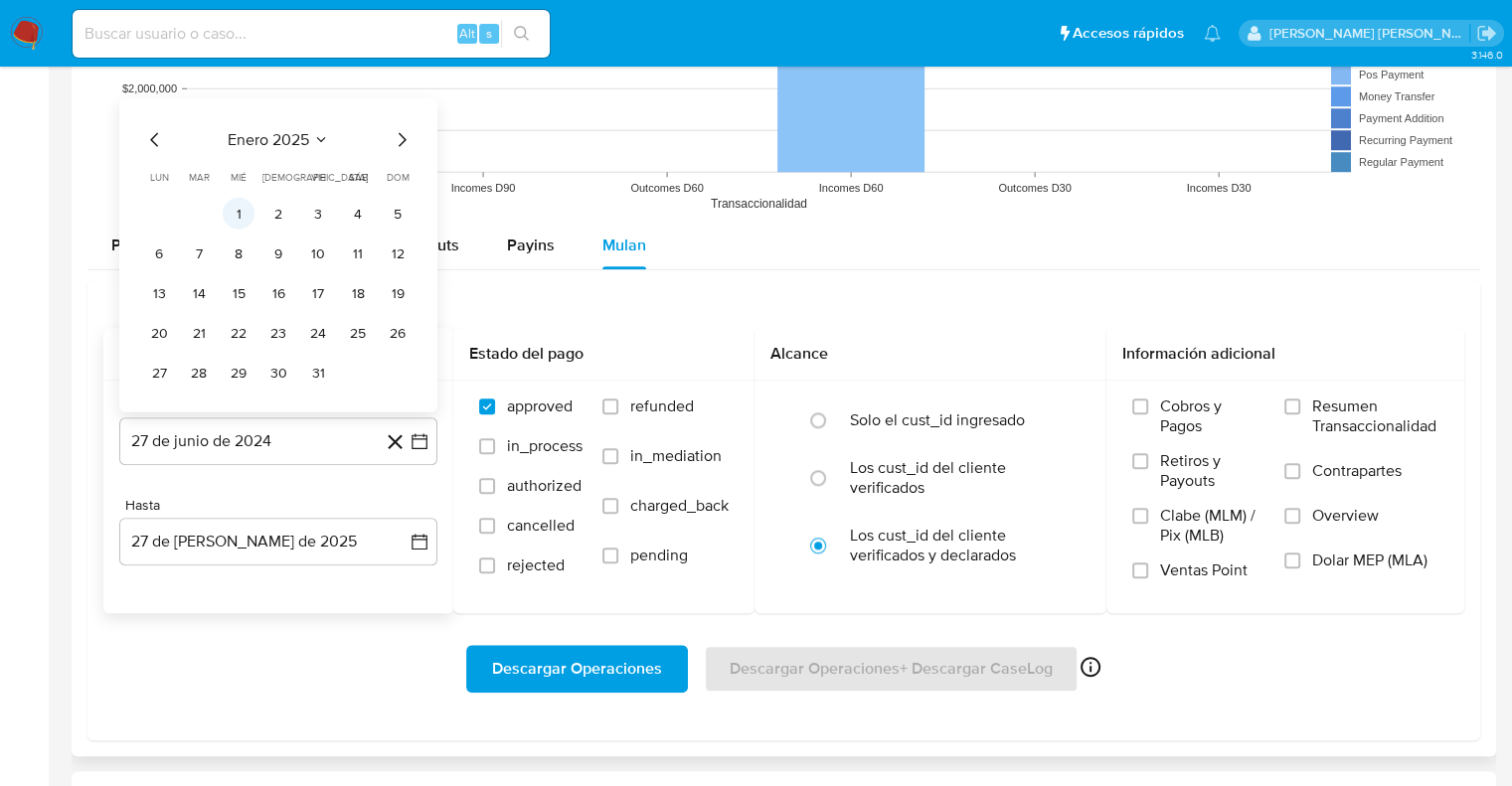 click on "1" at bounding box center [239, 214] 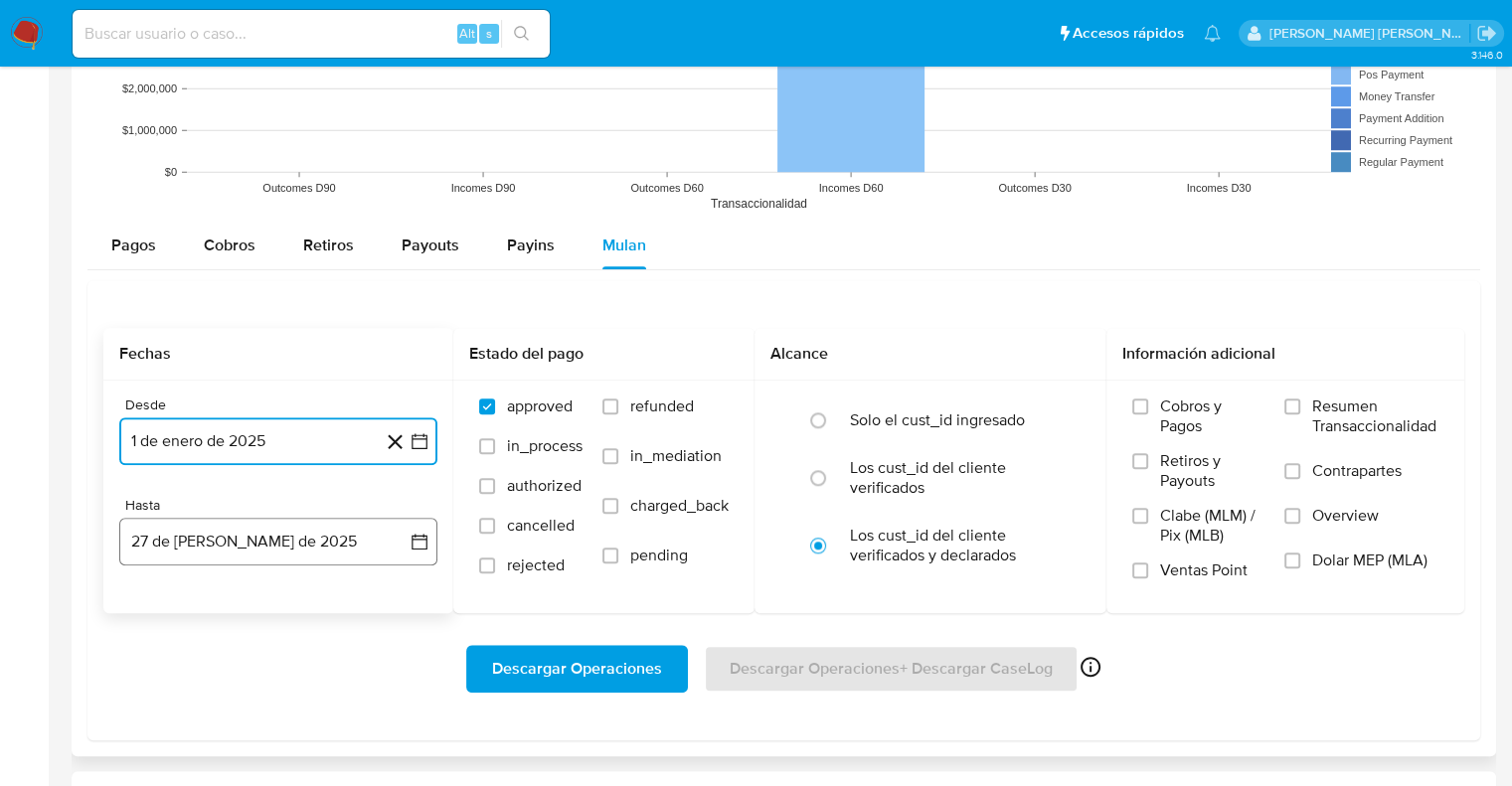 click 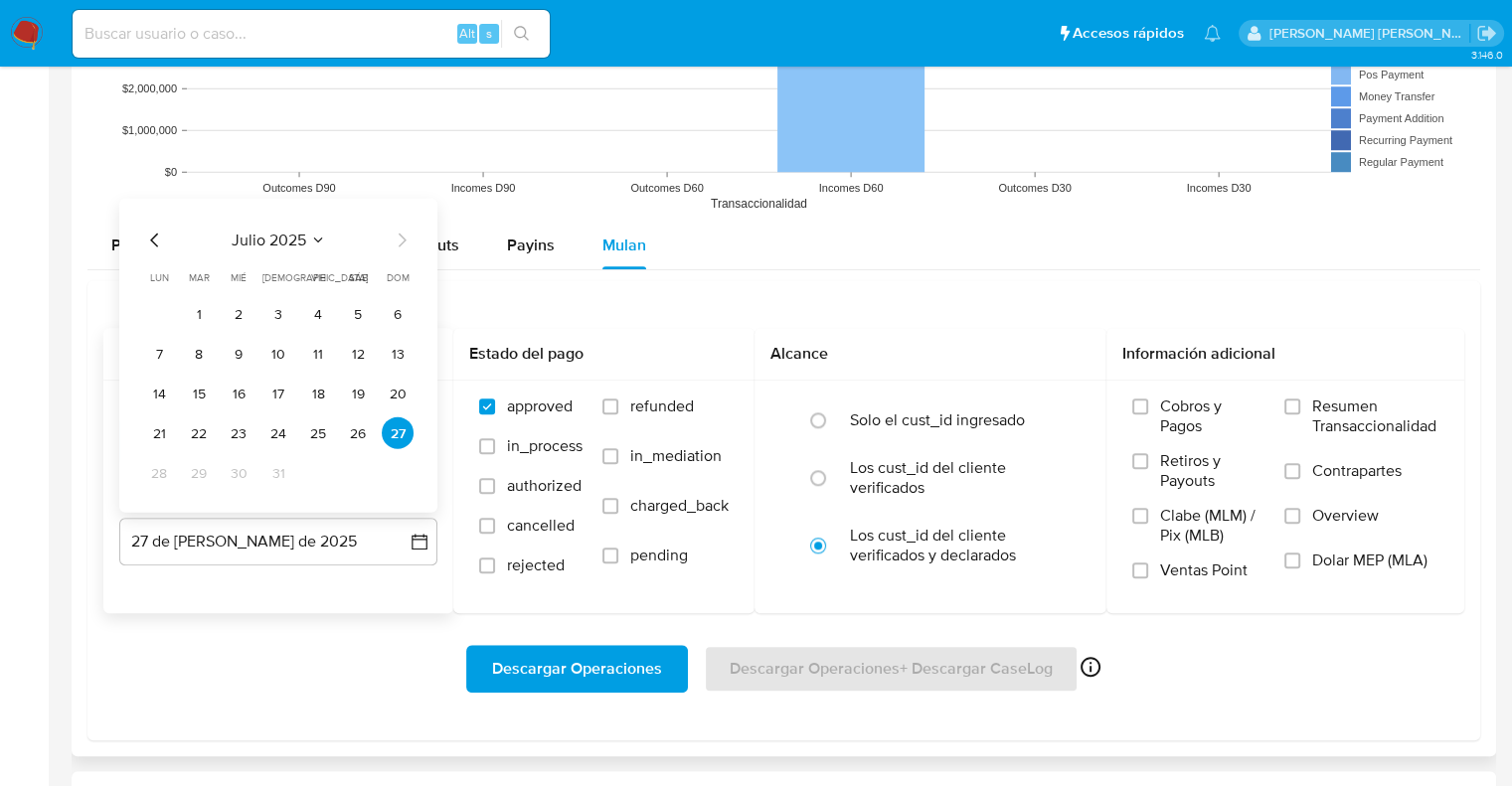click 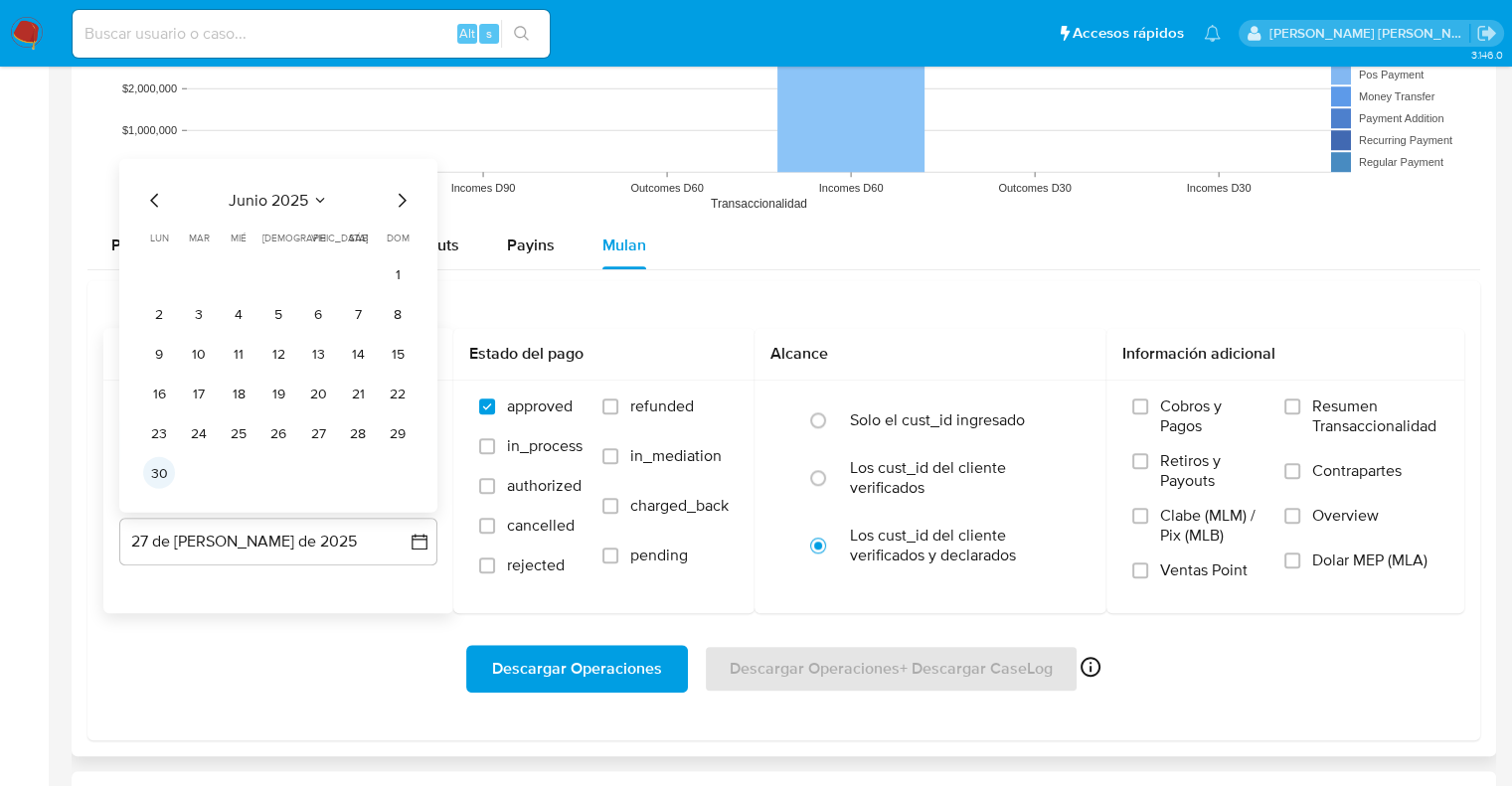 click on "30" at bounding box center (159, 473) 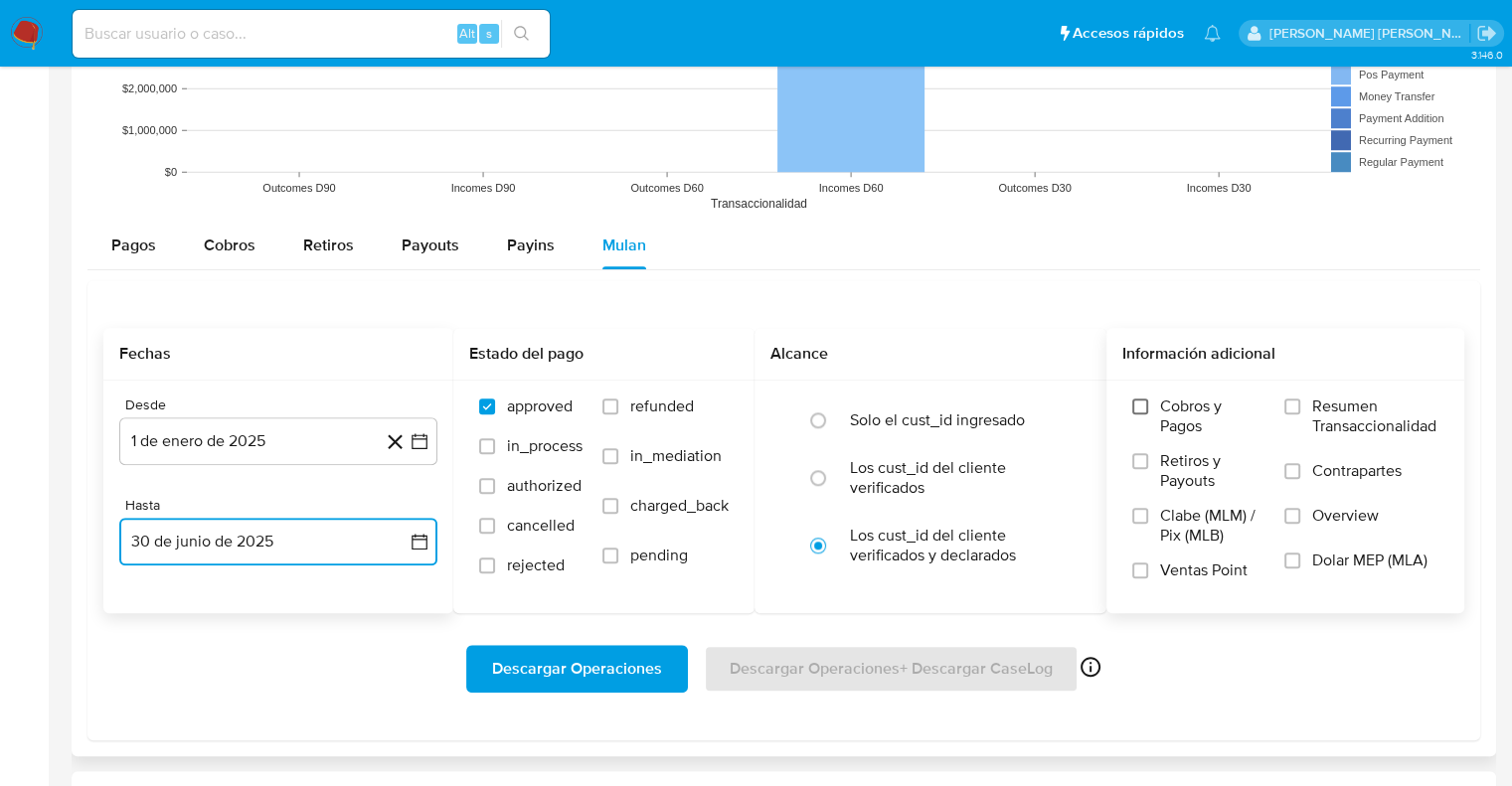 click on "Cobros y Pagos" at bounding box center (1140, 406) 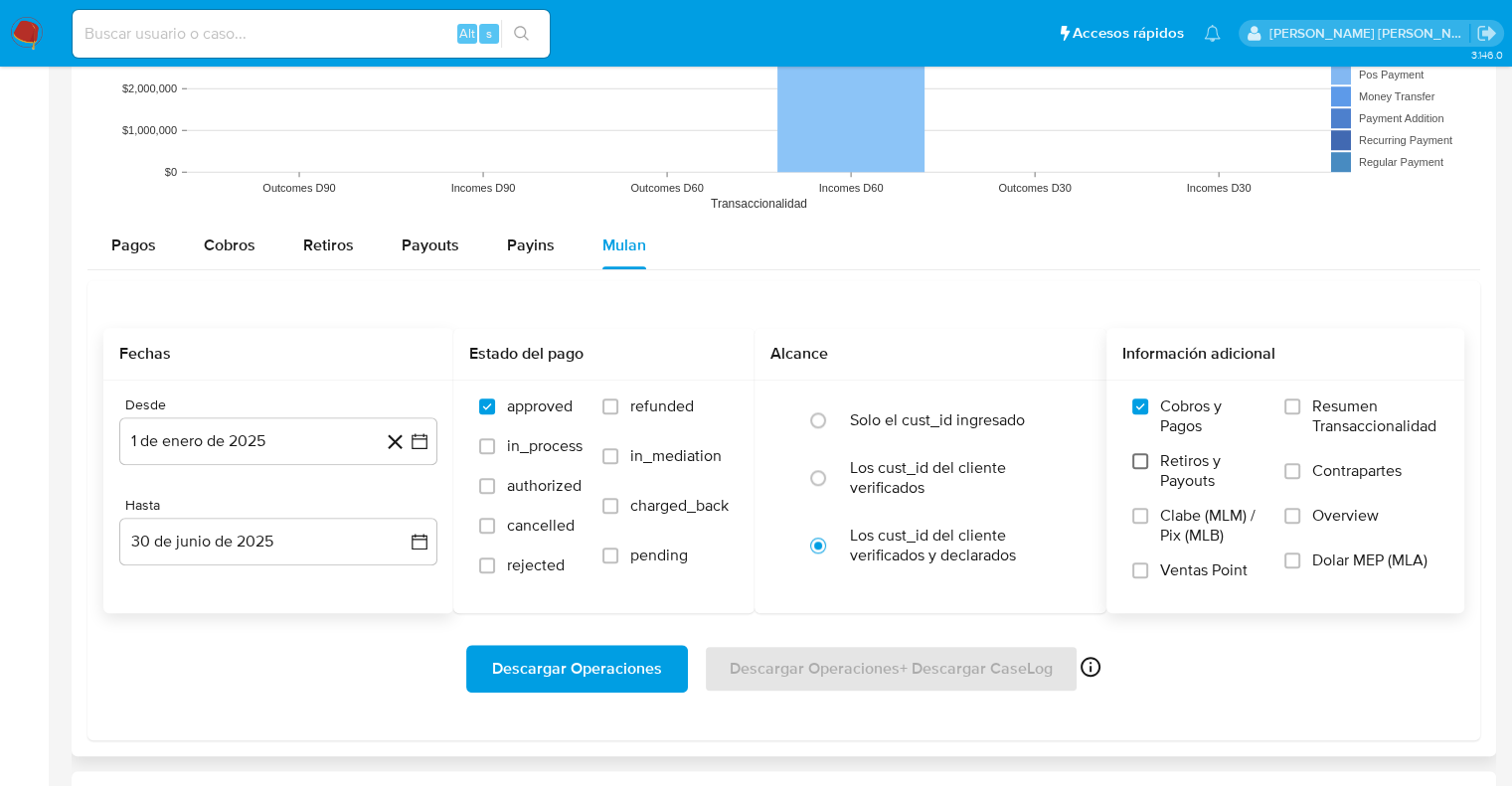 click on "Retiros y Payouts" at bounding box center [1140, 461] 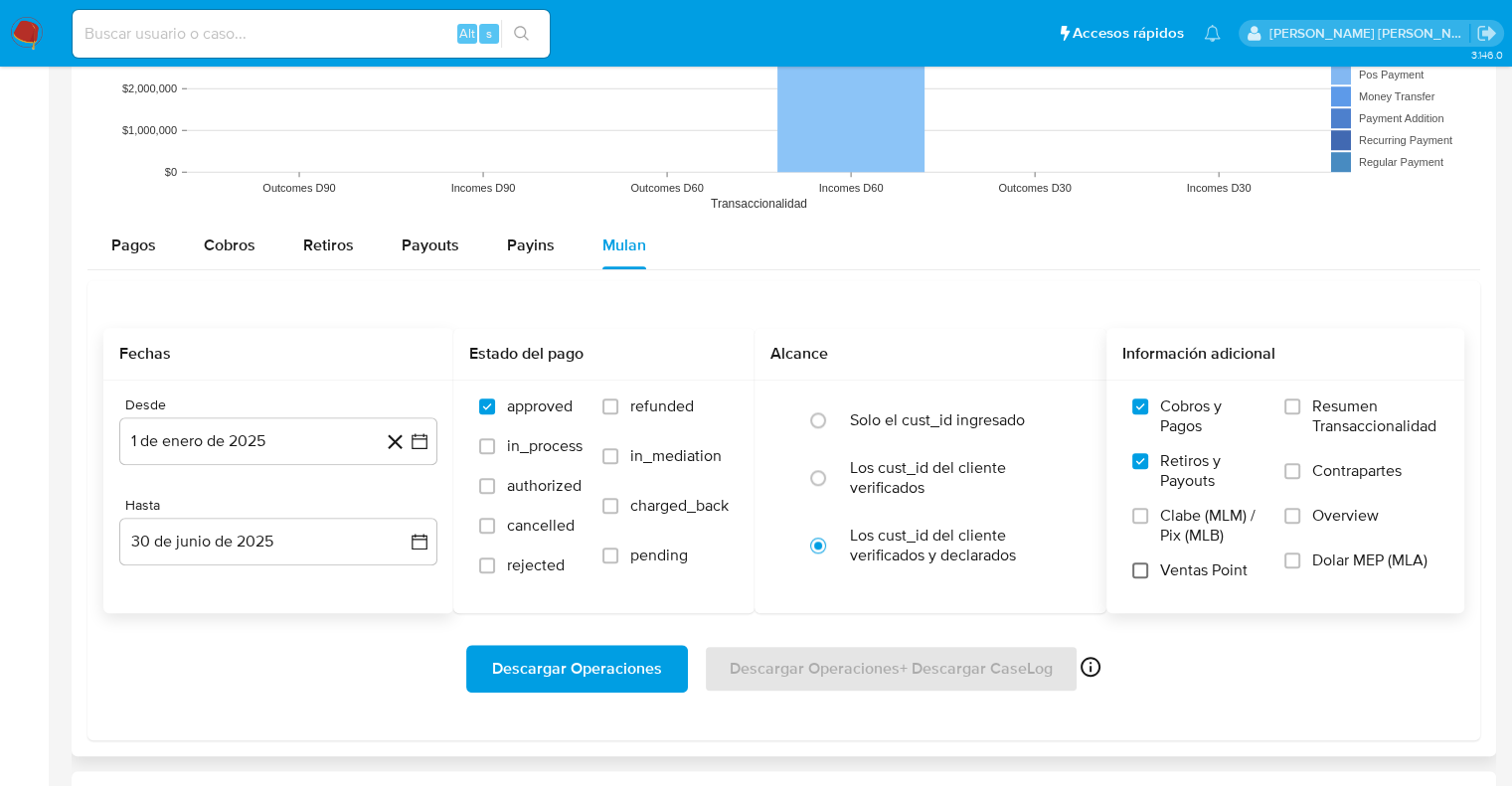 click on "Ventas Point" at bounding box center (1140, 570) 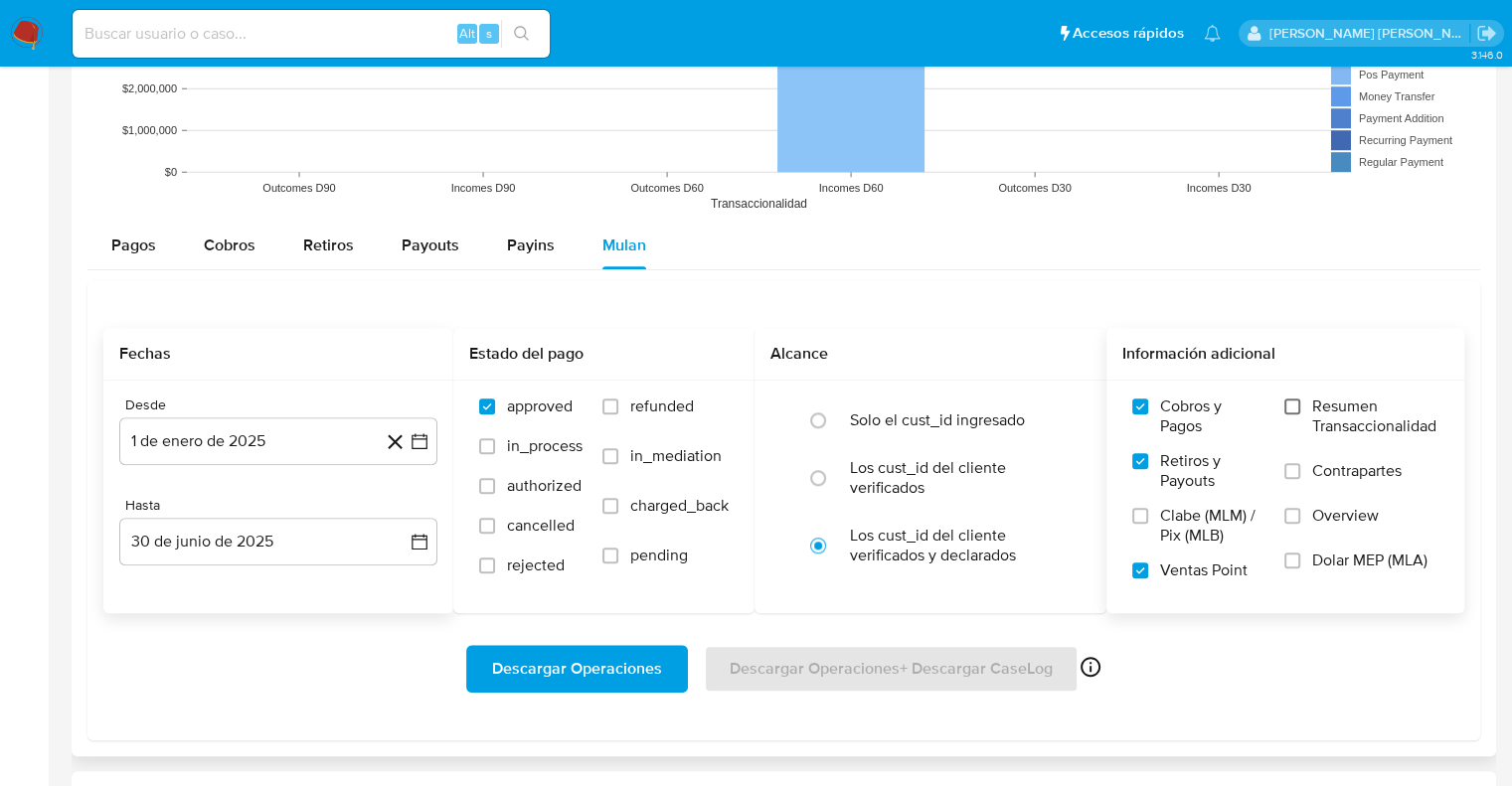 click on "Resumen Transaccionalidad" at bounding box center [1292, 406] 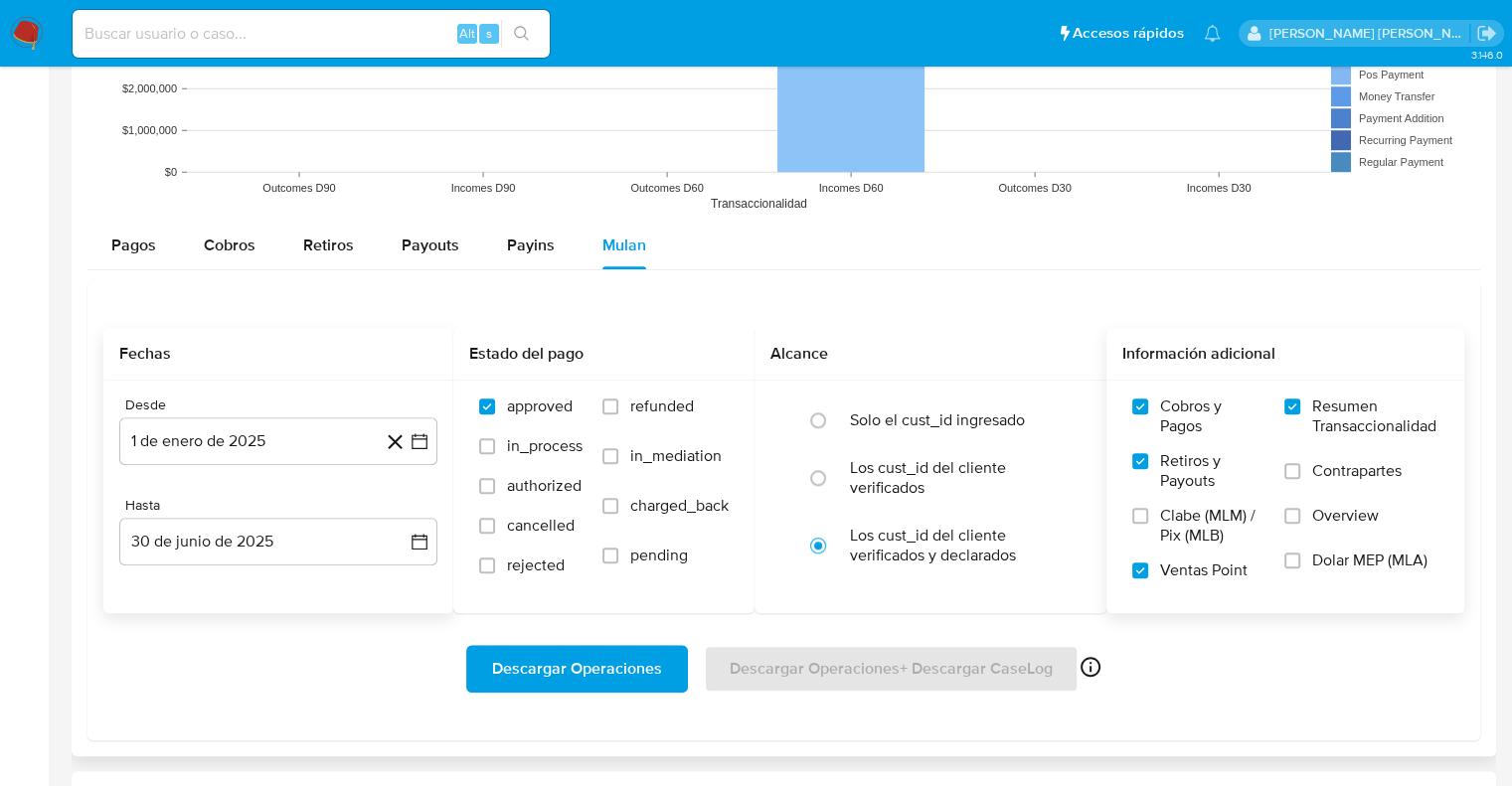 click on "Contrapartes" at bounding box center [1361, 483] 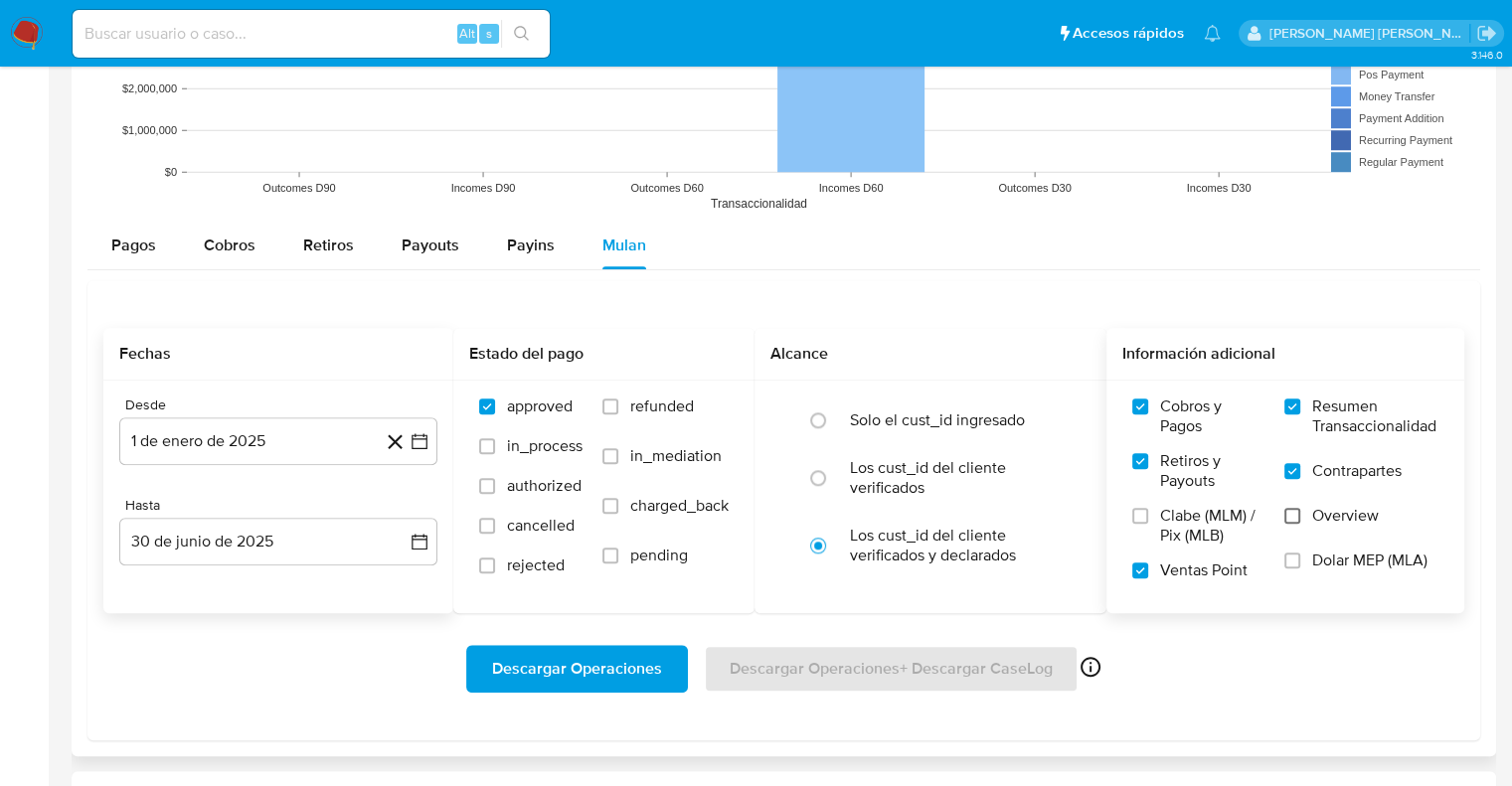 click on "Overview" at bounding box center (1292, 516) 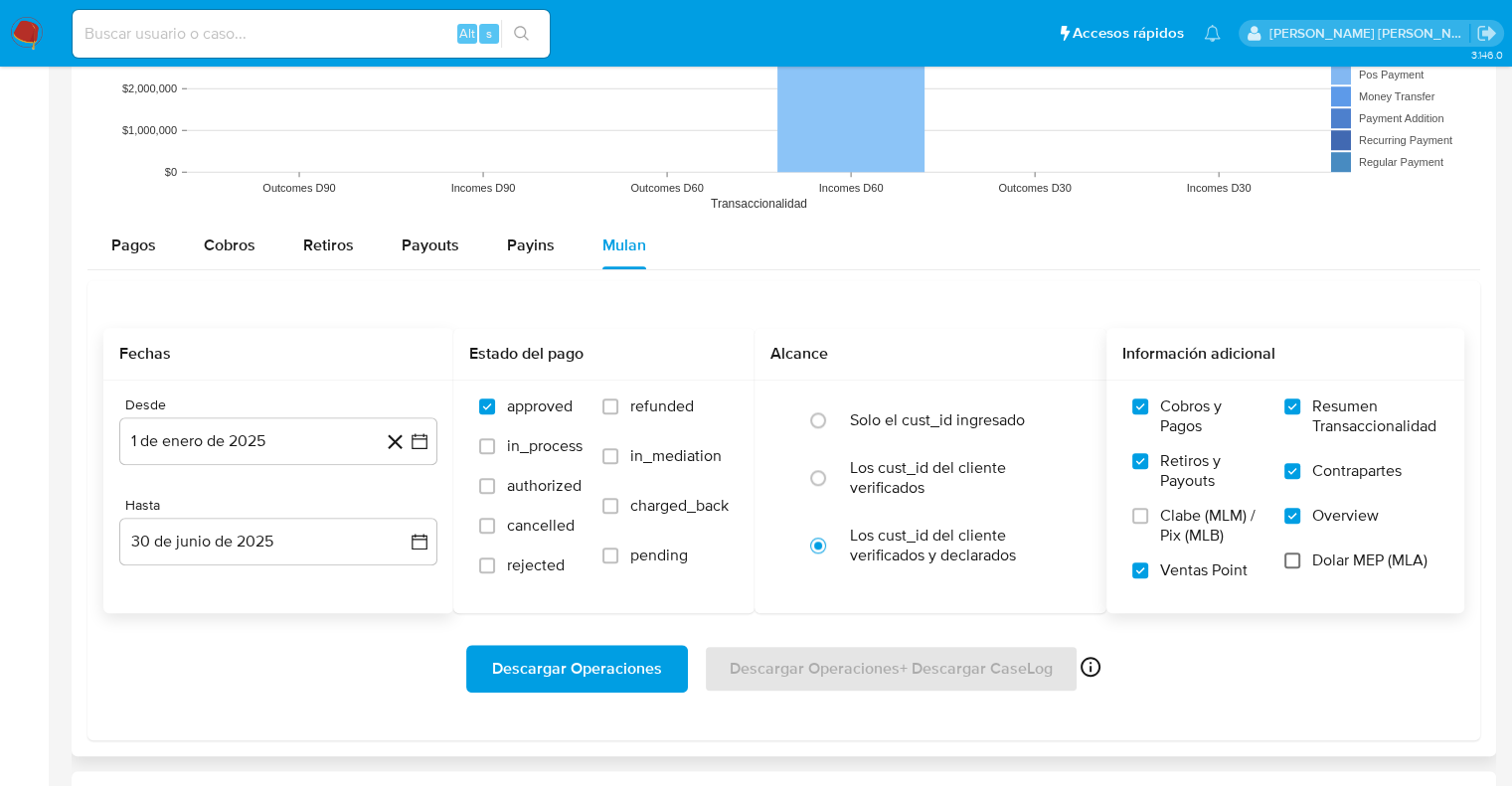 click on "Dolar MEP (MLA)" at bounding box center [1292, 560] 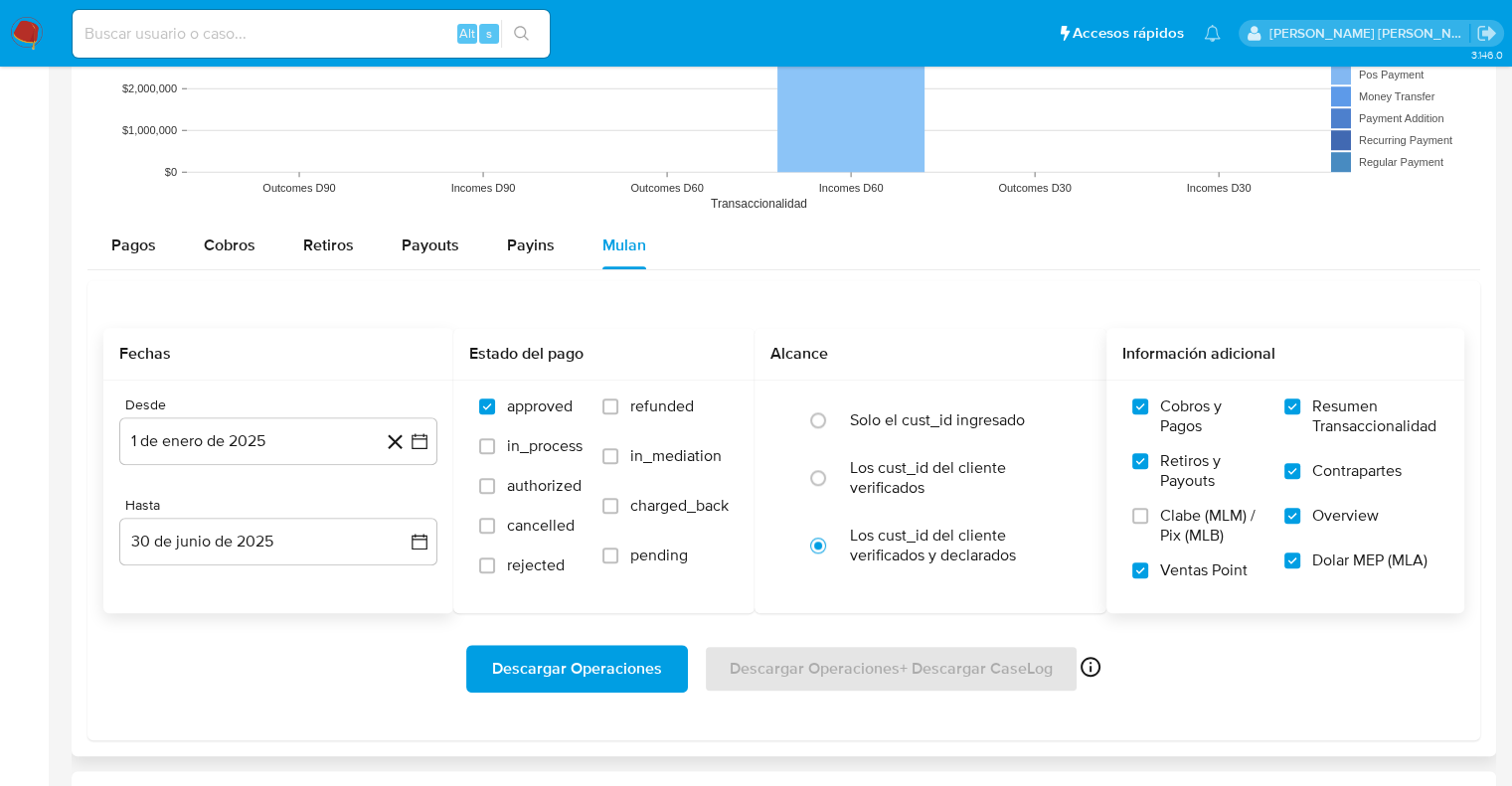click on "Descargar Operaciones" at bounding box center [577, 669] 